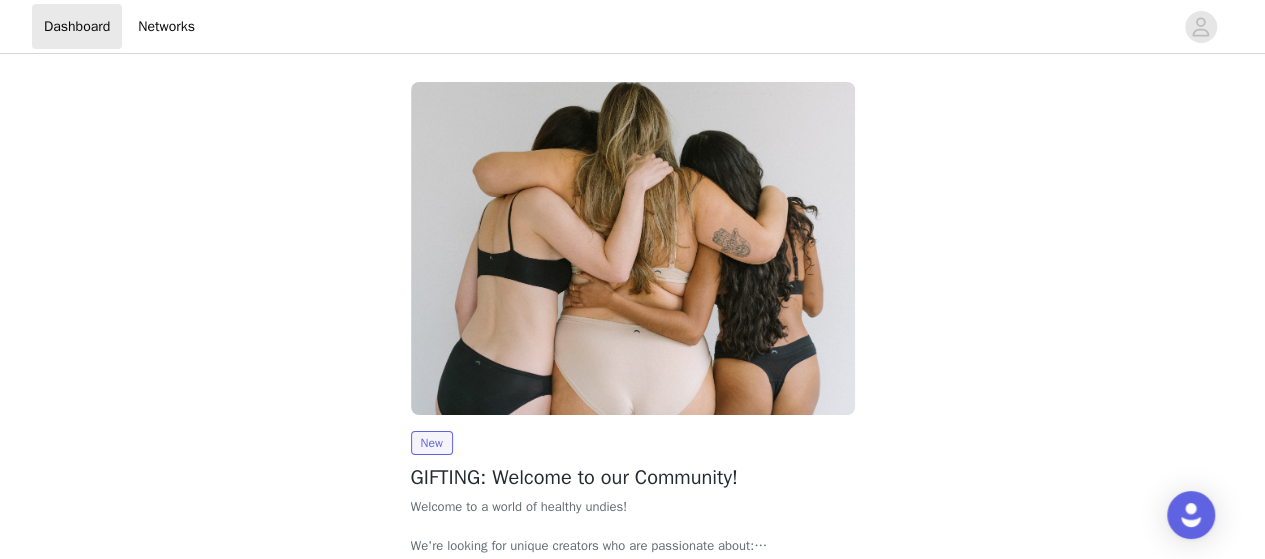 scroll, scrollTop: 144, scrollLeft: 0, axis: vertical 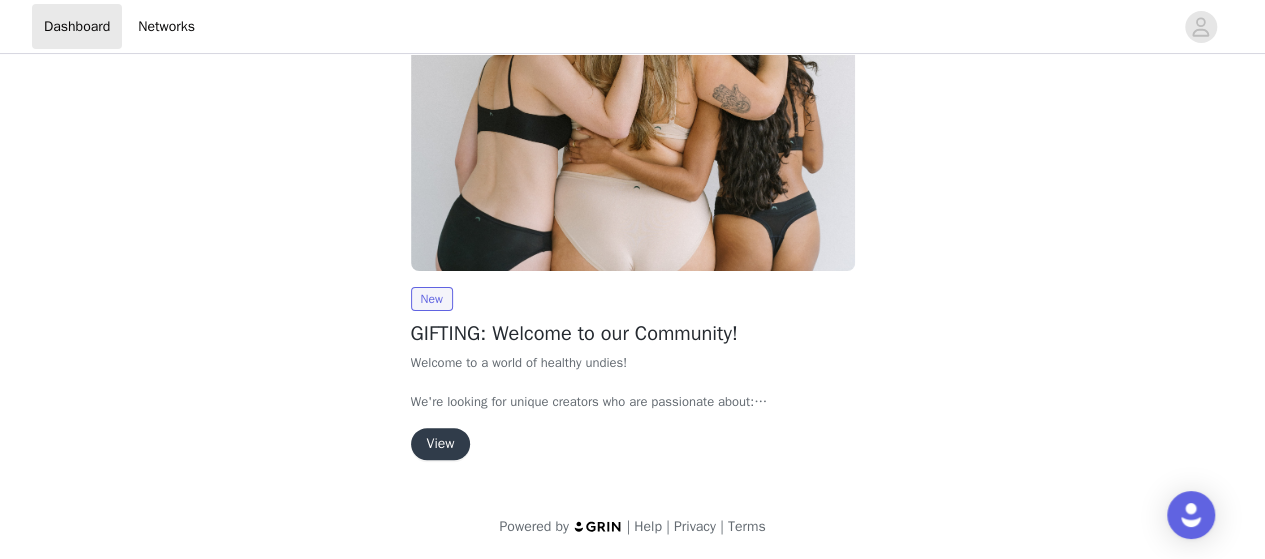 click on "View" at bounding box center [441, 444] 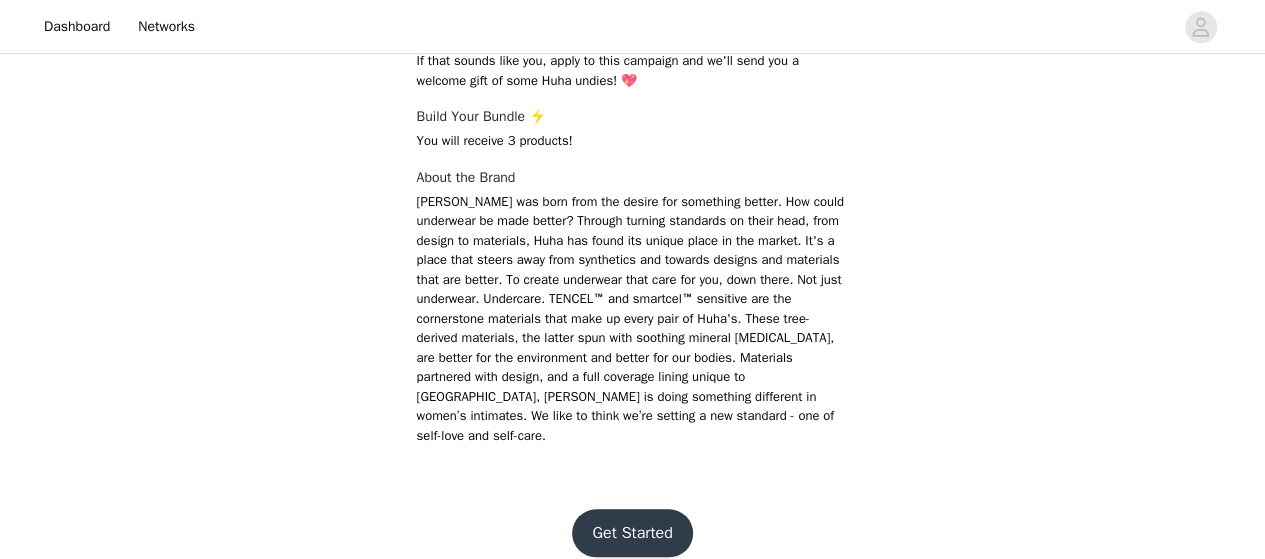 scroll, scrollTop: 714, scrollLeft: 0, axis: vertical 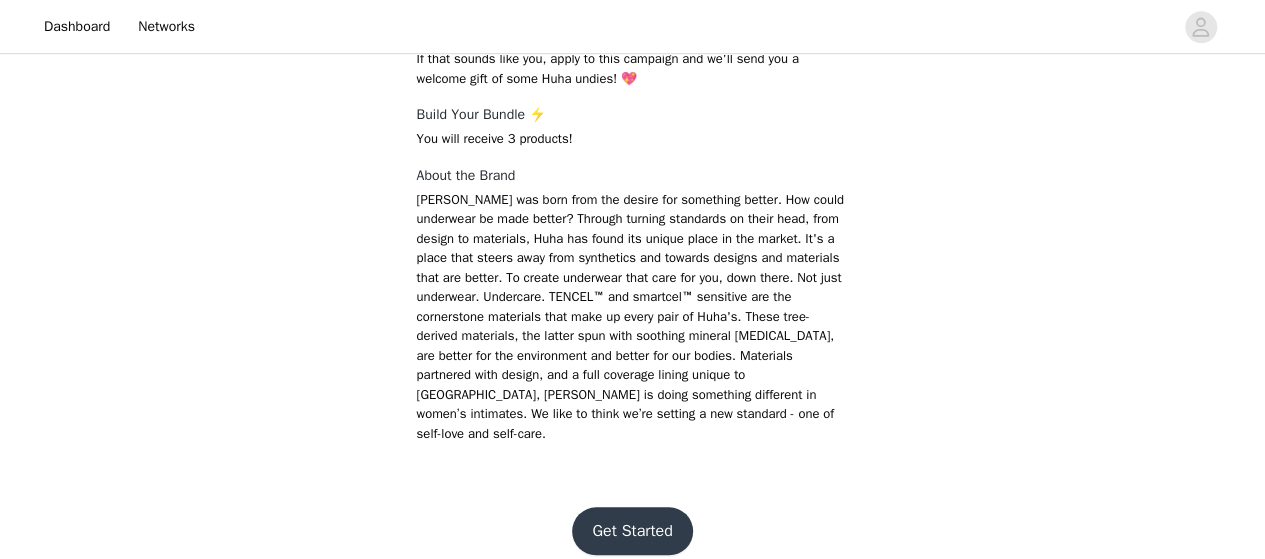 click on "Get Started" at bounding box center [632, 531] 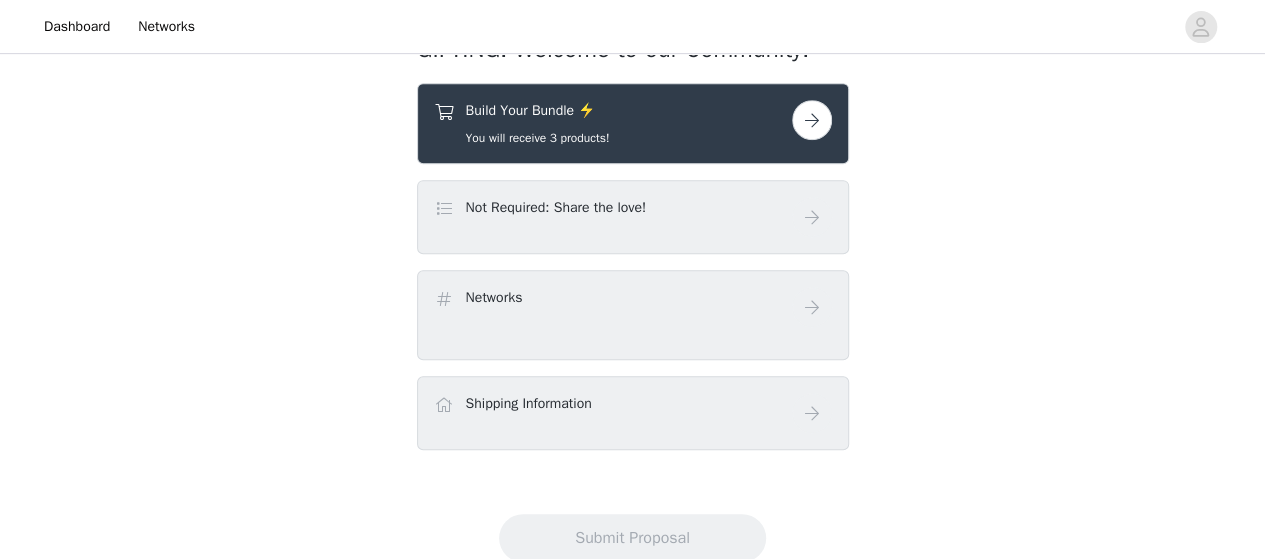 scroll, scrollTop: 424, scrollLeft: 0, axis: vertical 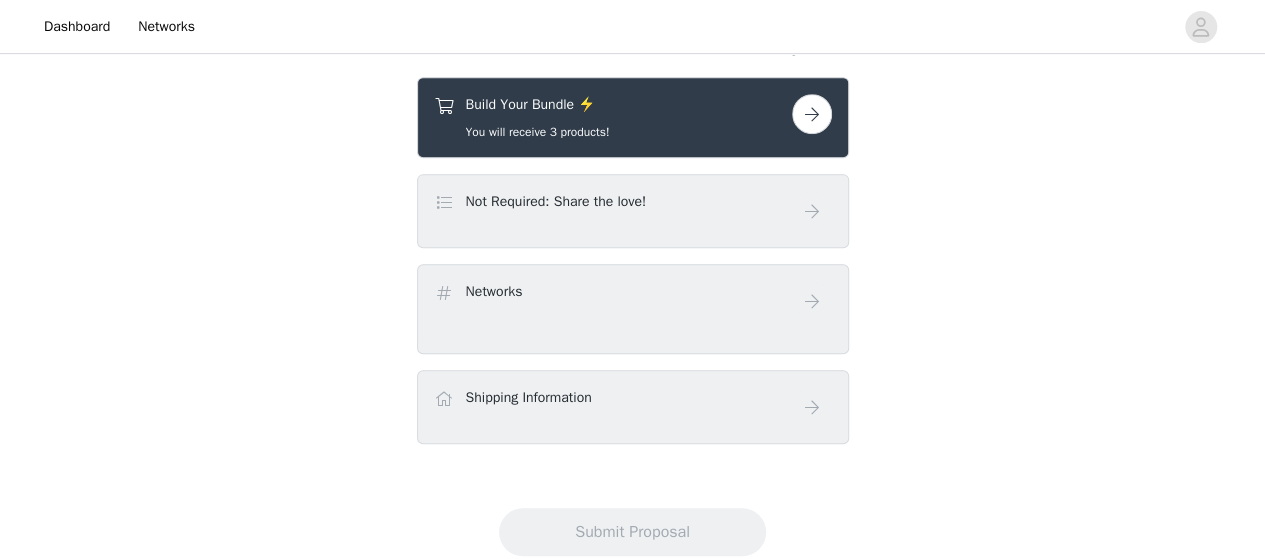 click at bounding box center [812, 114] 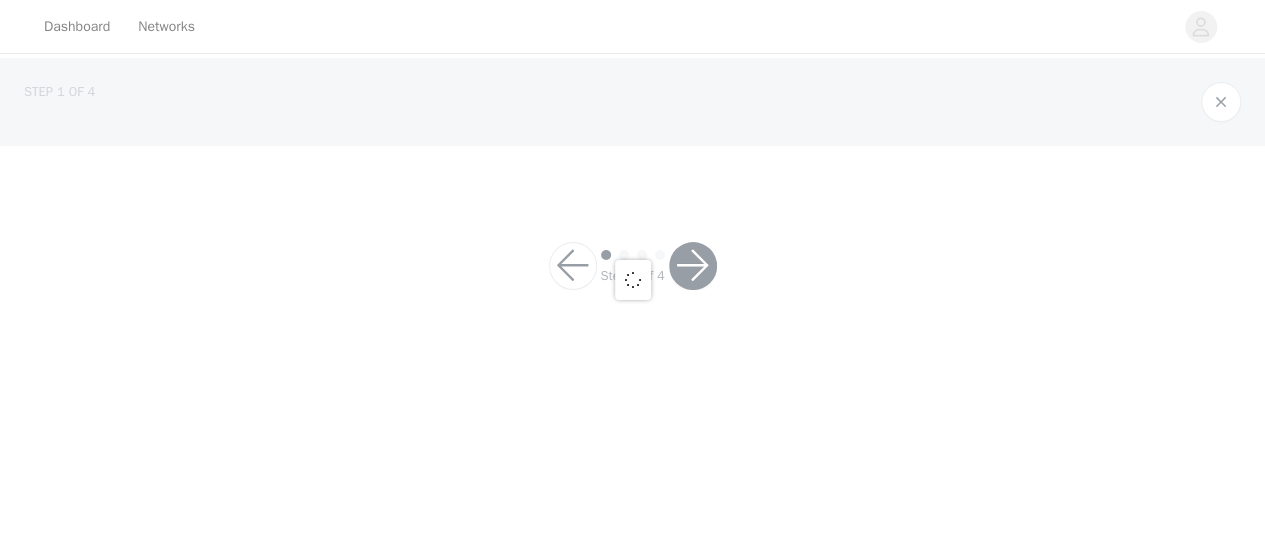 scroll, scrollTop: 0, scrollLeft: 0, axis: both 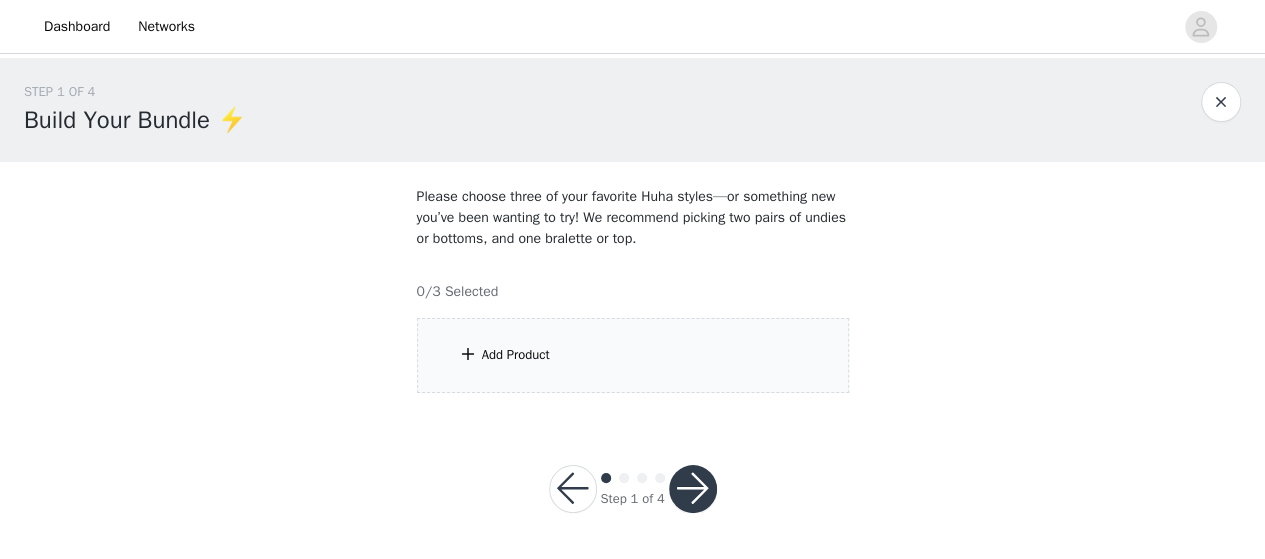 click on "Add Product" at bounding box center (633, 355) 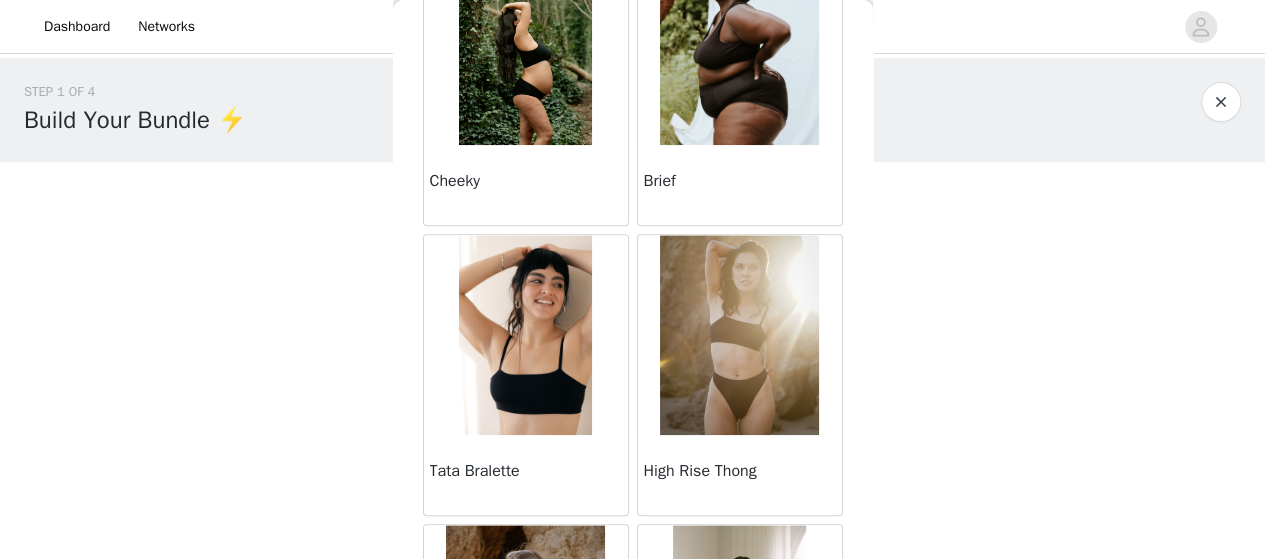 scroll, scrollTop: 737, scrollLeft: 0, axis: vertical 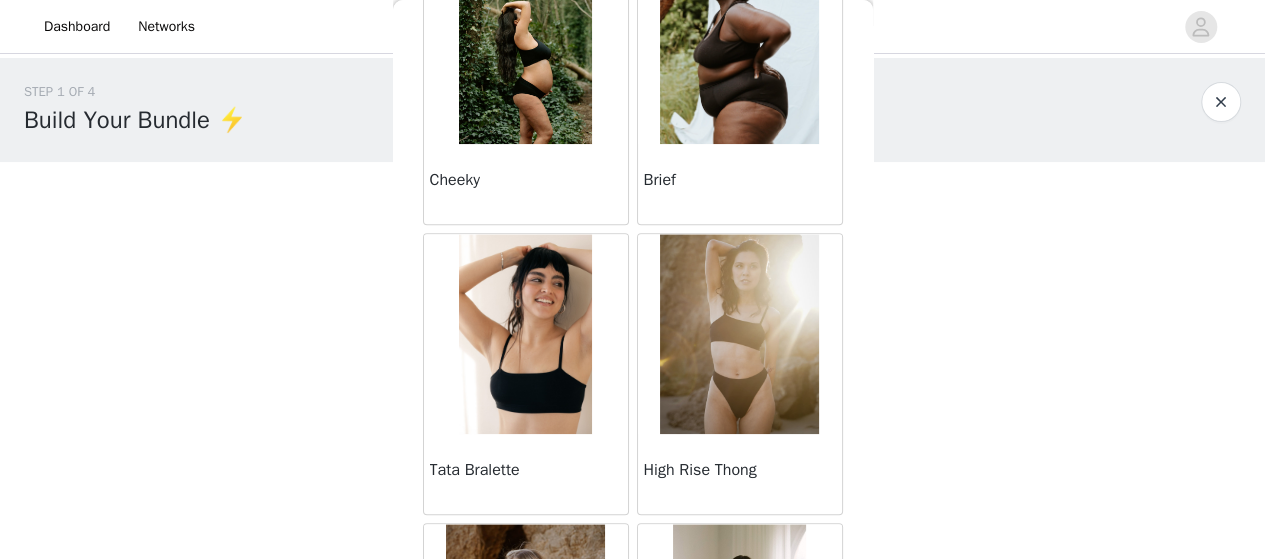 click at bounding box center (739, 334) 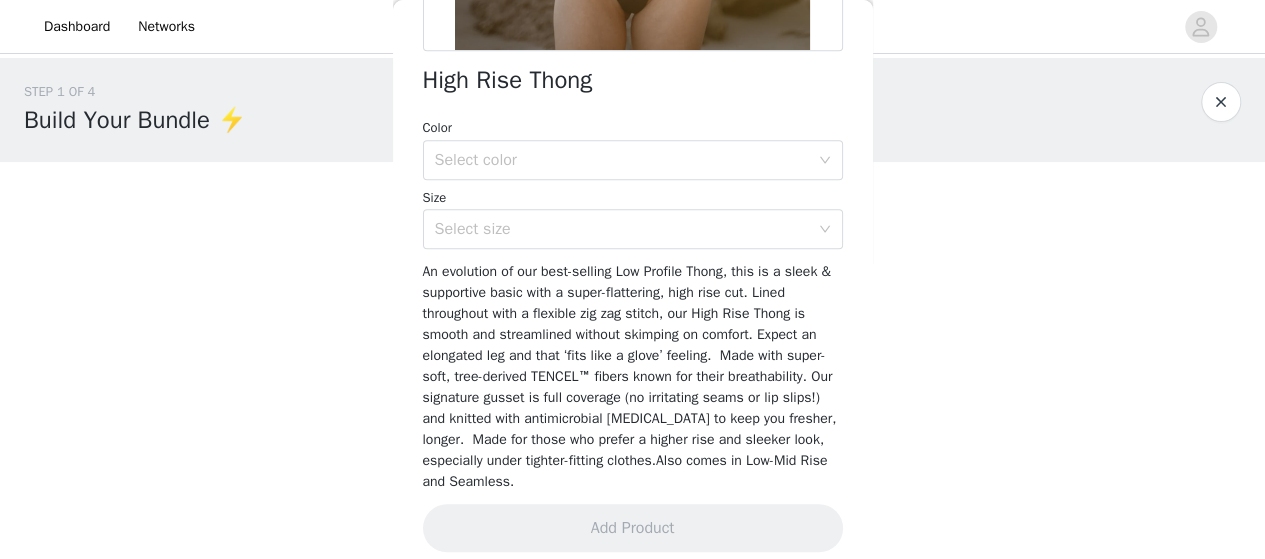 scroll, scrollTop: 516, scrollLeft: 0, axis: vertical 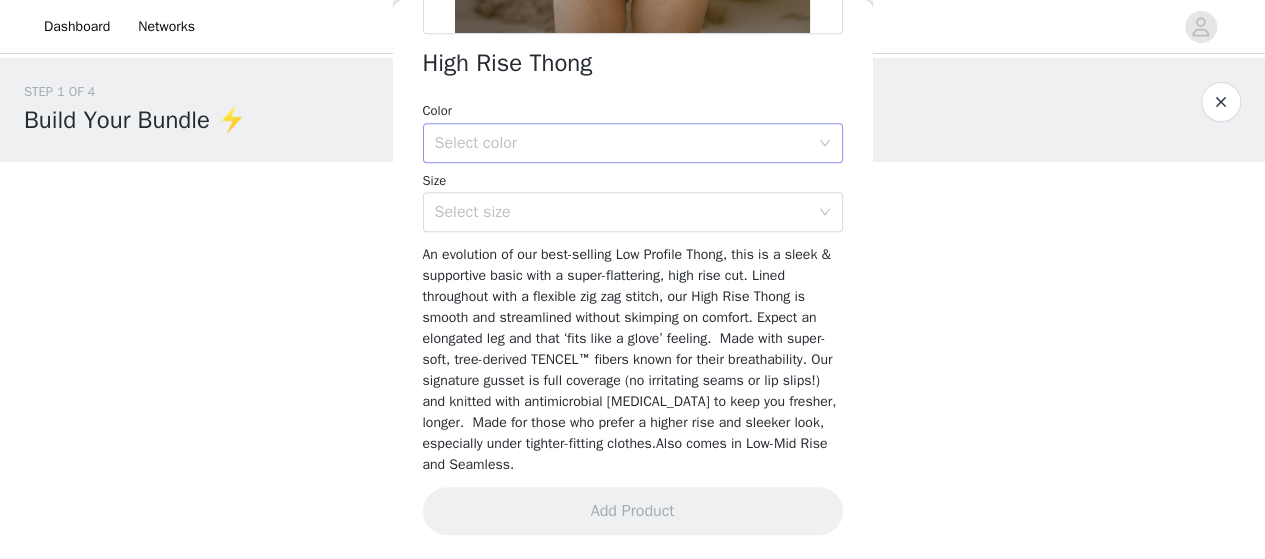 click on "Select color" at bounding box center (622, 143) 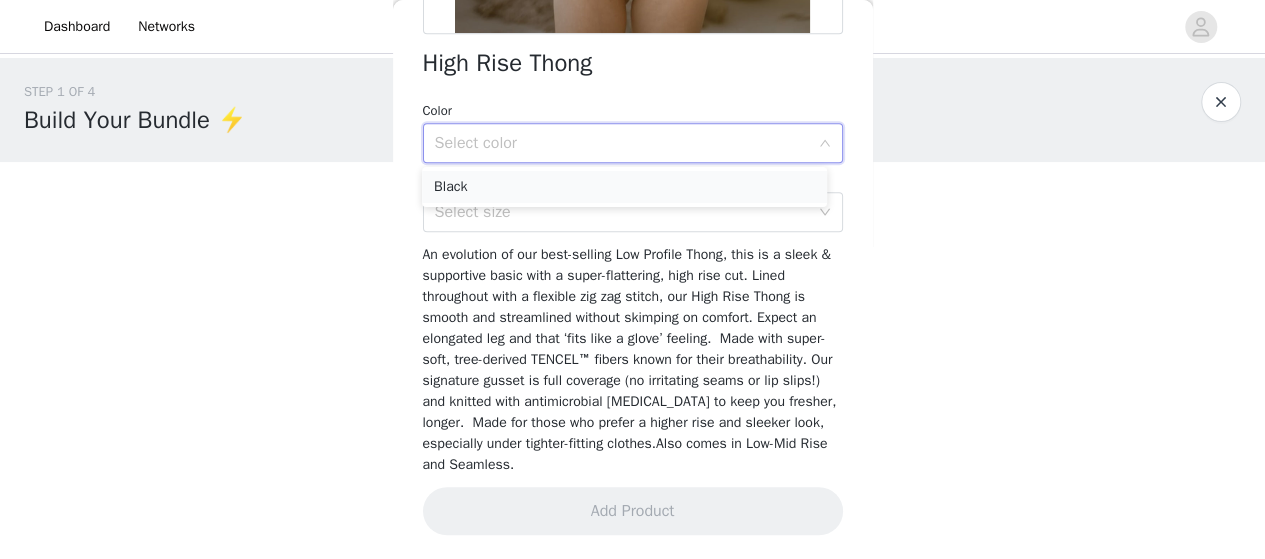 click on "Black" at bounding box center (624, 187) 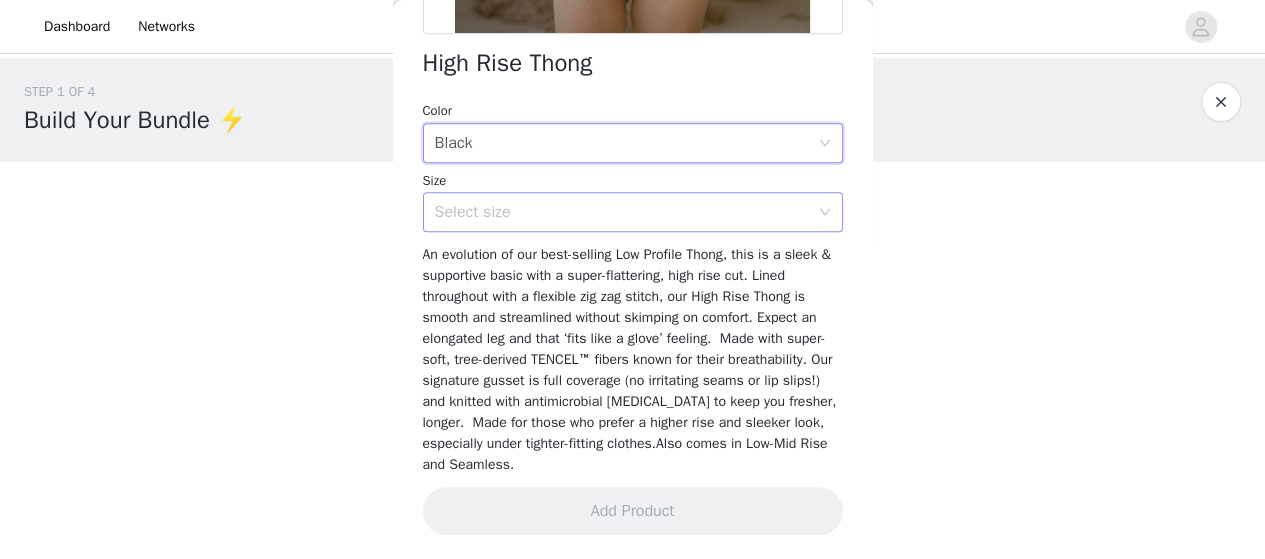 click on "Select size" at bounding box center (622, 212) 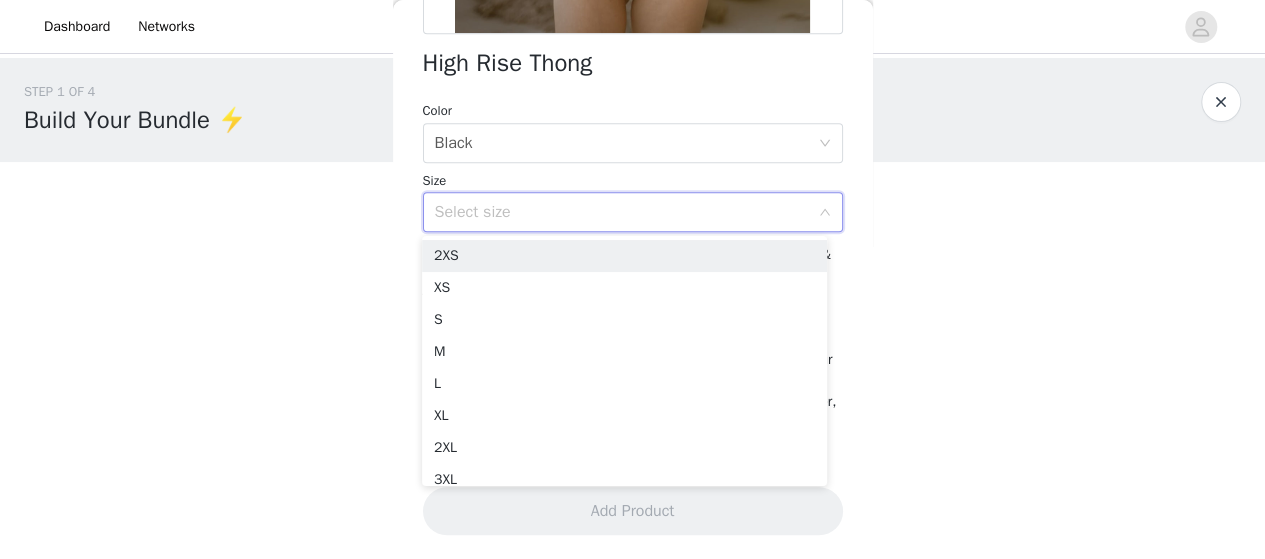 click on "Back     High Rise Thong               Color   Select color Black Size   Select size   An evolution of our best-selling Low Profile Thong, this is a sleek & supportive basic with a super-flattering, high rise cut. Lined throughout with a flexible zig zag stitch, our High Rise Thong is smooth and streamlined without skimping on comfort. Expect an elongated leg and that ‘fits like a glove’ feeling.  Made with super-soft, tree-derived TENCEL™ fibers known for their breathability. Our signature gusset is full coverage (no irritating seams or lip slips!) and knitted with antimicrobial zinc oxide to keep you fresher, longer.  Made for those who prefer a higher rise and sleeker look, especially under tighter-fitting clothes.Also comes in Low-Mid Rise and Seamless.   Add Product" at bounding box center [633, 279] 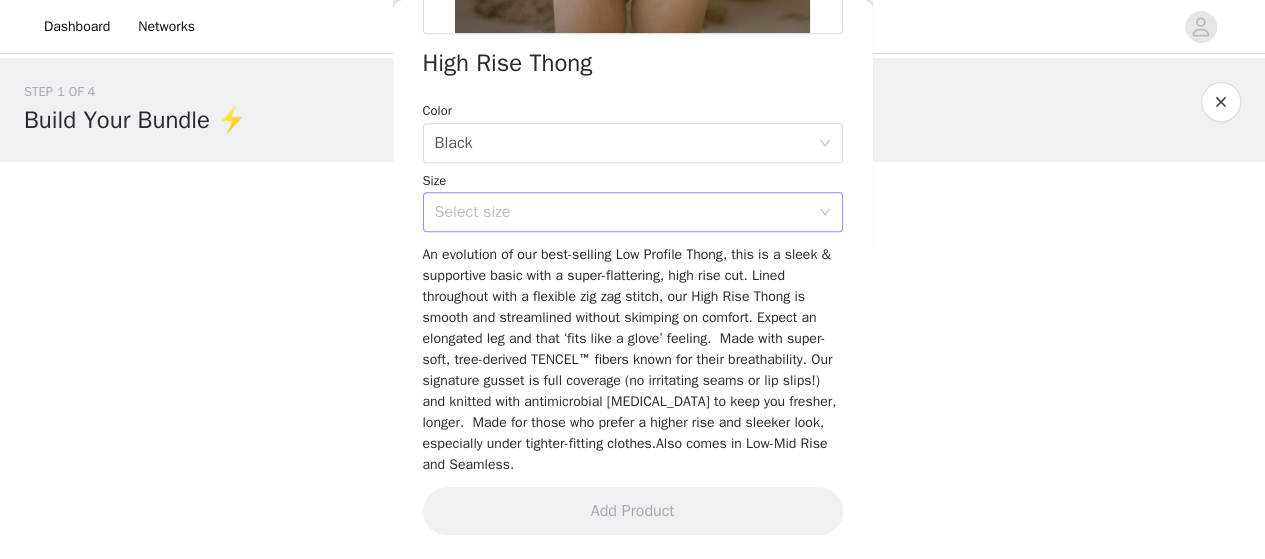 click on "Select size" at bounding box center (622, 212) 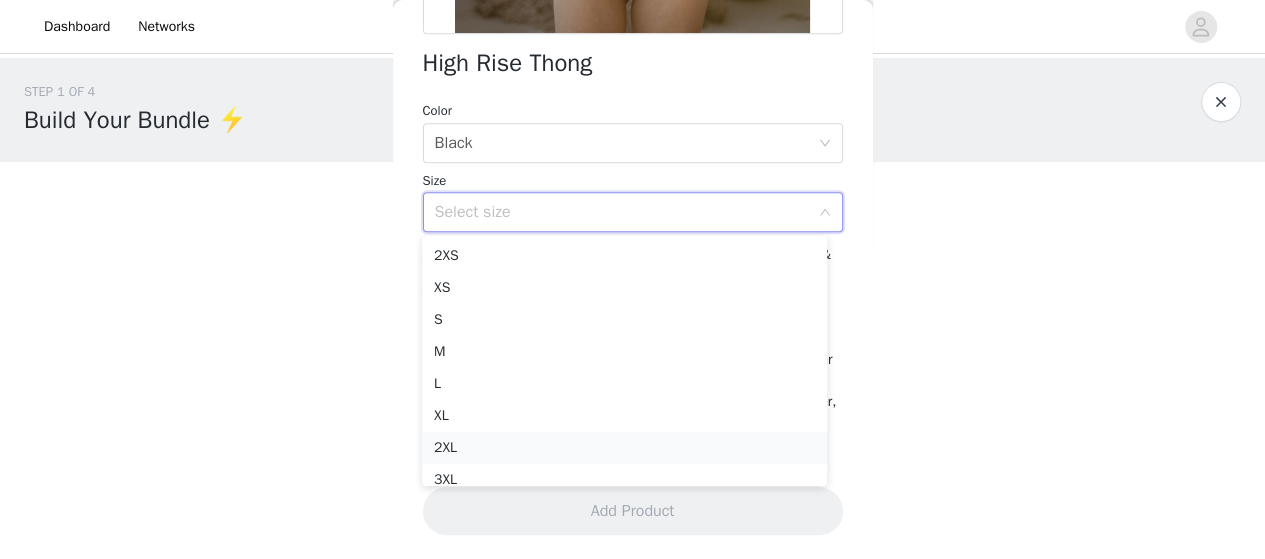scroll, scrollTop: 14, scrollLeft: 0, axis: vertical 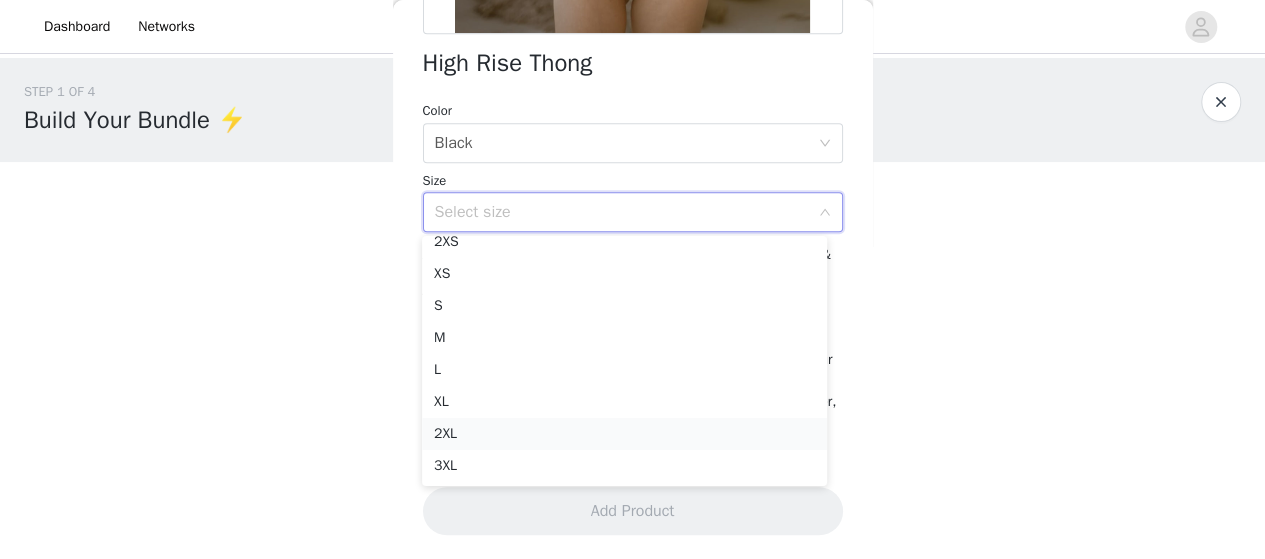 click on "2XL" at bounding box center [624, 434] 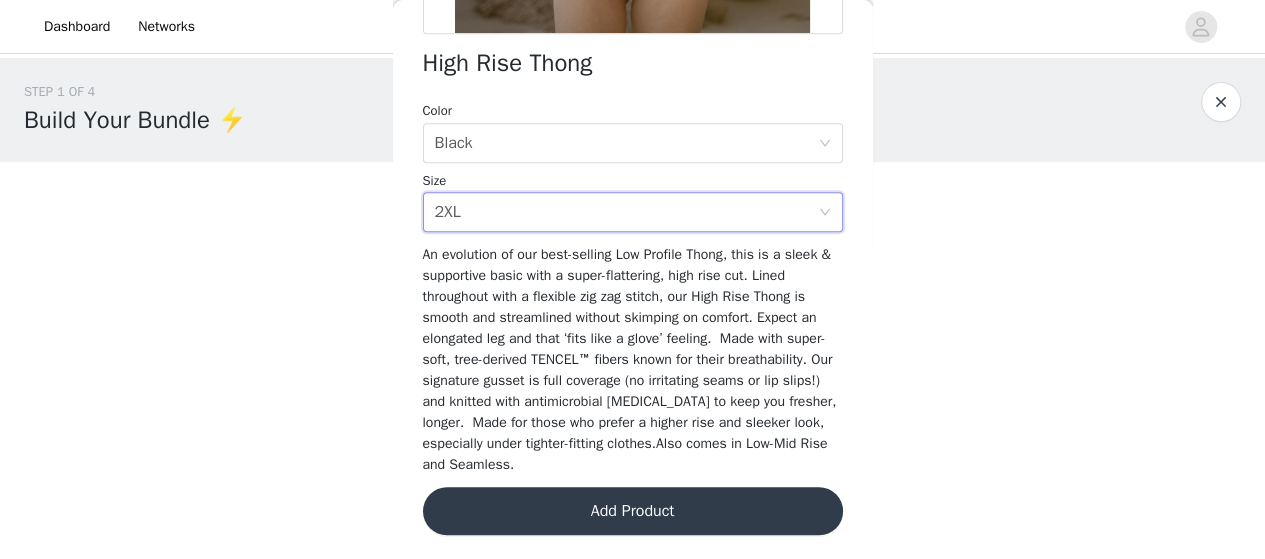 click on "Add Product" at bounding box center (633, 511) 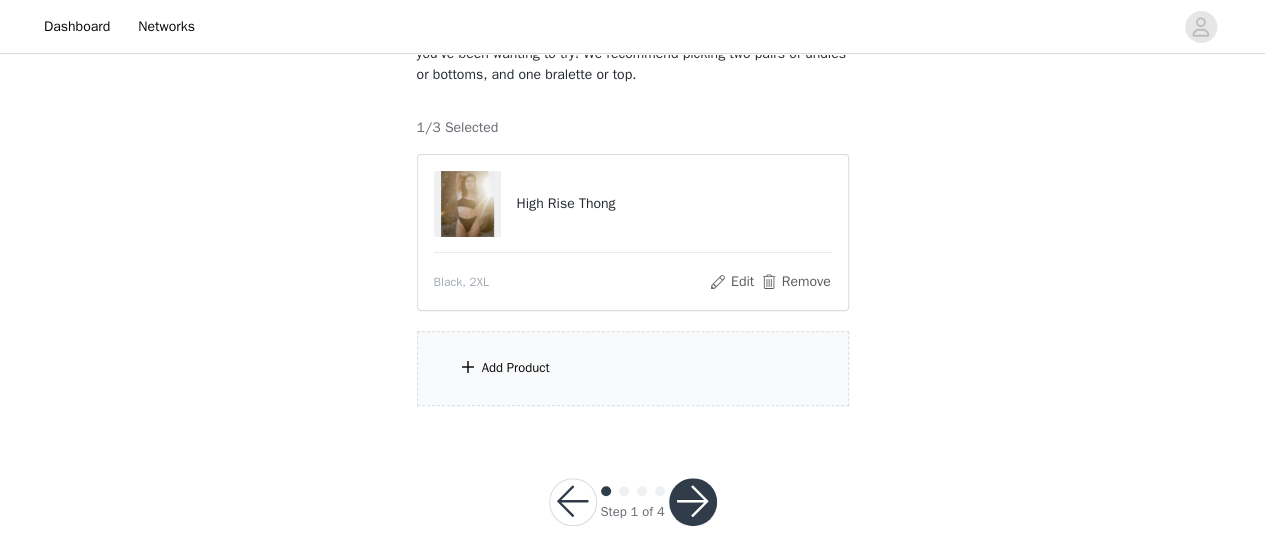 scroll, scrollTop: 177, scrollLeft: 0, axis: vertical 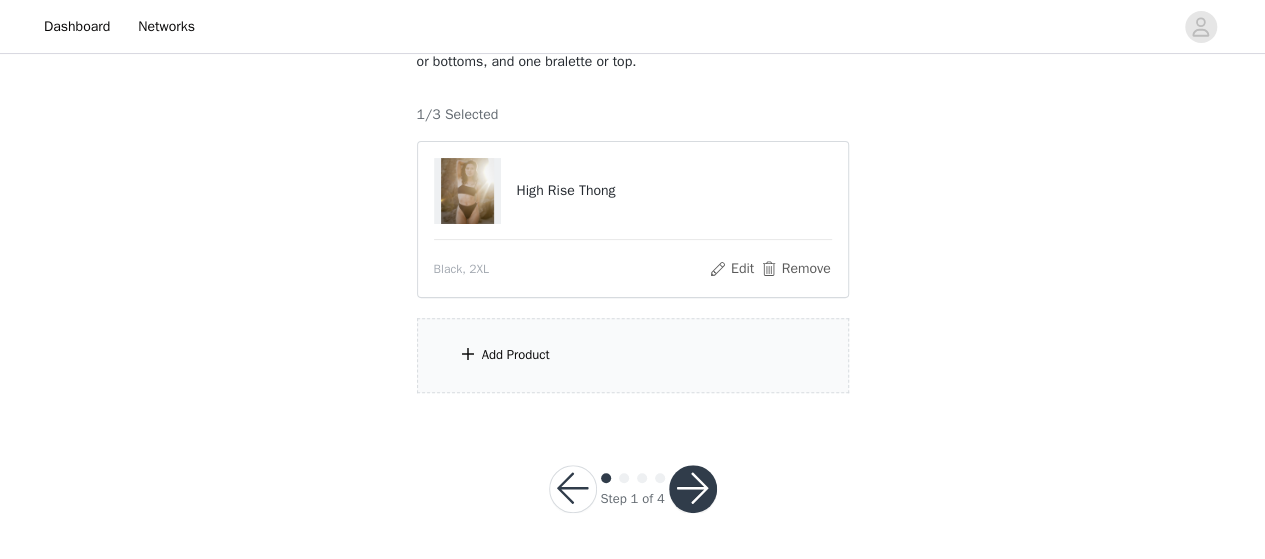 click on "Add Product" at bounding box center [633, 355] 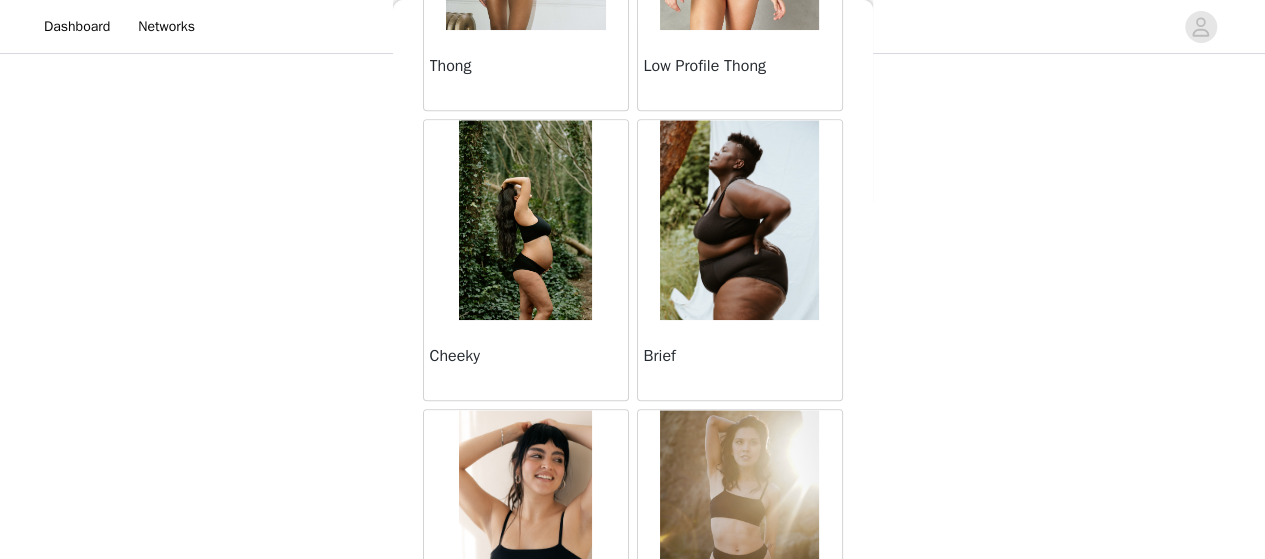 scroll, scrollTop: 558, scrollLeft: 0, axis: vertical 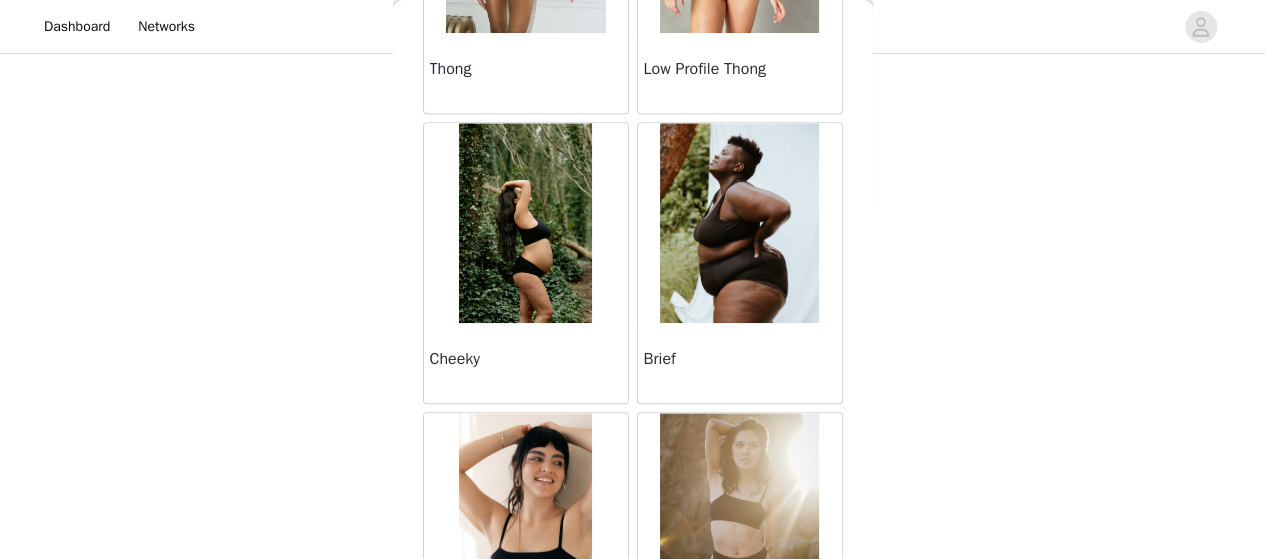 click at bounding box center [739, 223] 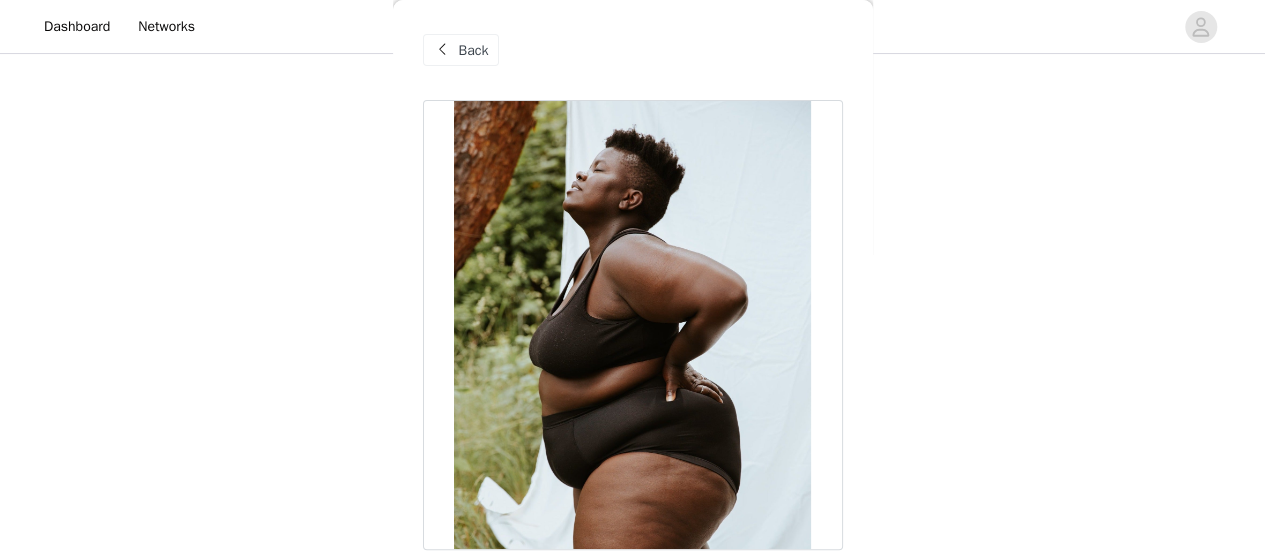 scroll, scrollTop: 494, scrollLeft: 0, axis: vertical 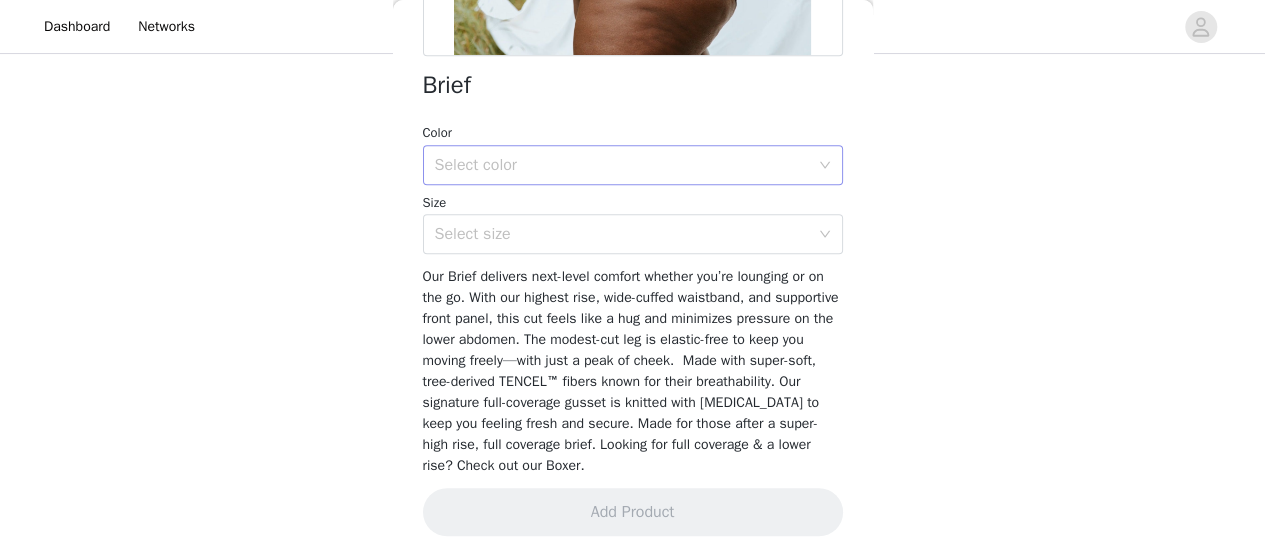 click on "Select color" at bounding box center [626, 165] 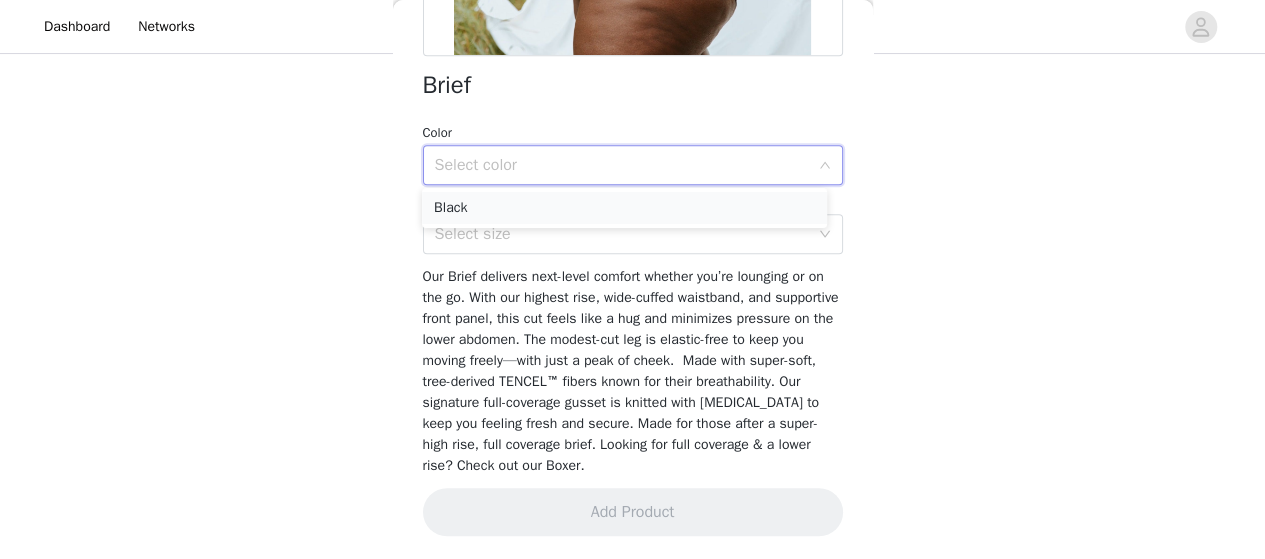 click on "Black" at bounding box center [624, 208] 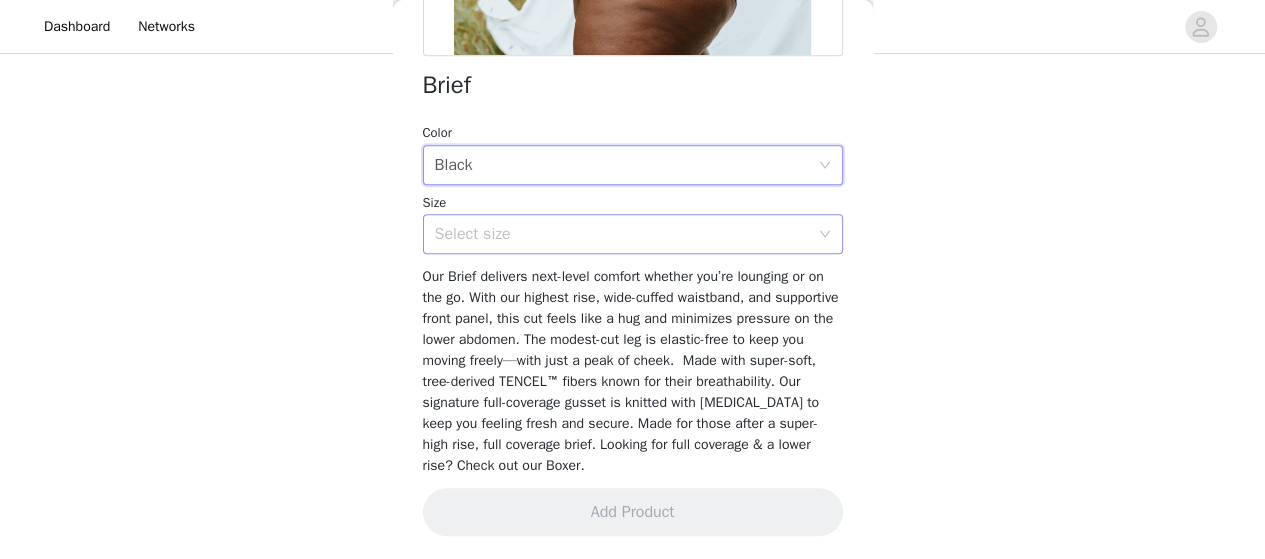 click on "Select size" at bounding box center (622, 234) 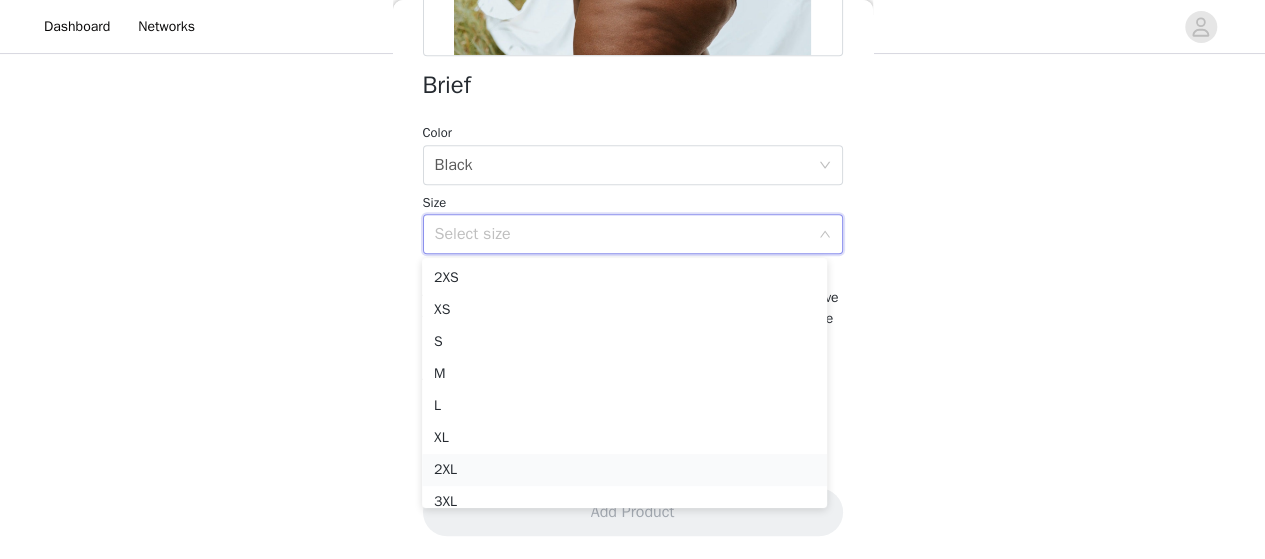 click on "2XL" at bounding box center (624, 470) 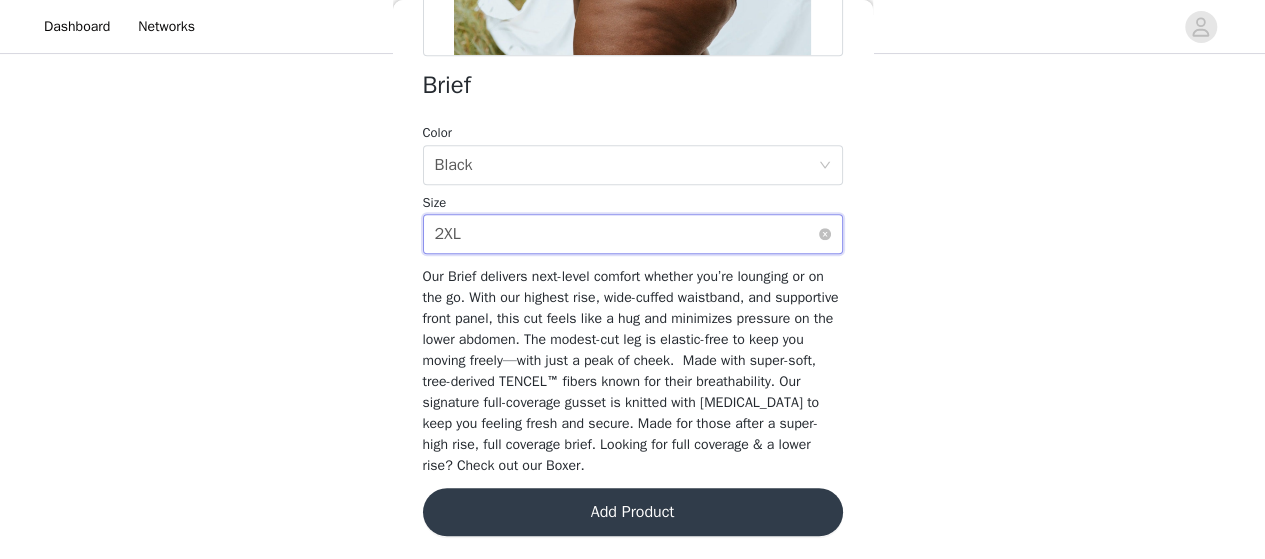 click on "Select size 2XL" at bounding box center (626, 234) 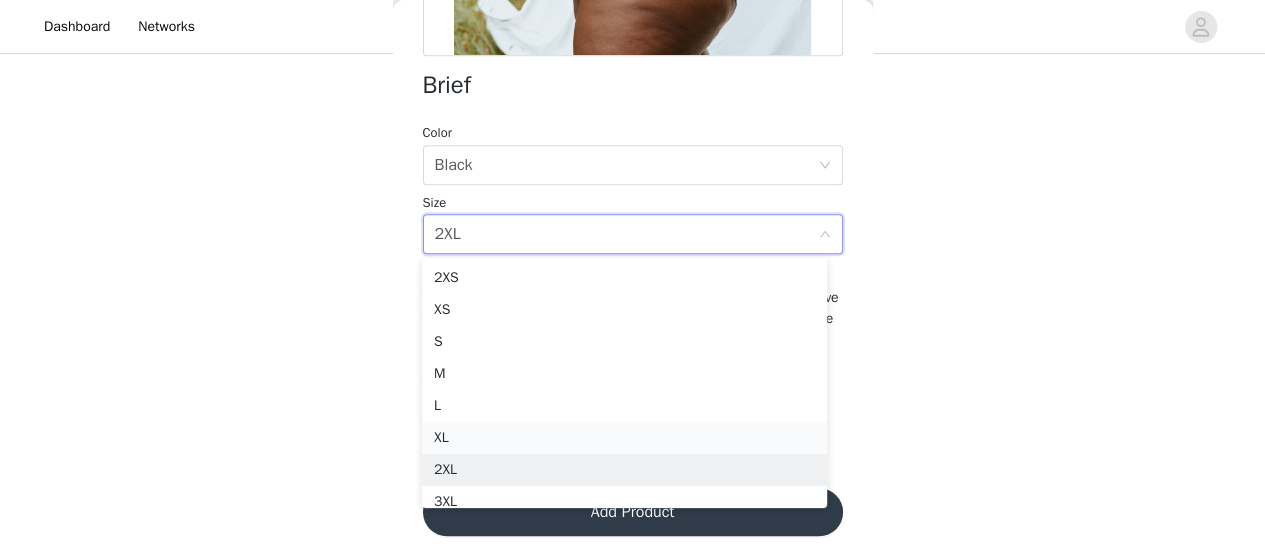 click on "XL" at bounding box center (624, 438) 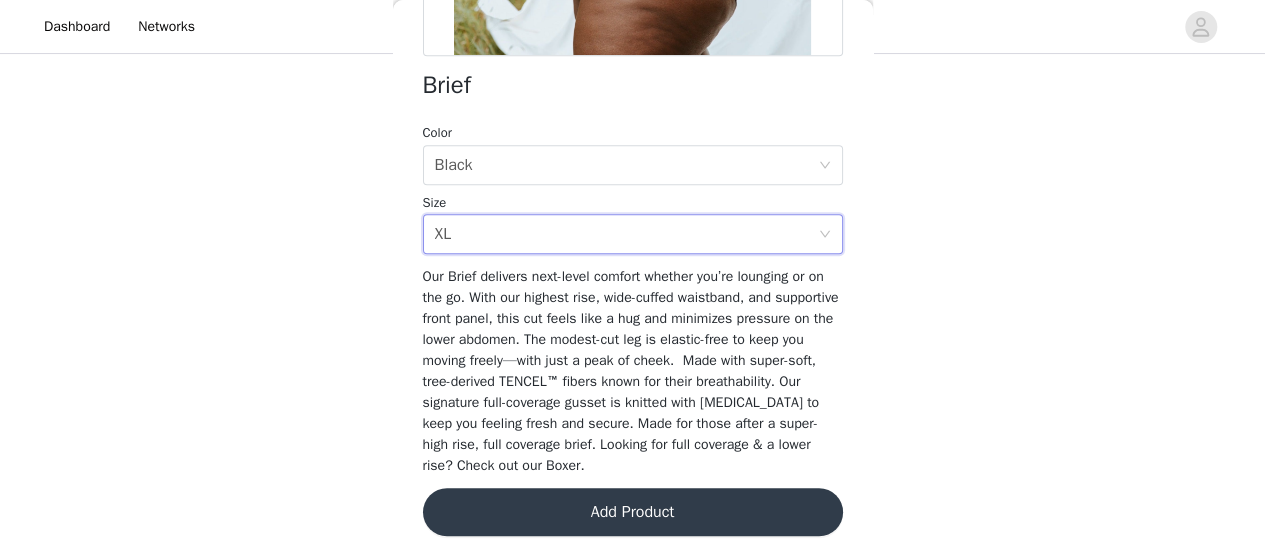 click on "Add Product" at bounding box center [633, 512] 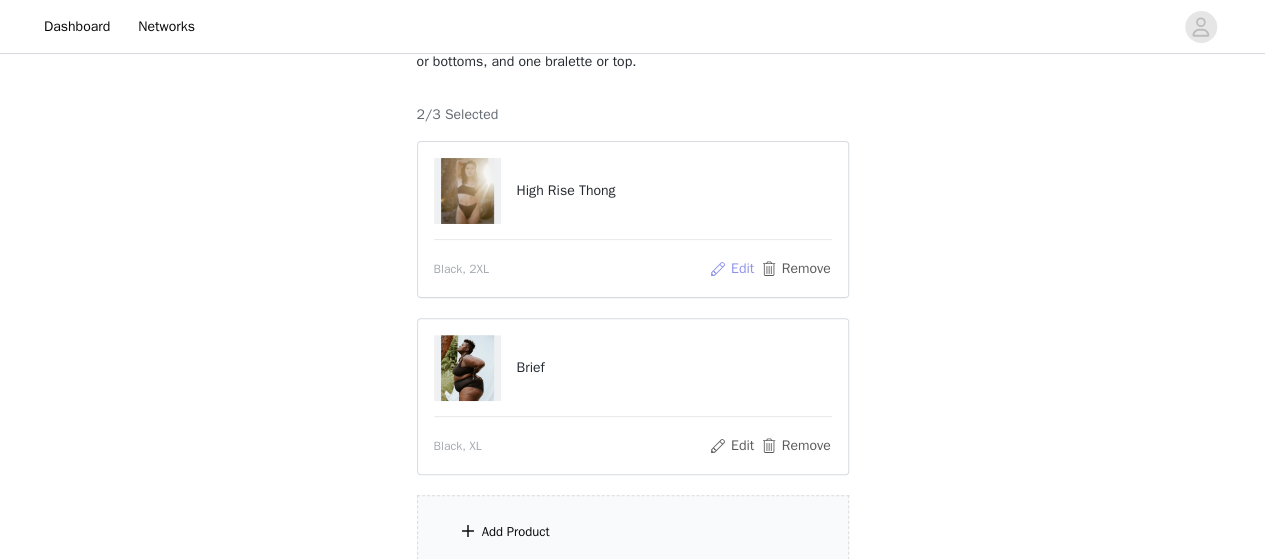 click on "Edit" at bounding box center [731, 269] 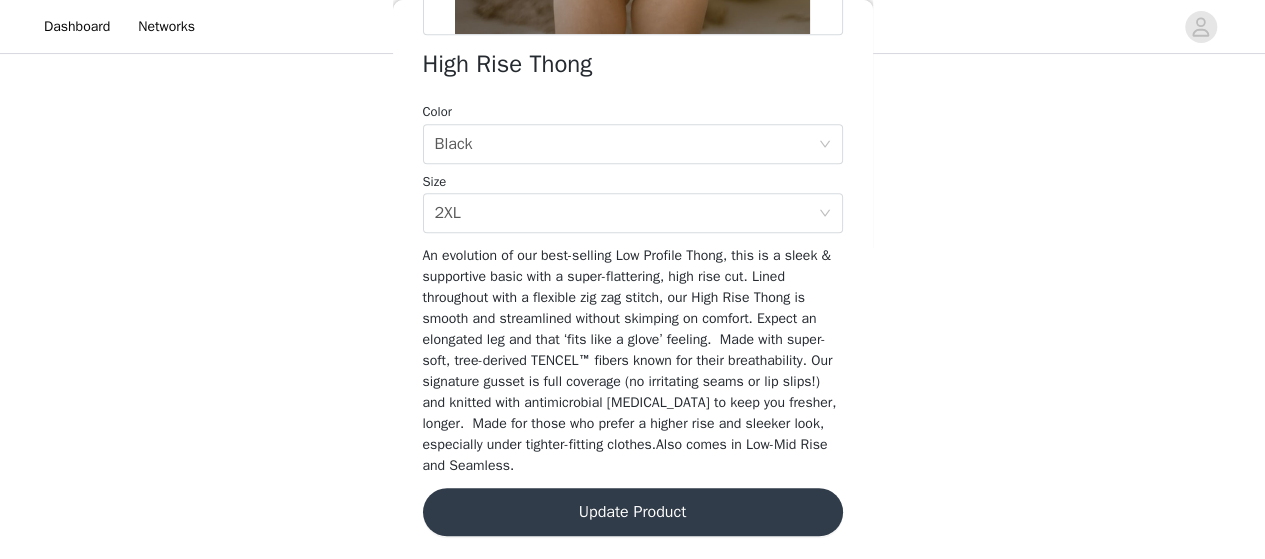 scroll, scrollTop: 516, scrollLeft: 0, axis: vertical 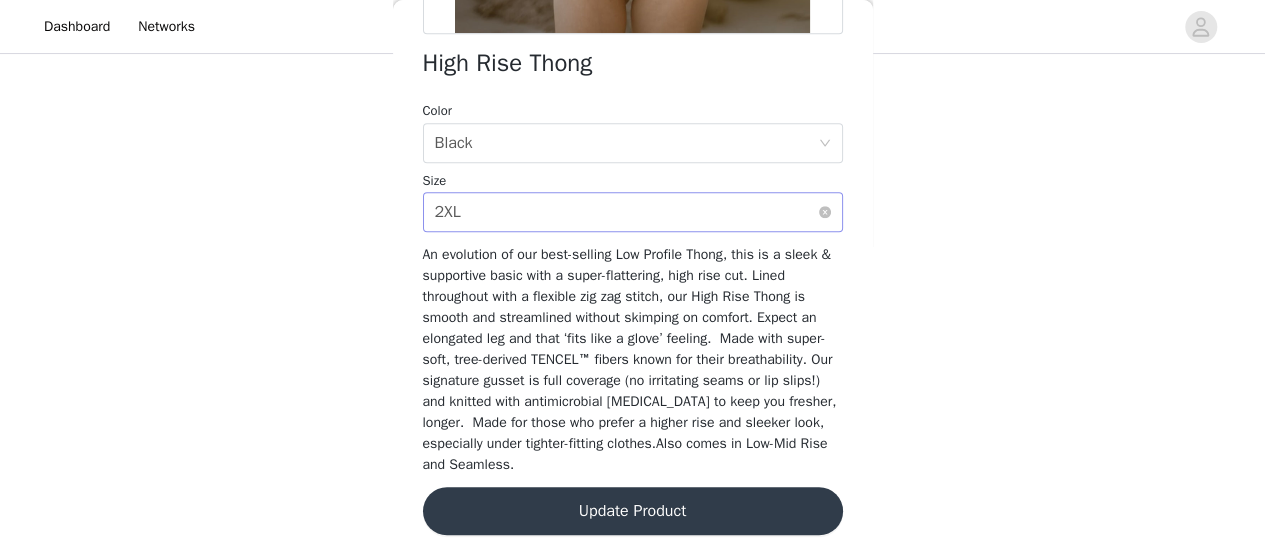 click on "Select size 2XL" at bounding box center (626, 212) 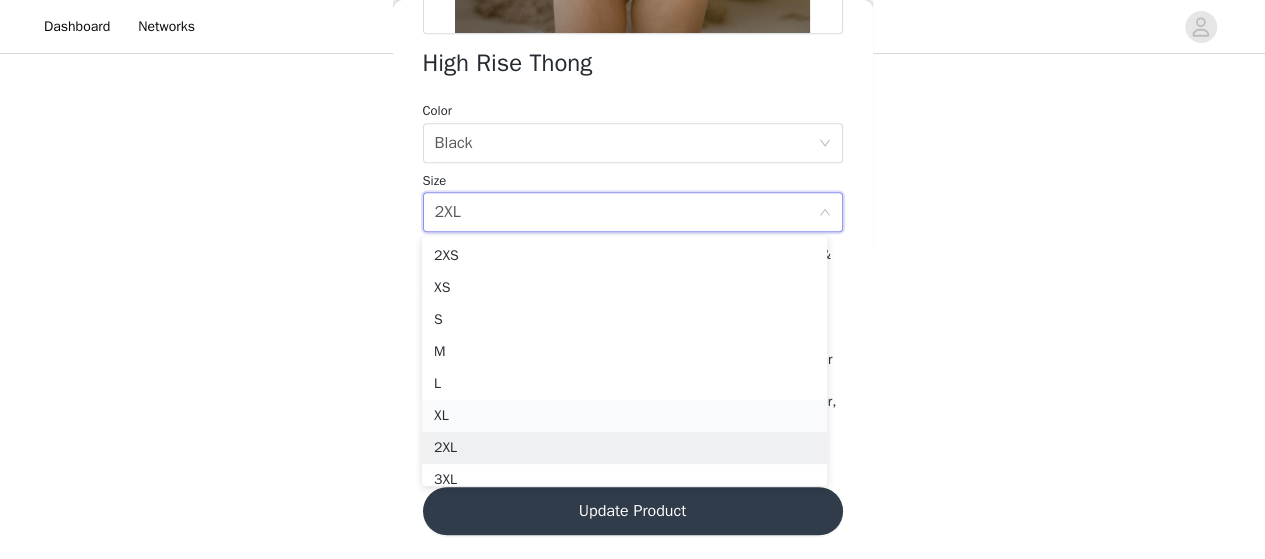 click on "XL" at bounding box center [624, 416] 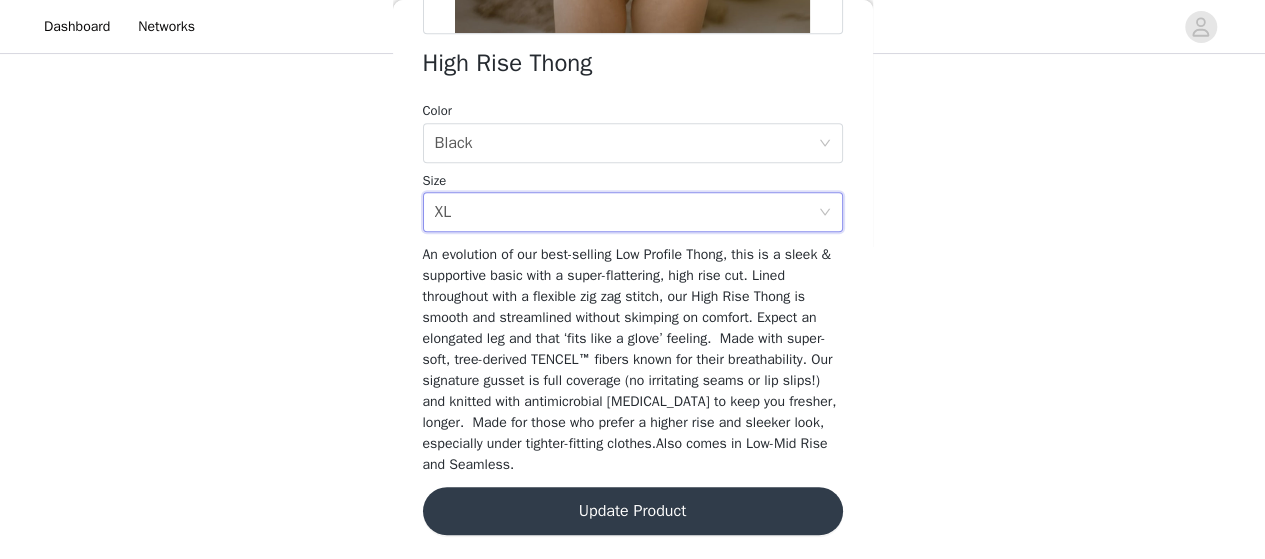 click on "Update Product" at bounding box center (633, 511) 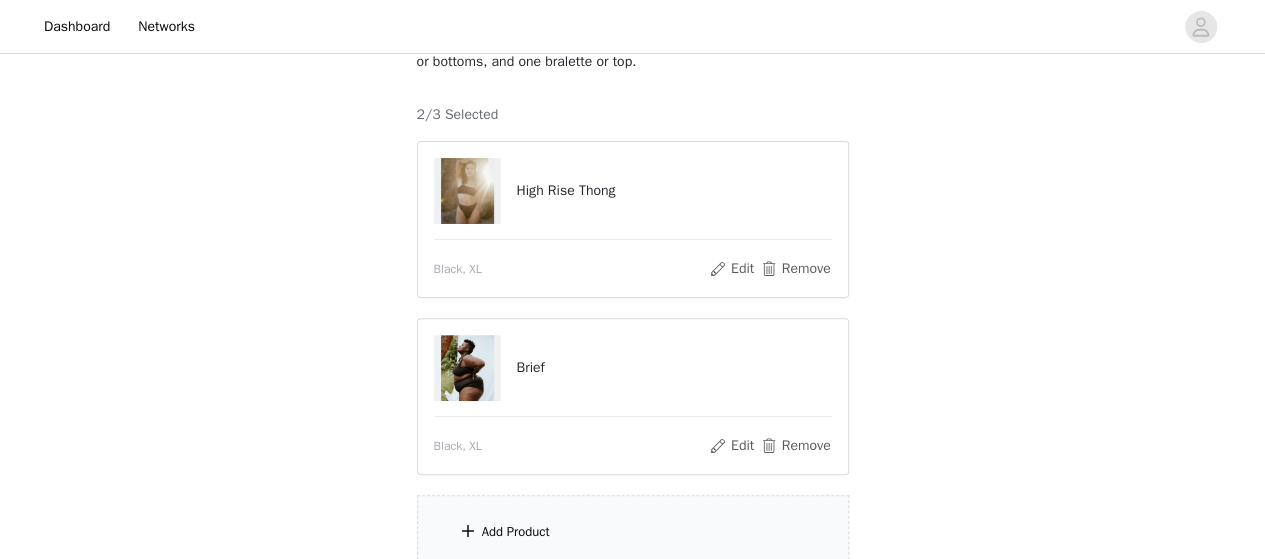 scroll, scrollTop: 353, scrollLeft: 0, axis: vertical 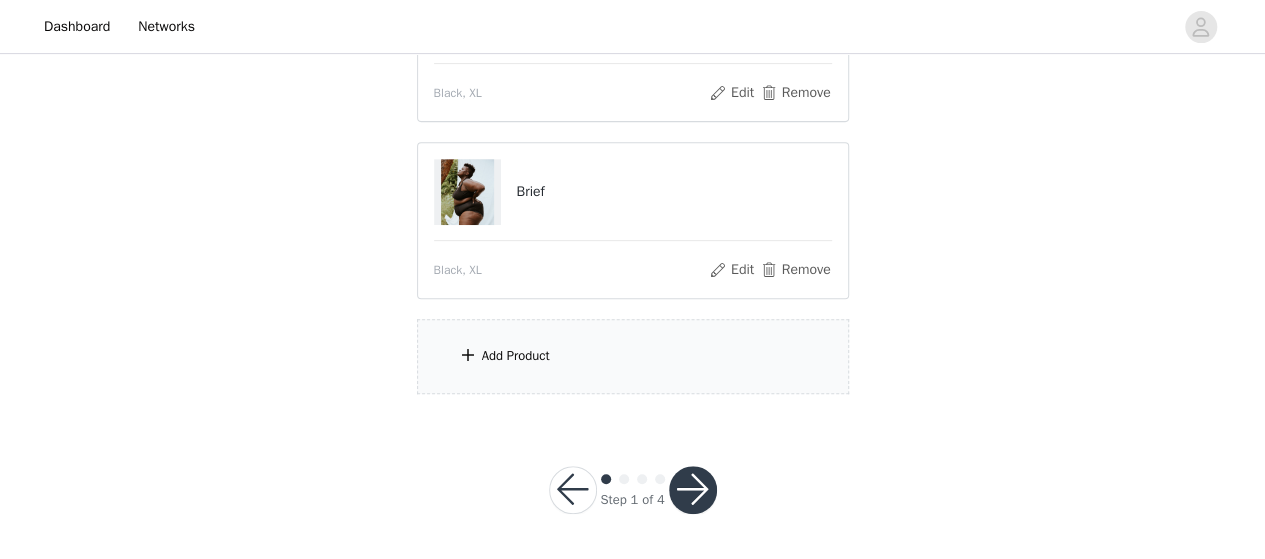 click on "Add Product" at bounding box center (633, 356) 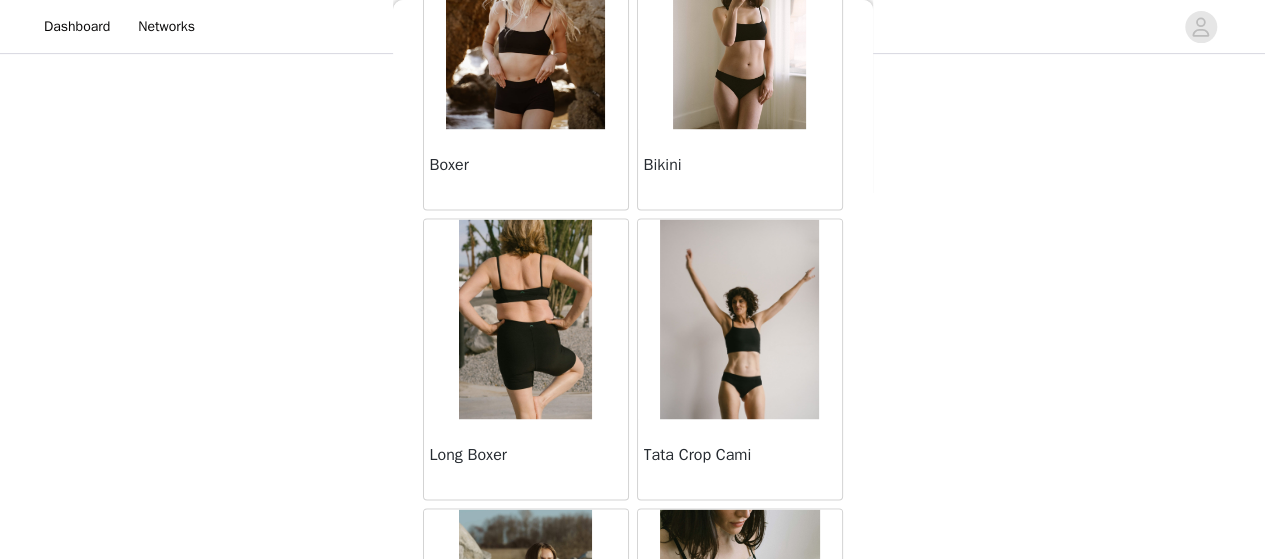 scroll, scrollTop: 1351, scrollLeft: 0, axis: vertical 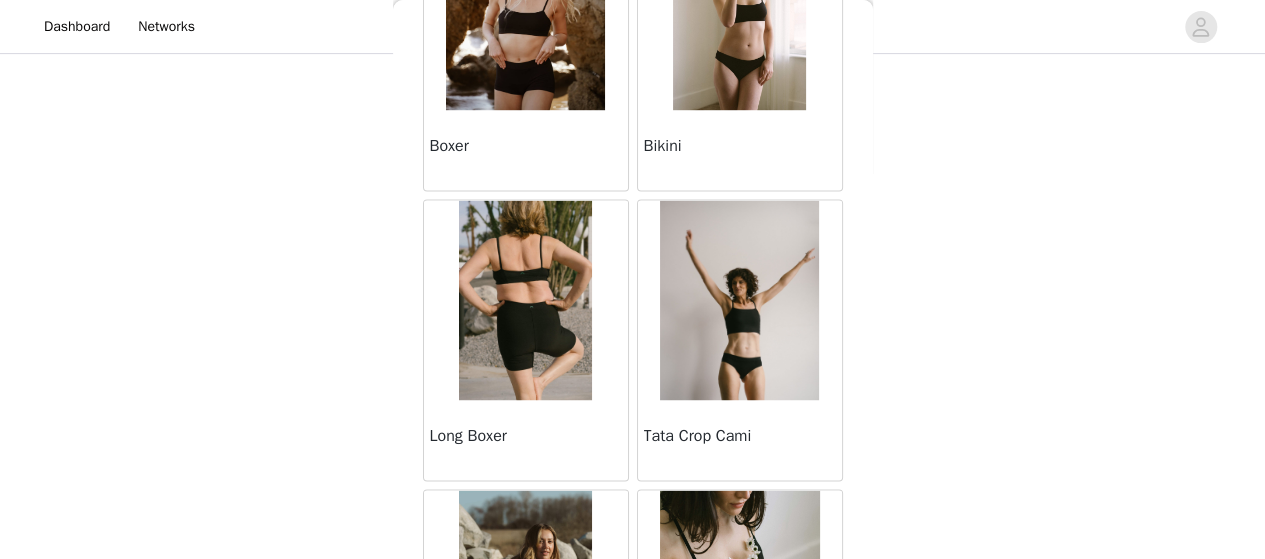 click at bounding box center (739, 300) 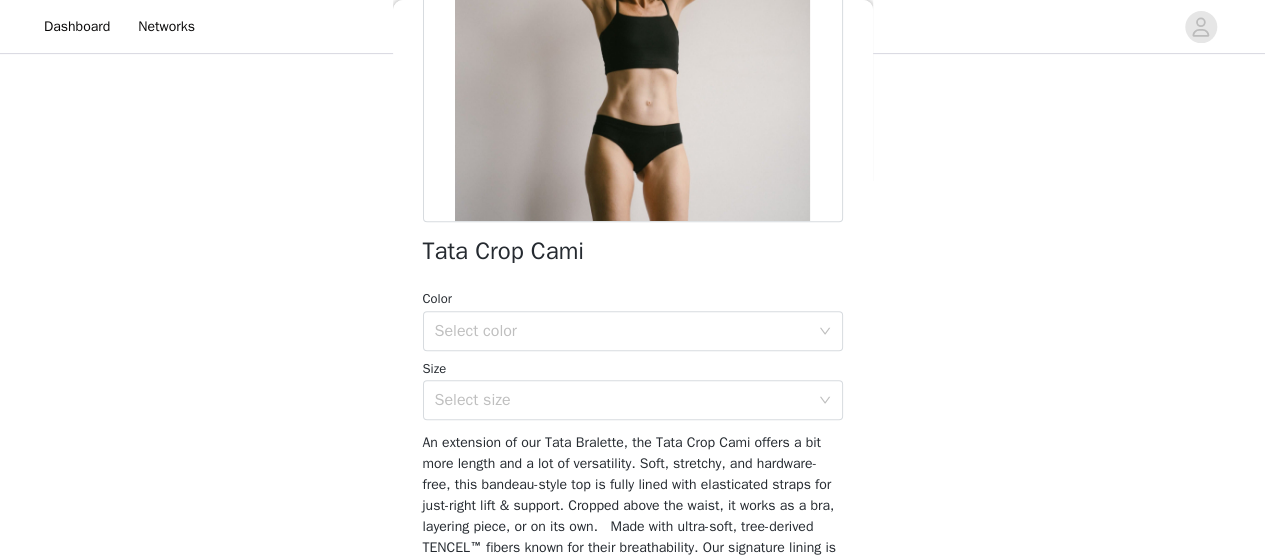 scroll, scrollTop: 494, scrollLeft: 0, axis: vertical 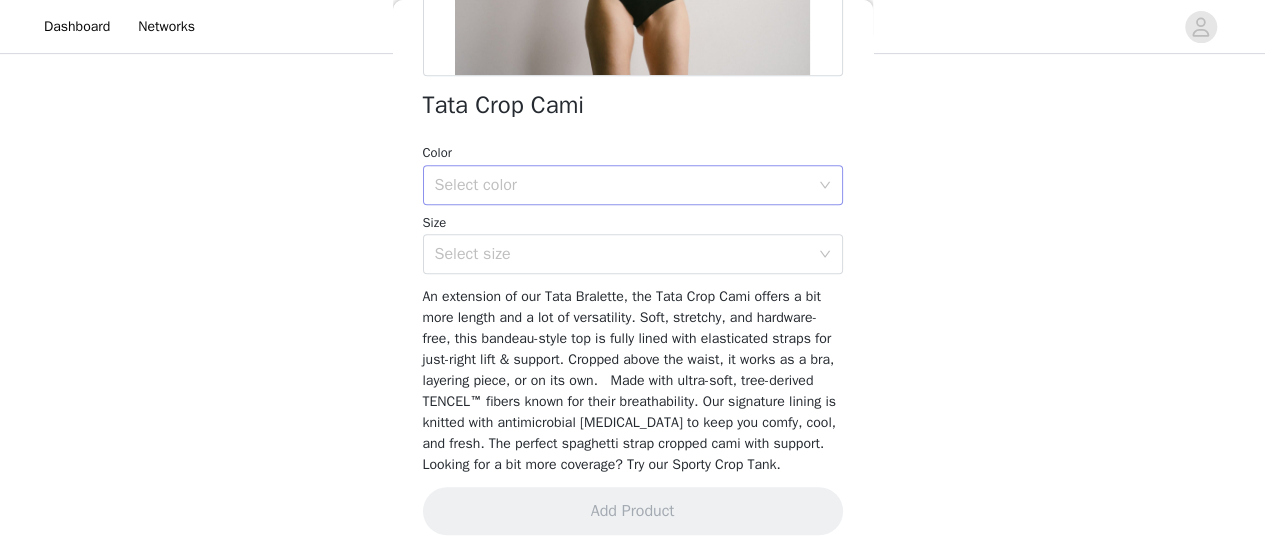 click on "Select color" at bounding box center [626, 185] 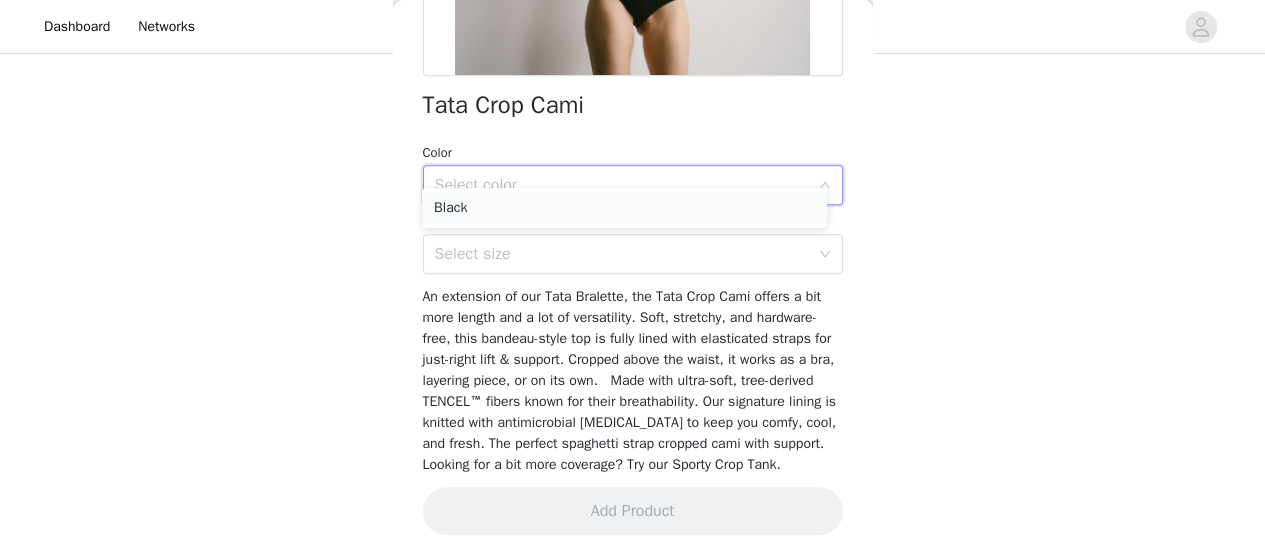 click on "Black" at bounding box center [624, 208] 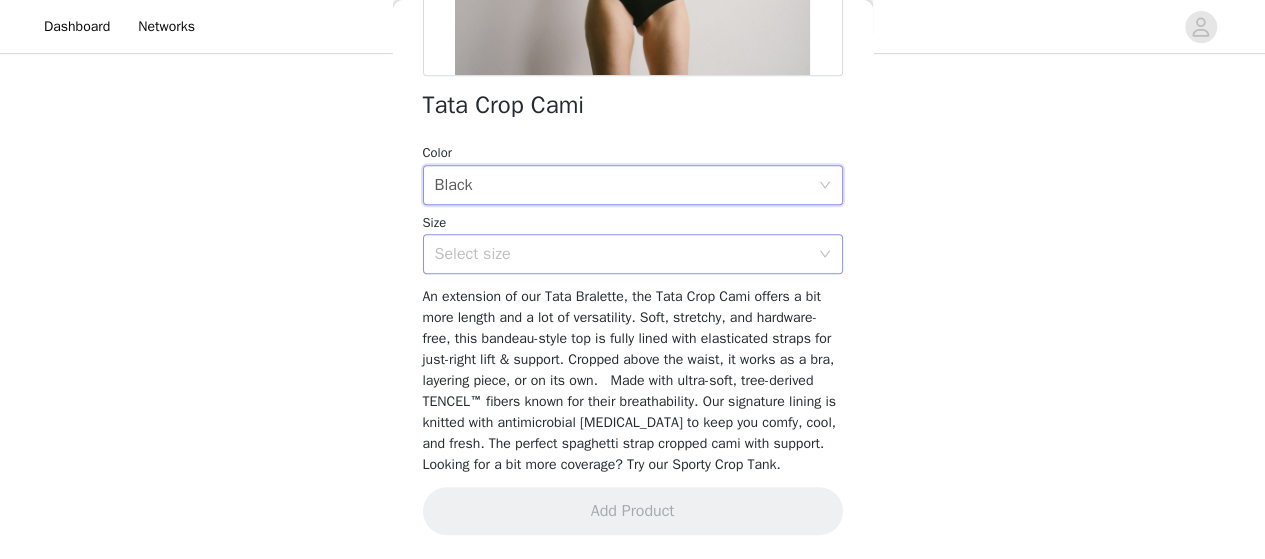 click on "Select size" at bounding box center (622, 254) 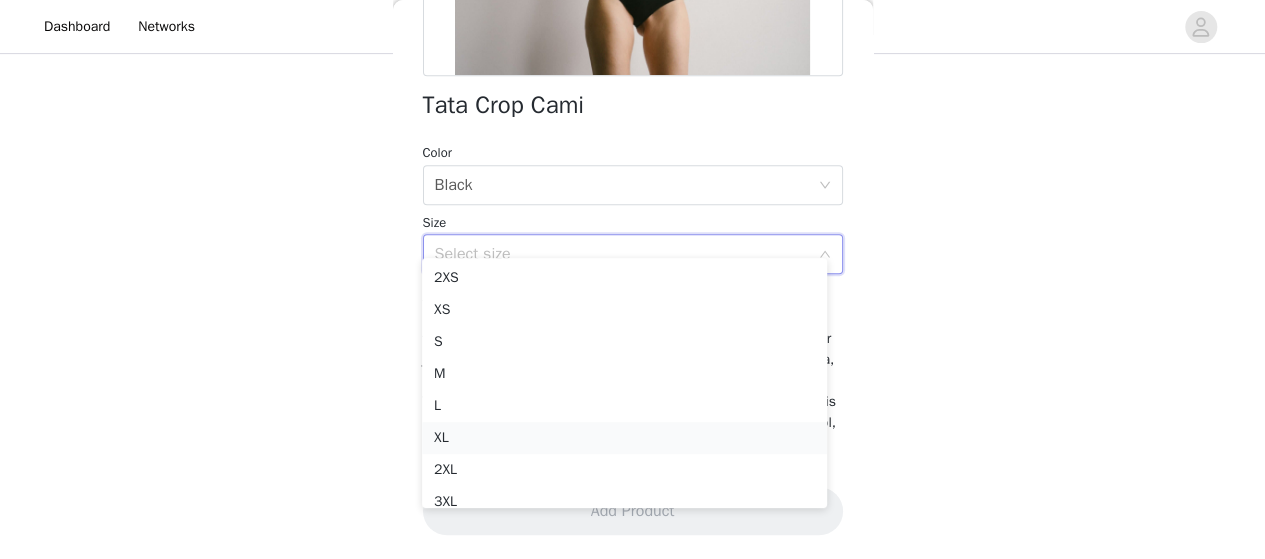 click on "XL" at bounding box center (624, 438) 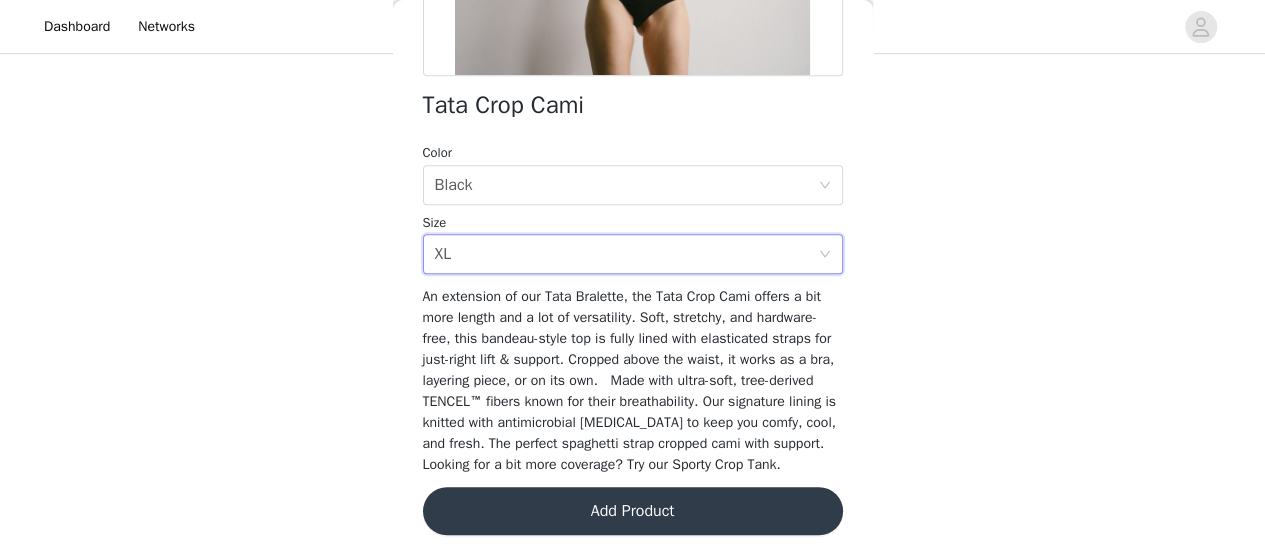 click on "Add Product" at bounding box center [633, 511] 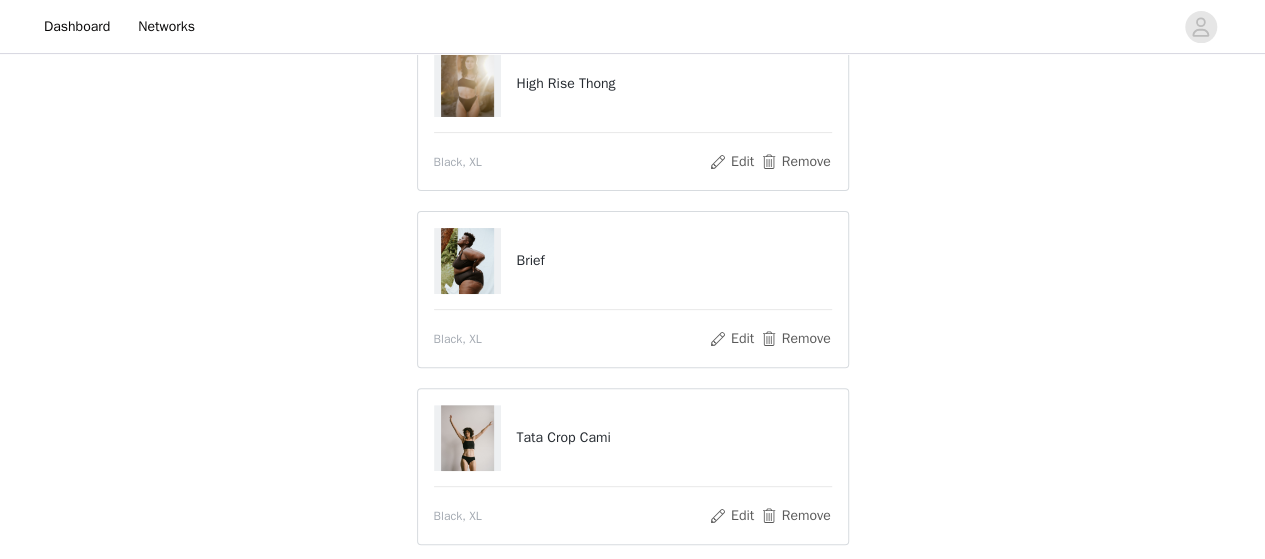scroll, scrollTop: 232, scrollLeft: 0, axis: vertical 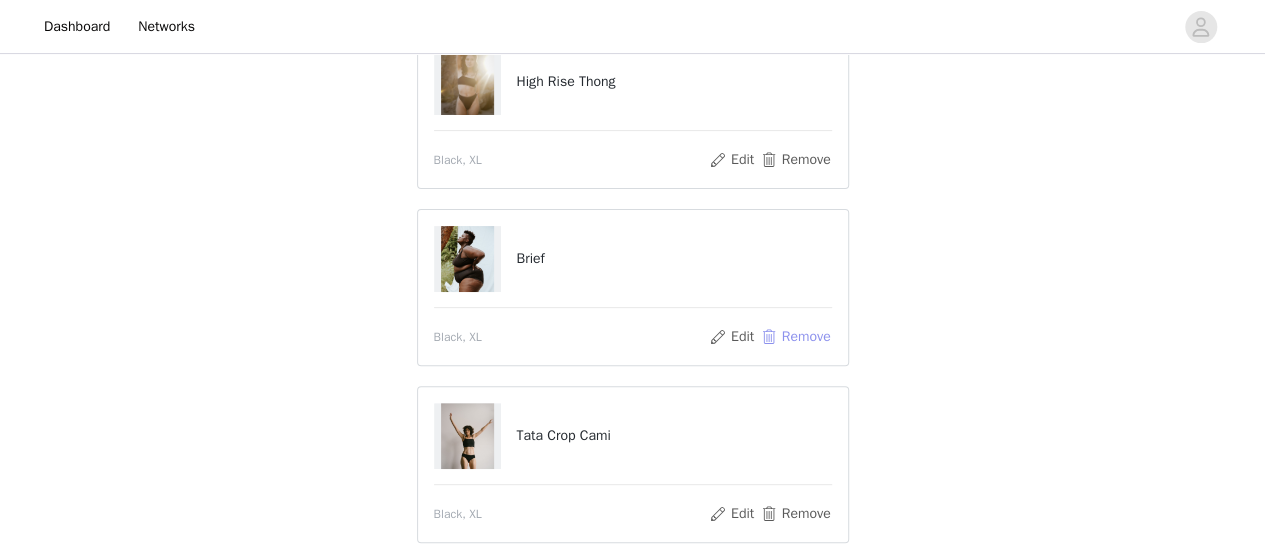 click on "Remove" at bounding box center (795, 337) 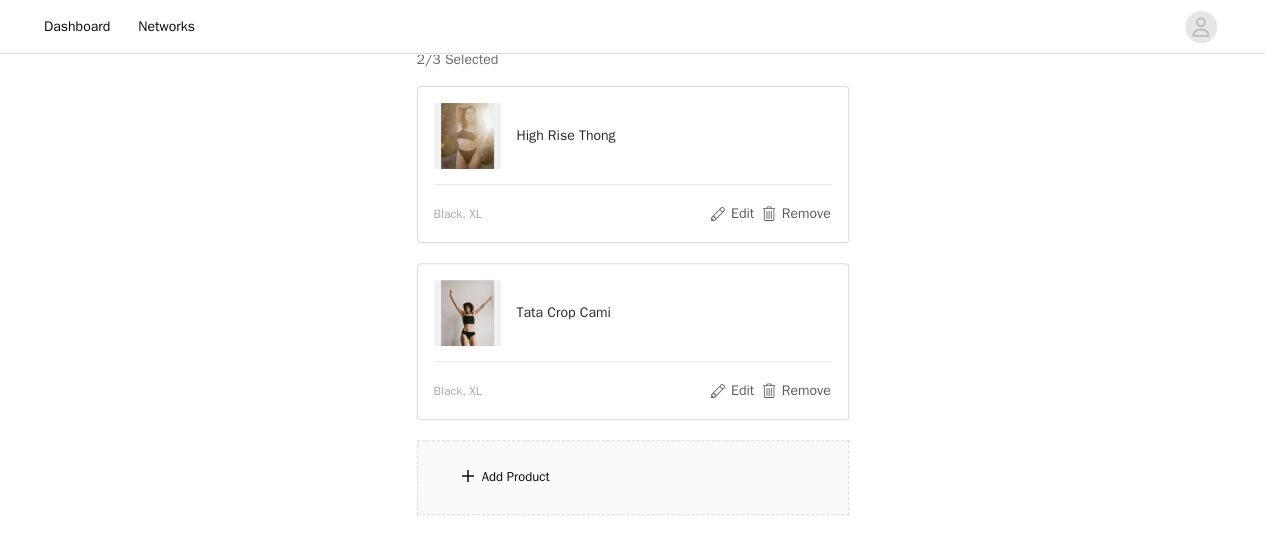 click on "Add Product" at bounding box center [633, 477] 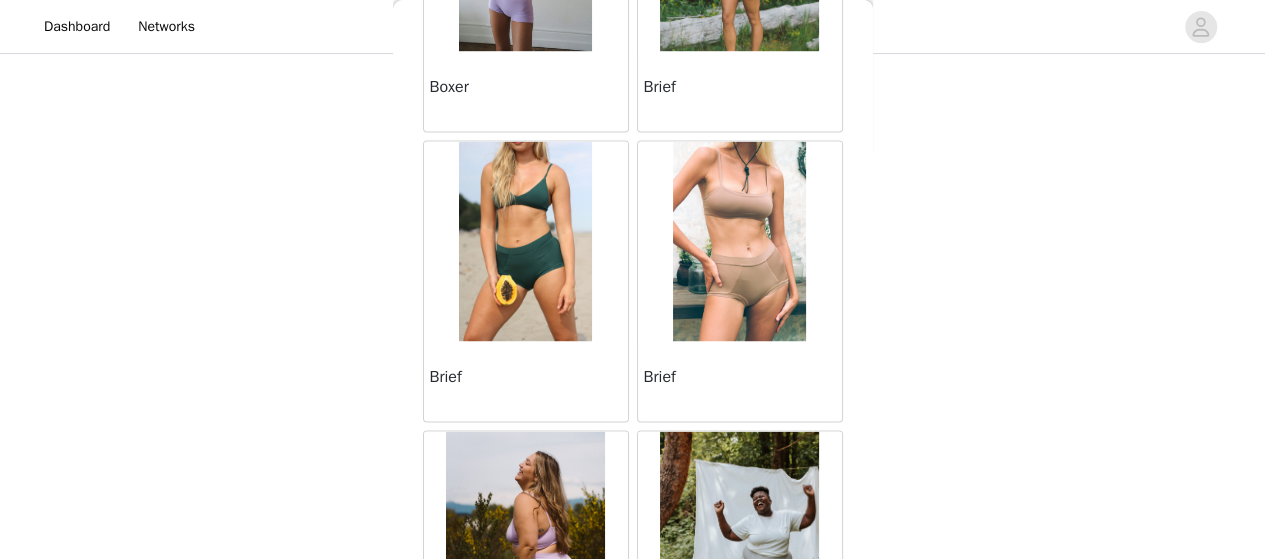scroll, scrollTop: 5201, scrollLeft: 0, axis: vertical 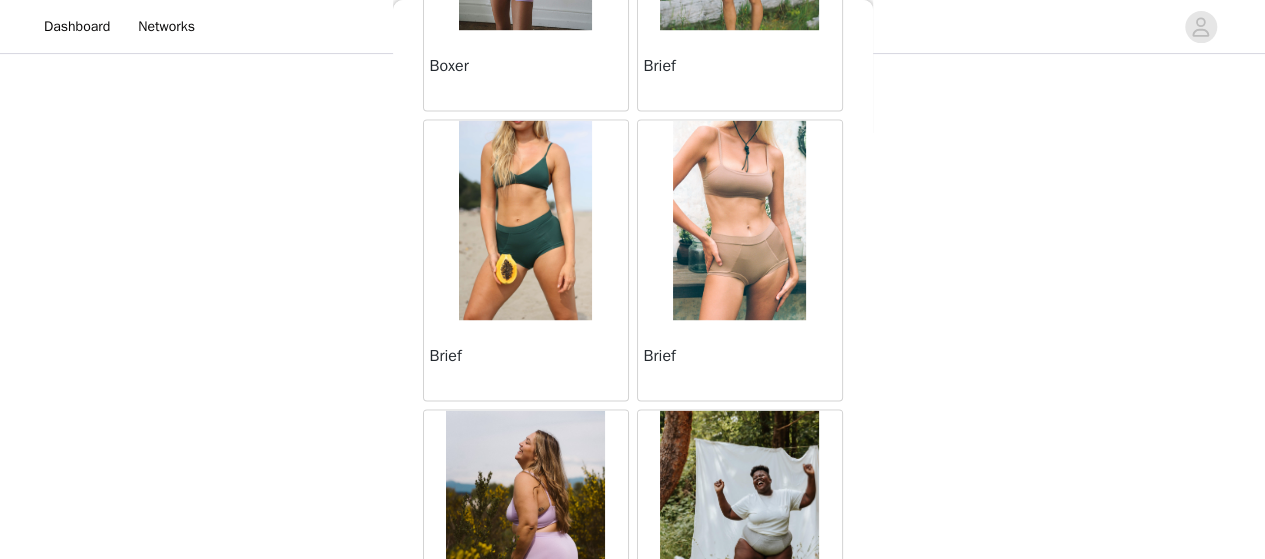 click on "Brief" at bounding box center [526, 360] 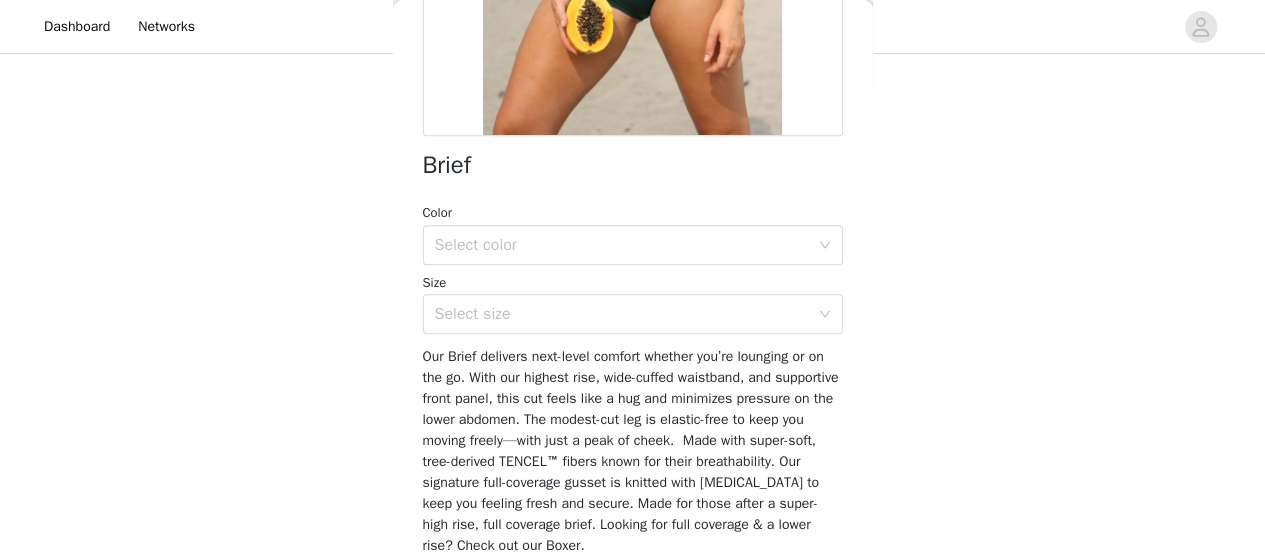 scroll, scrollTop: 418, scrollLeft: 0, axis: vertical 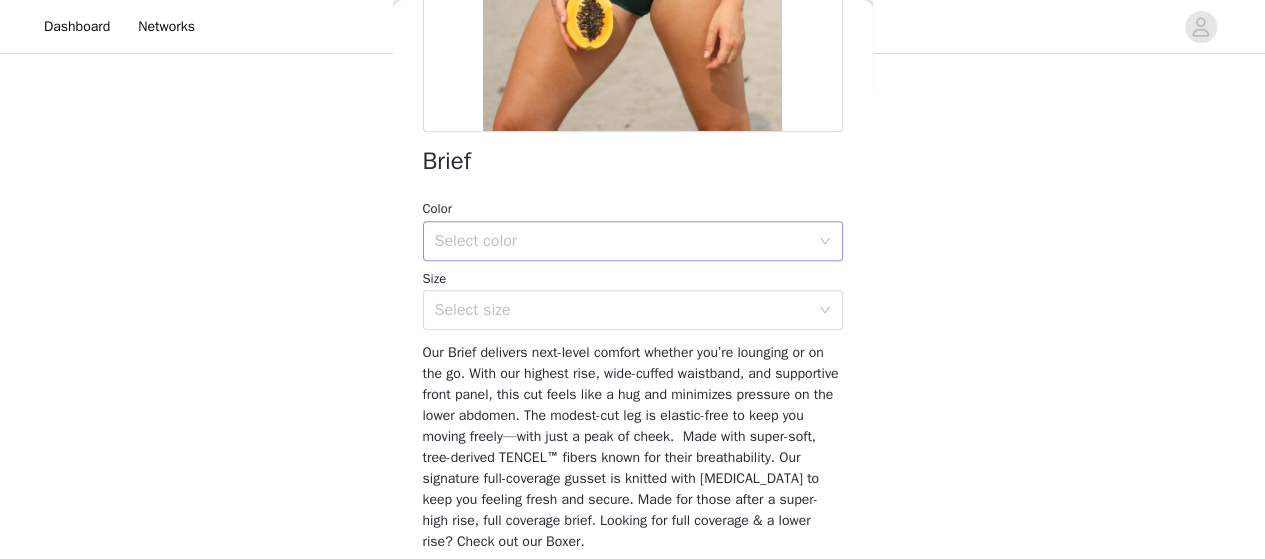 click on "Select color" at bounding box center [622, 241] 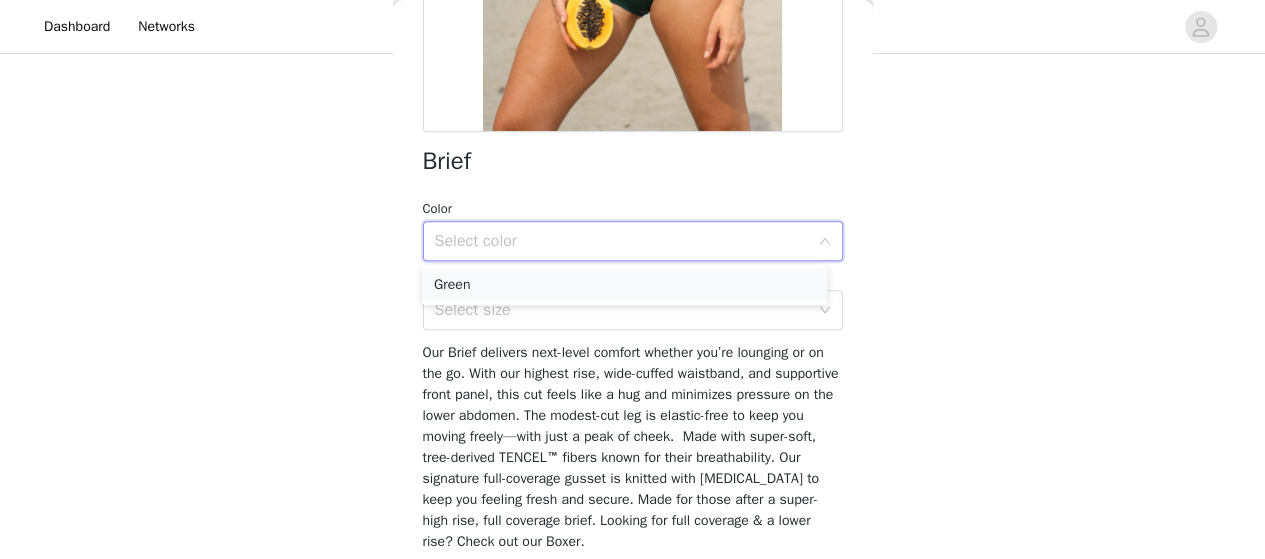 click on "Green" at bounding box center [624, 285] 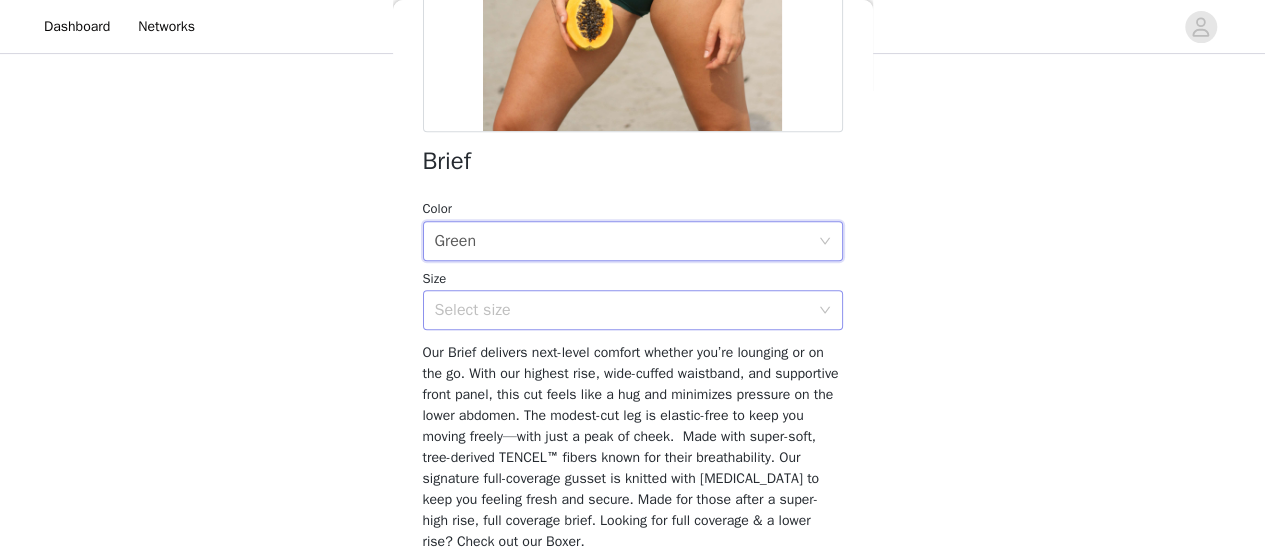 click on "Select size" at bounding box center [622, 310] 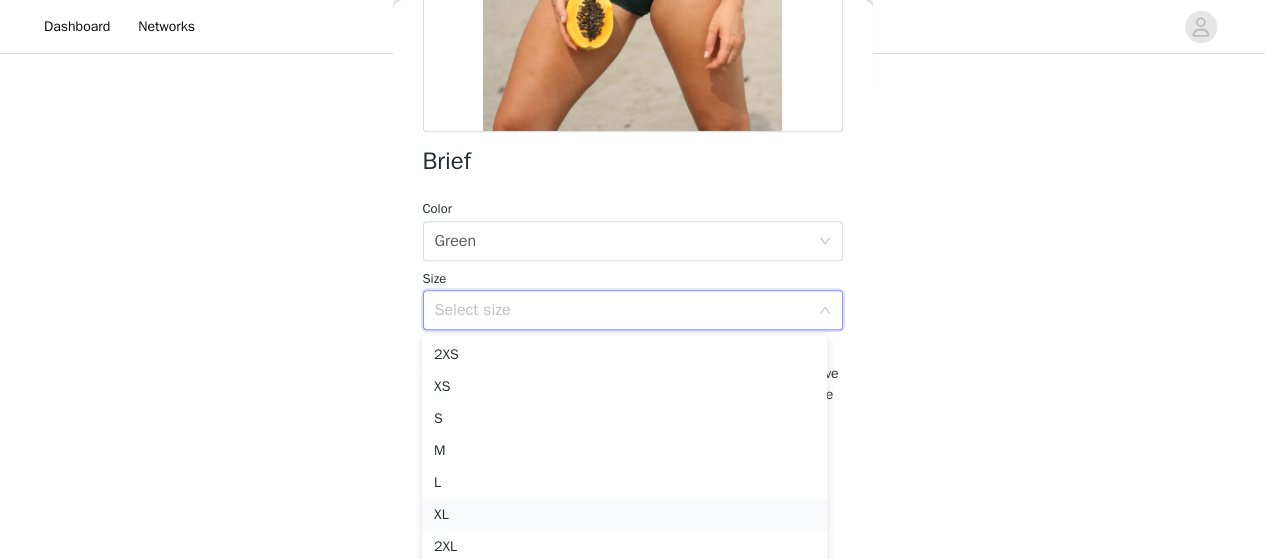 click on "XL" at bounding box center (624, 515) 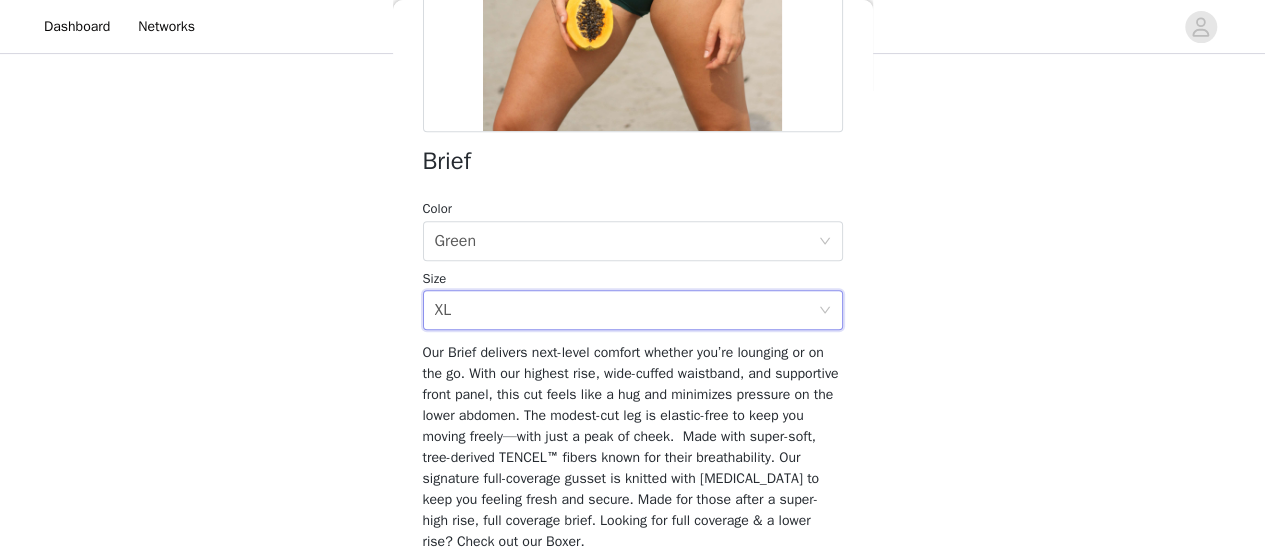 scroll, scrollTop: 494, scrollLeft: 0, axis: vertical 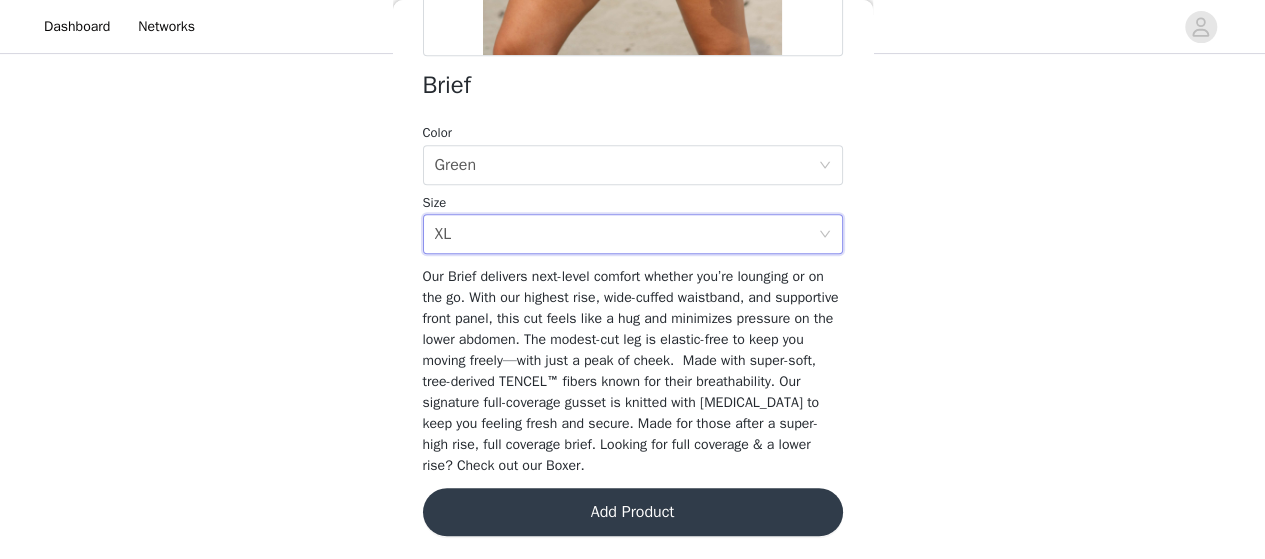 click on "Add Product" at bounding box center (633, 512) 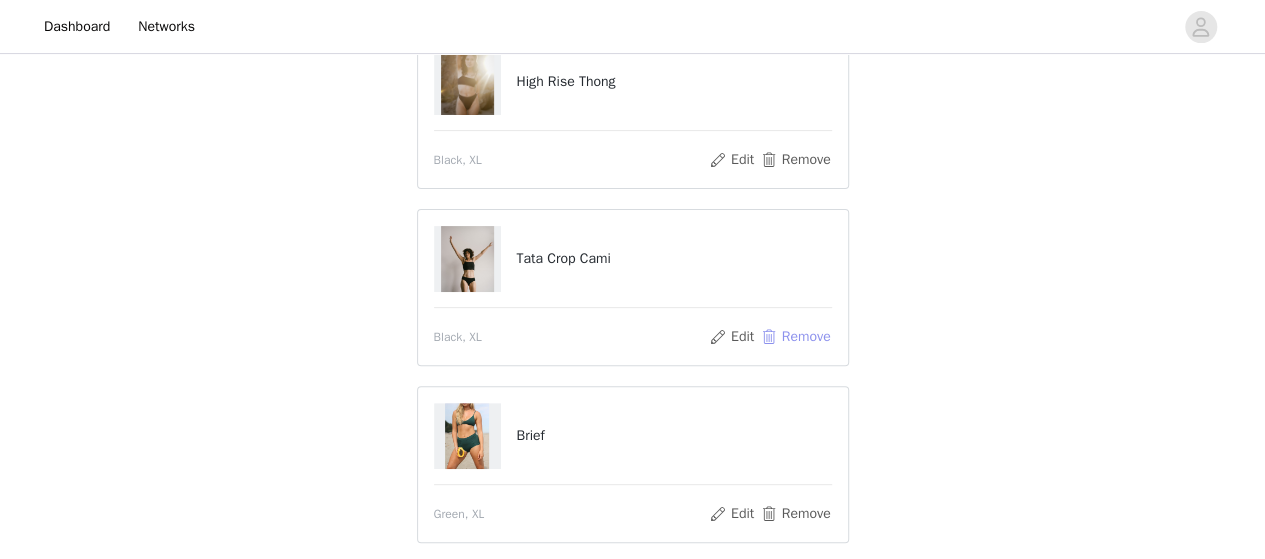 click on "Remove" at bounding box center (795, 337) 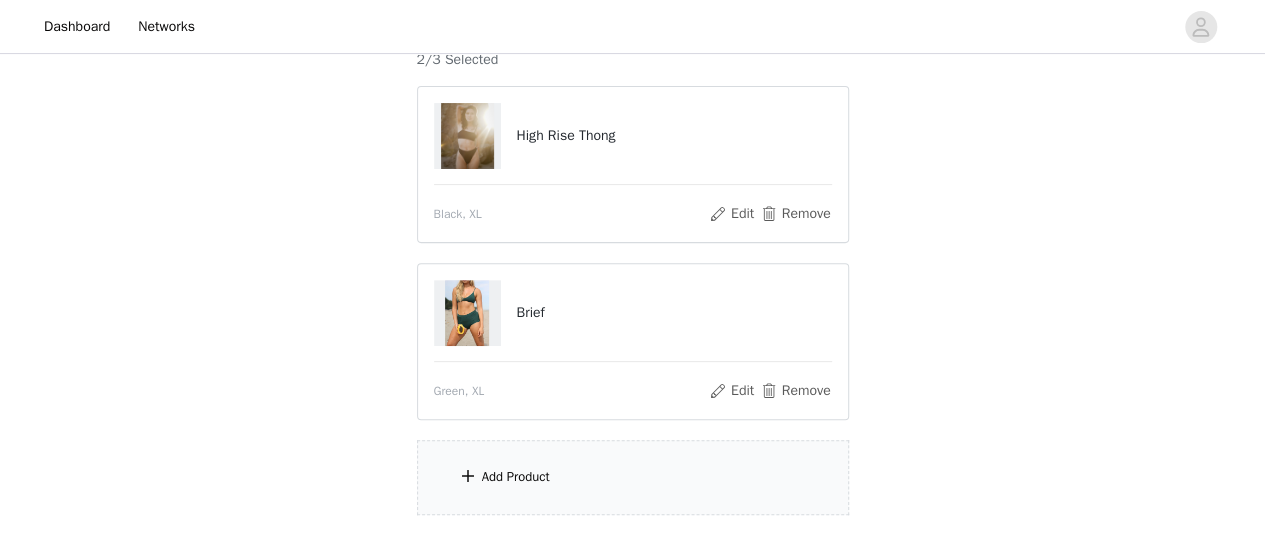 click on "Add Product" at bounding box center (633, 477) 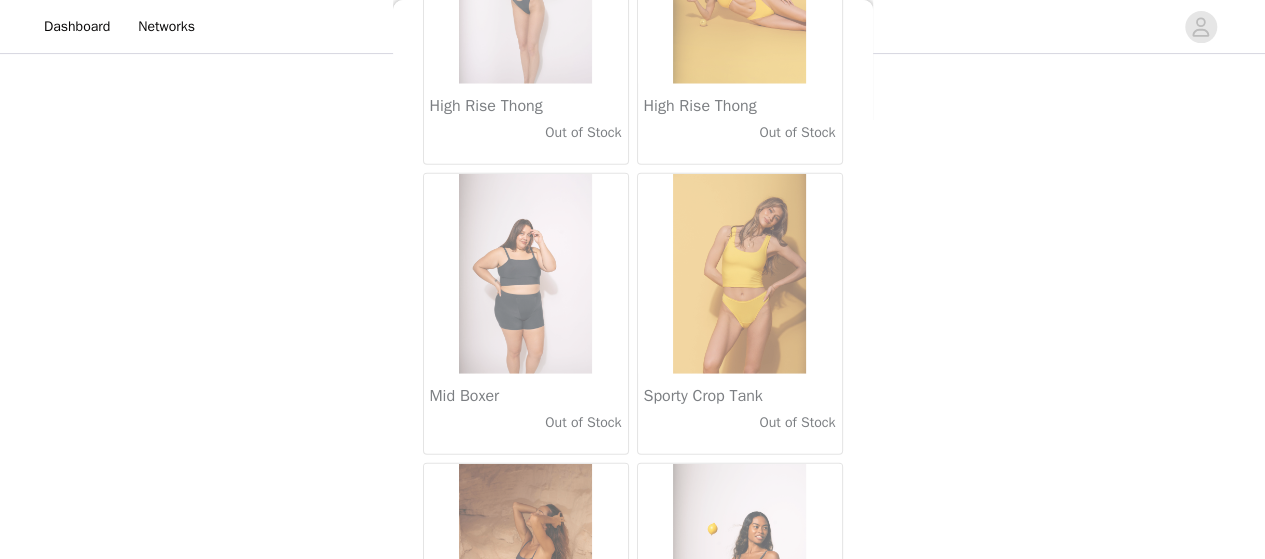 scroll, scrollTop: 14067, scrollLeft: 0, axis: vertical 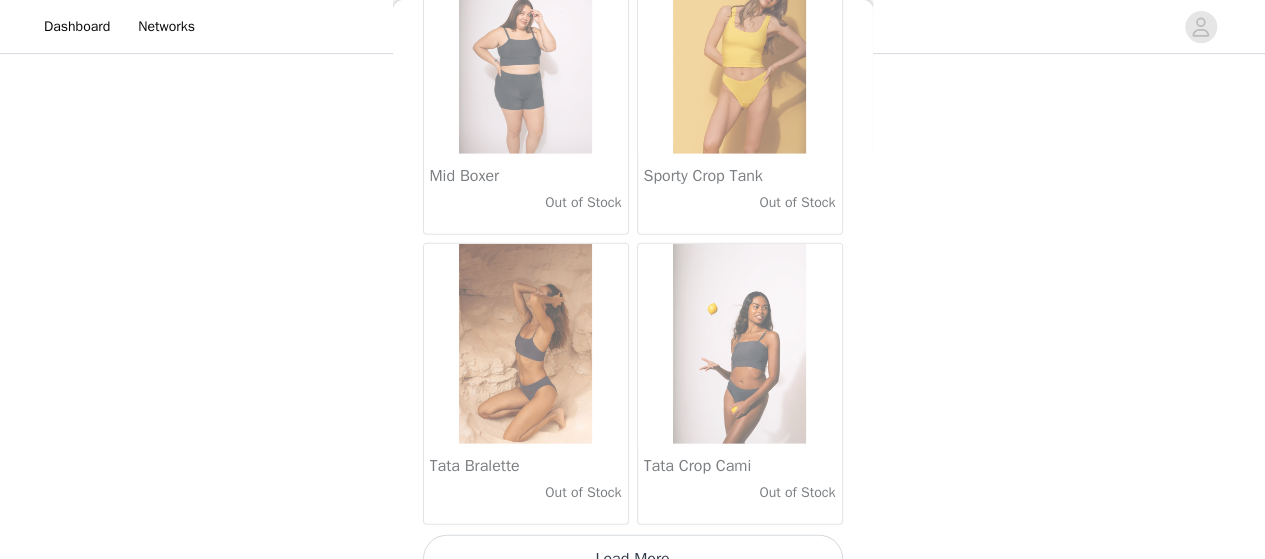 click on "Load More" at bounding box center (633, 559) 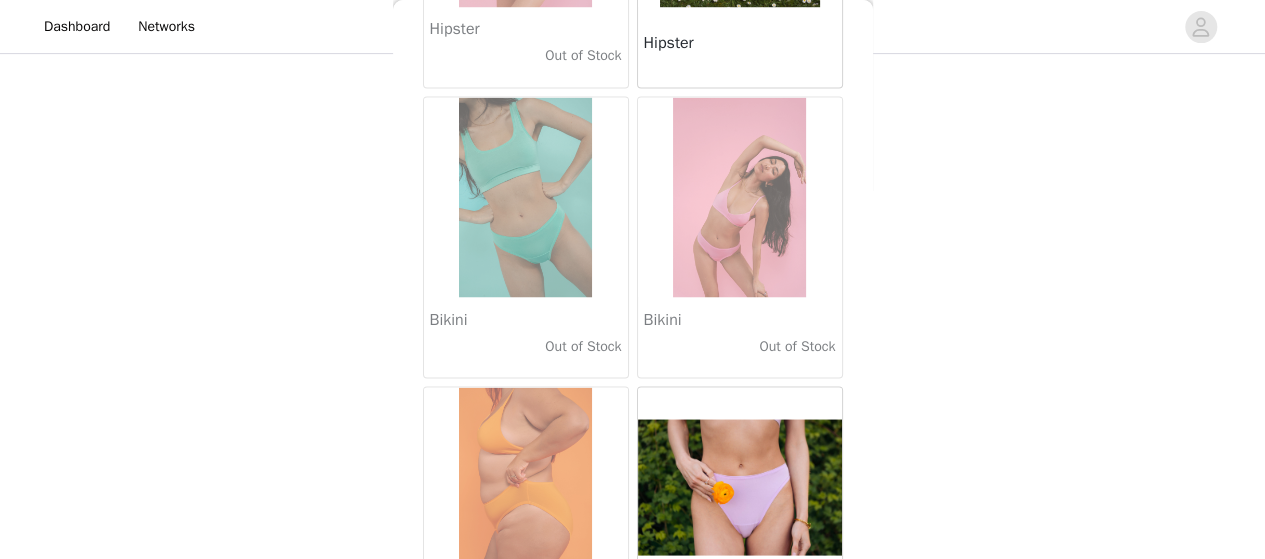 scroll, scrollTop: 16960, scrollLeft: 0, axis: vertical 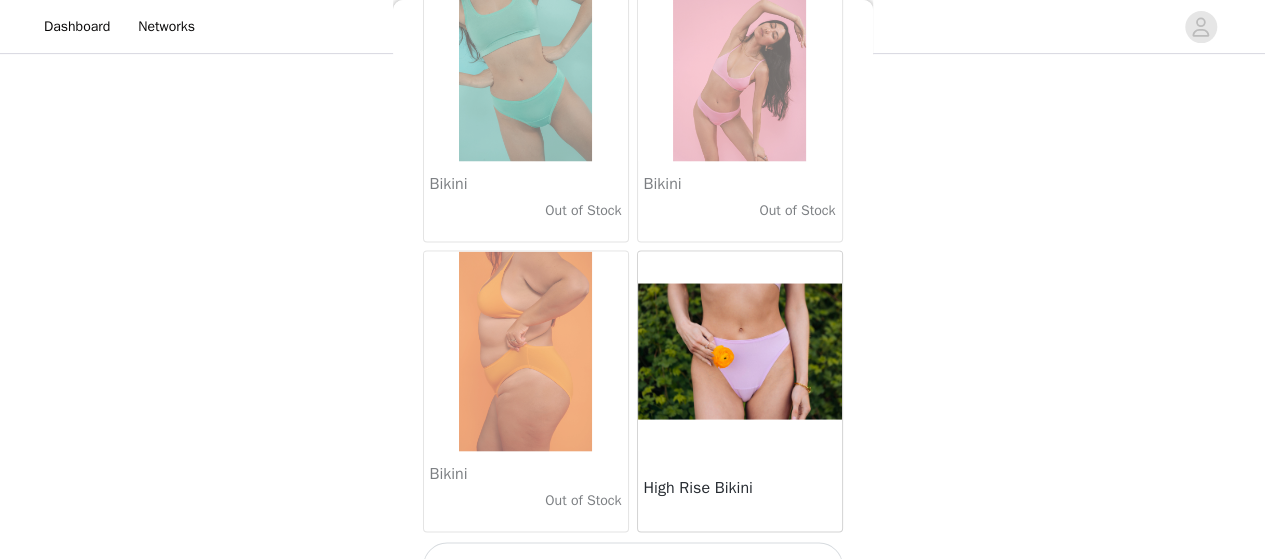 click on "Load More" at bounding box center [633, 566] 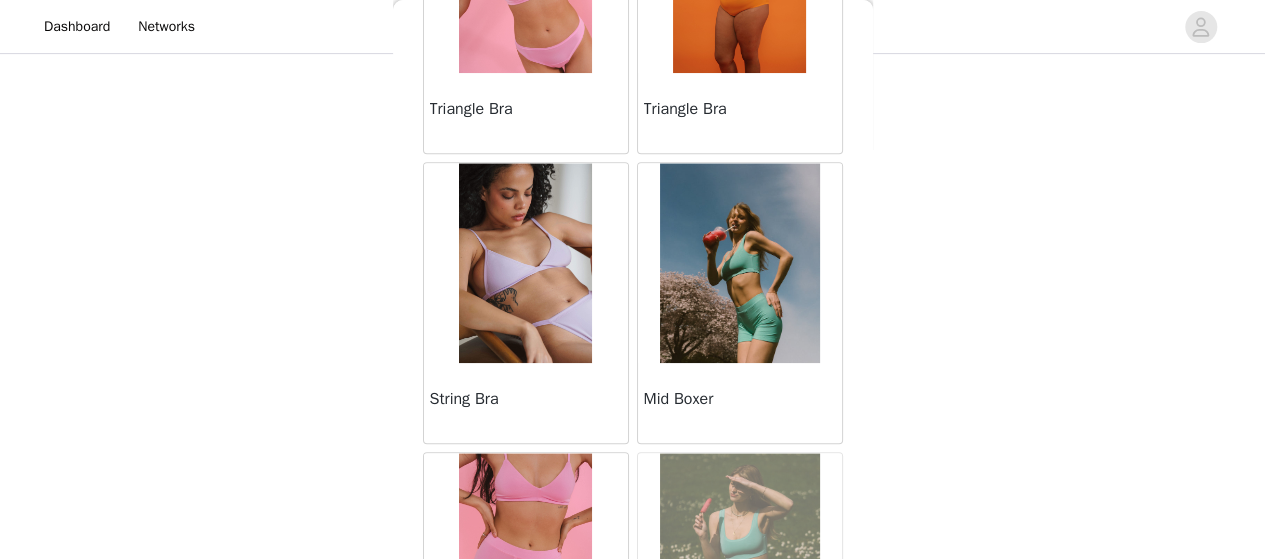 scroll, scrollTop: 19854, scrollLeft: 0, axis: vertical 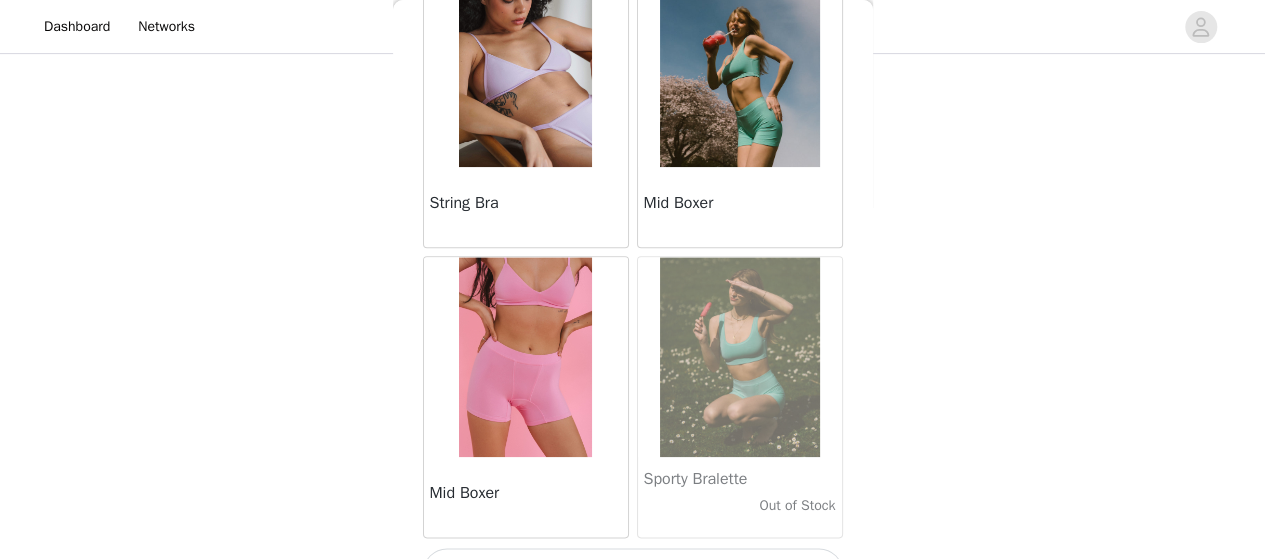 click on "Load More" at bounding box center [633, 572] 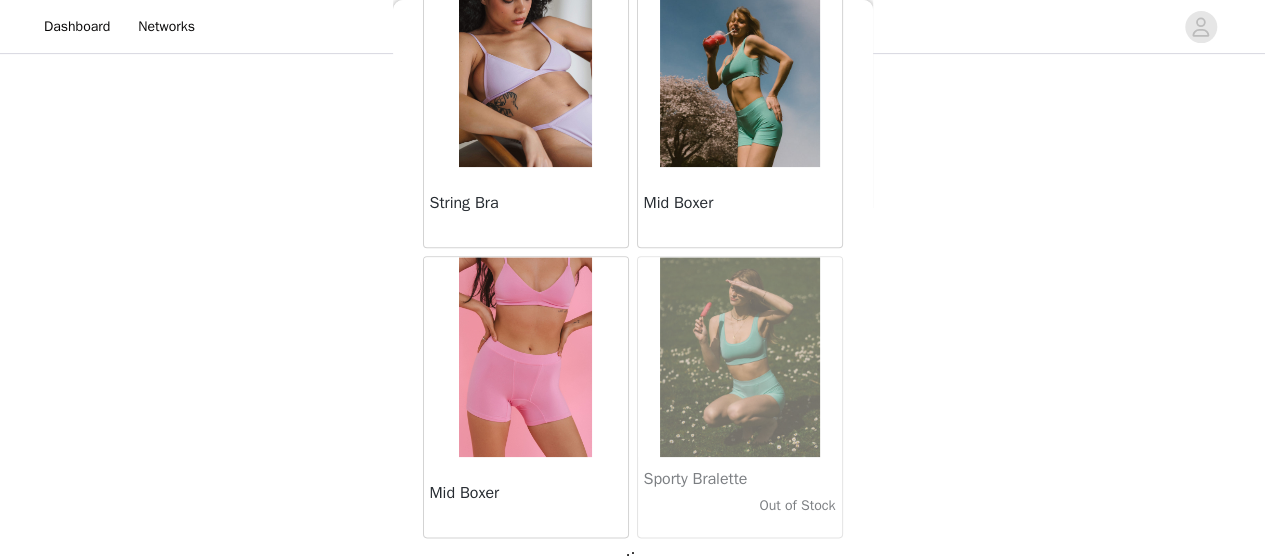 scroll, scrollTop: 19845, scrollLeft: 0, axis: vertical 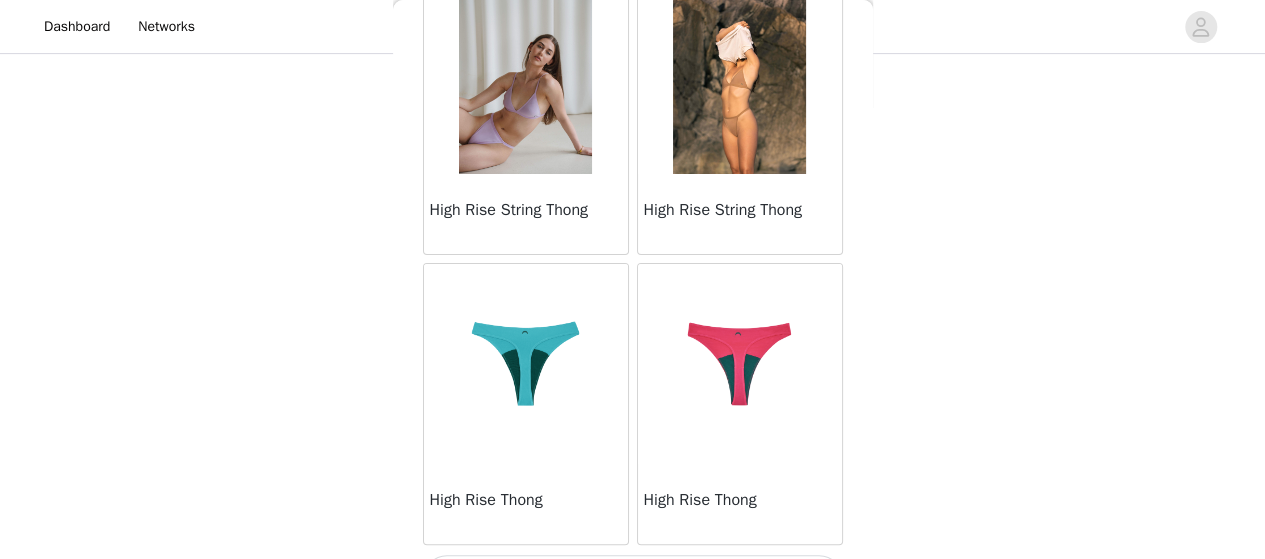 click on "Load More" at bounding box center (633, 579) 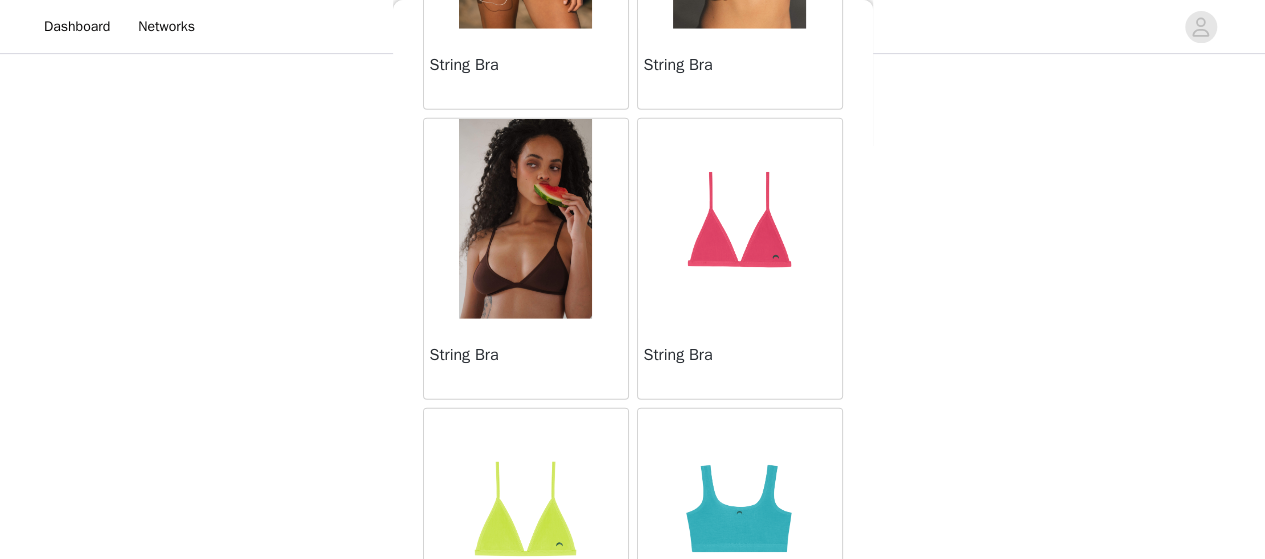 scroll, scrollTop: 25640, scrollLeft: 0, axis: vertical 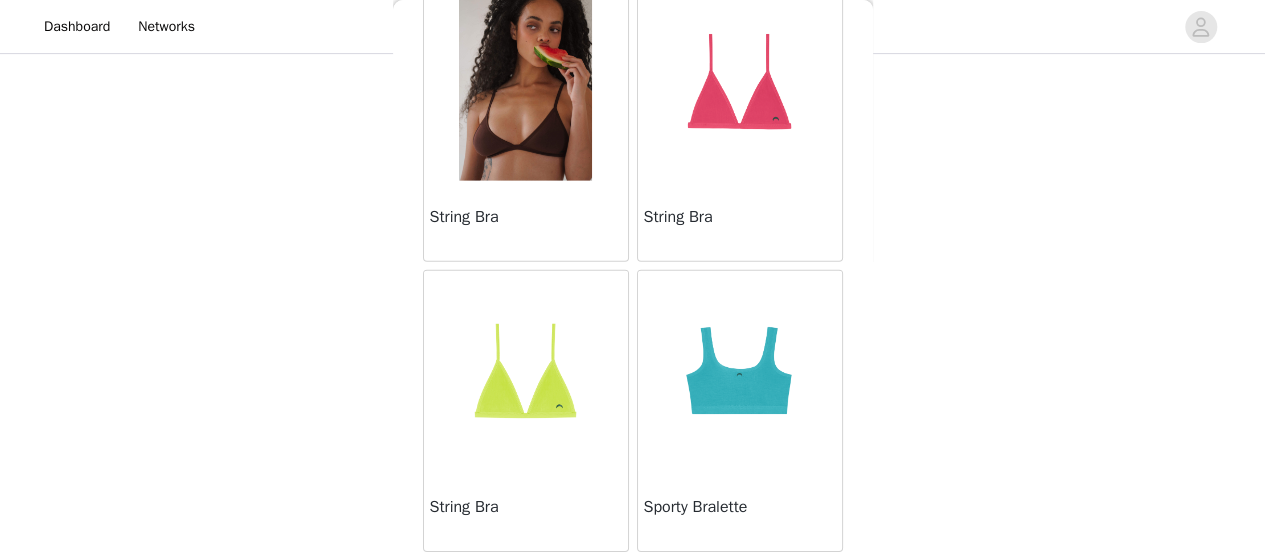 click on "Load More" at bounding box center [633, 586] 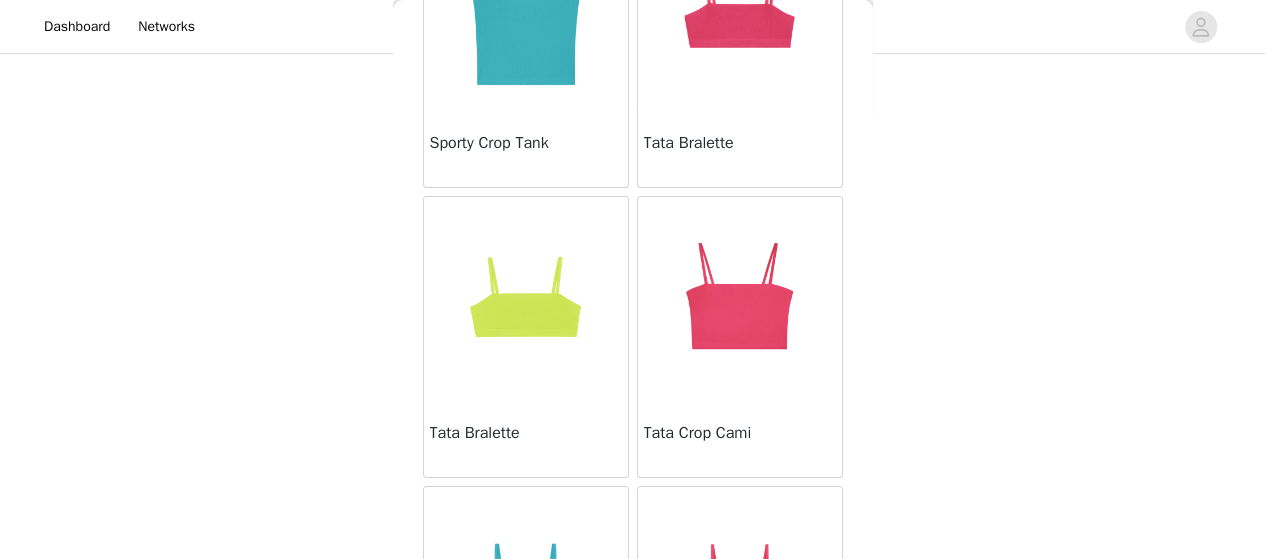 scroll, scrollTop: 26293, scrollLeft: 0, axis: vertical 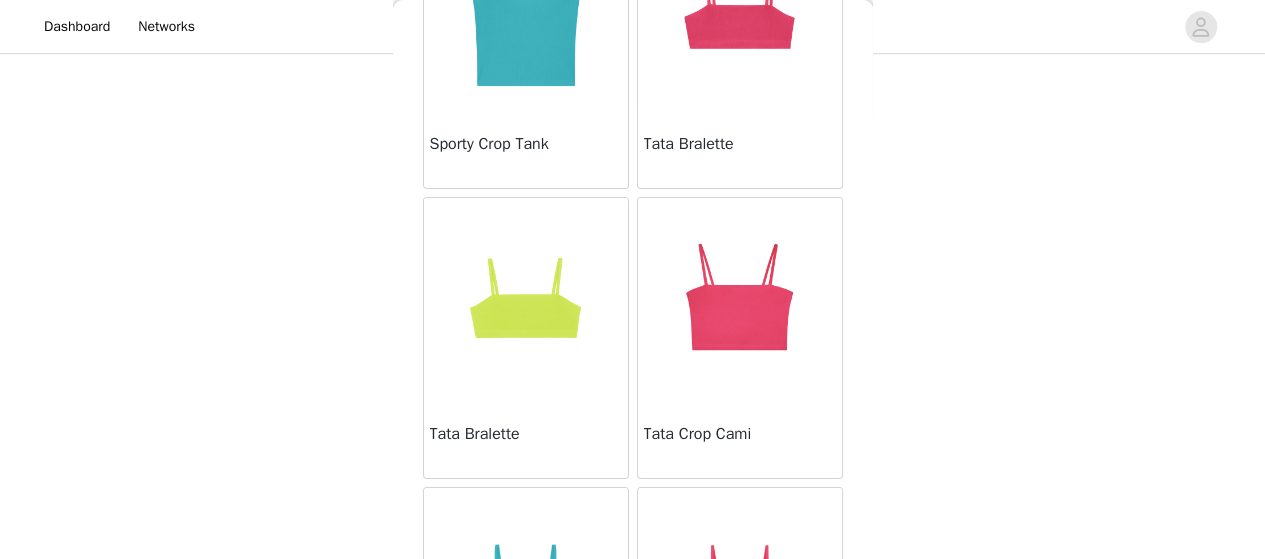 click at bounding box center (740, 298) 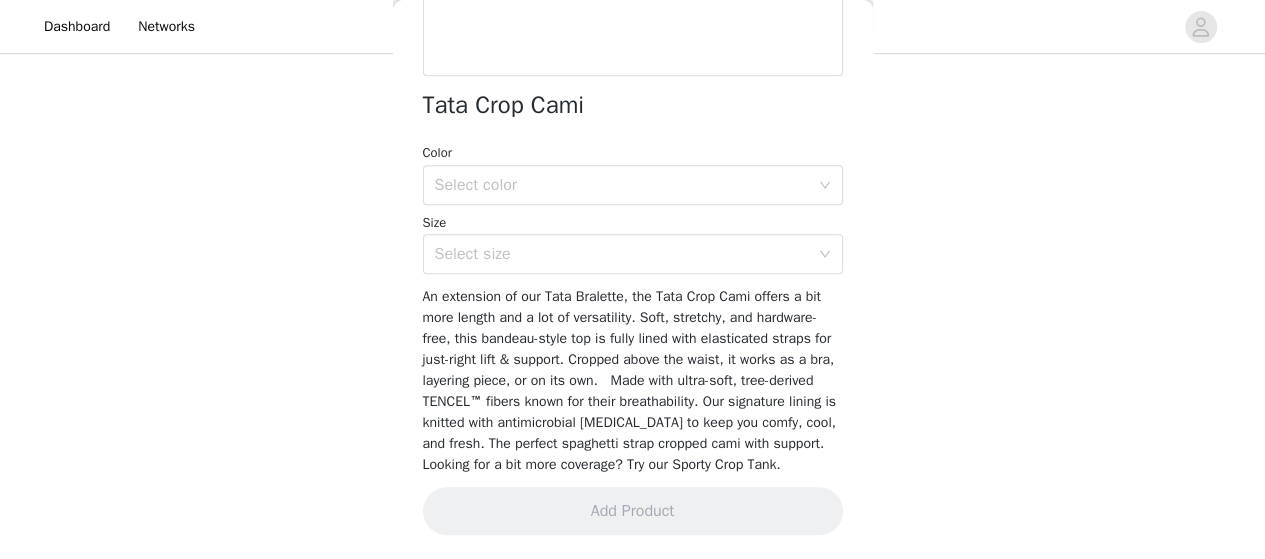 scroll, scrollTop: 494, scrollLeft: 0, axis: vertical 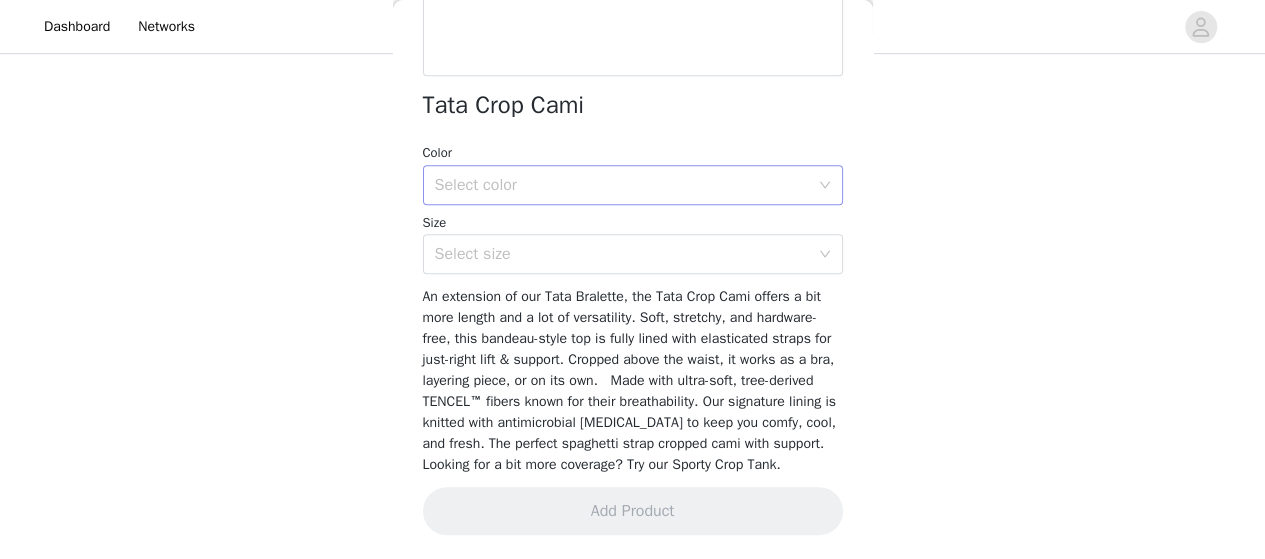 click on "Select color" at bounding box center (622, 185) 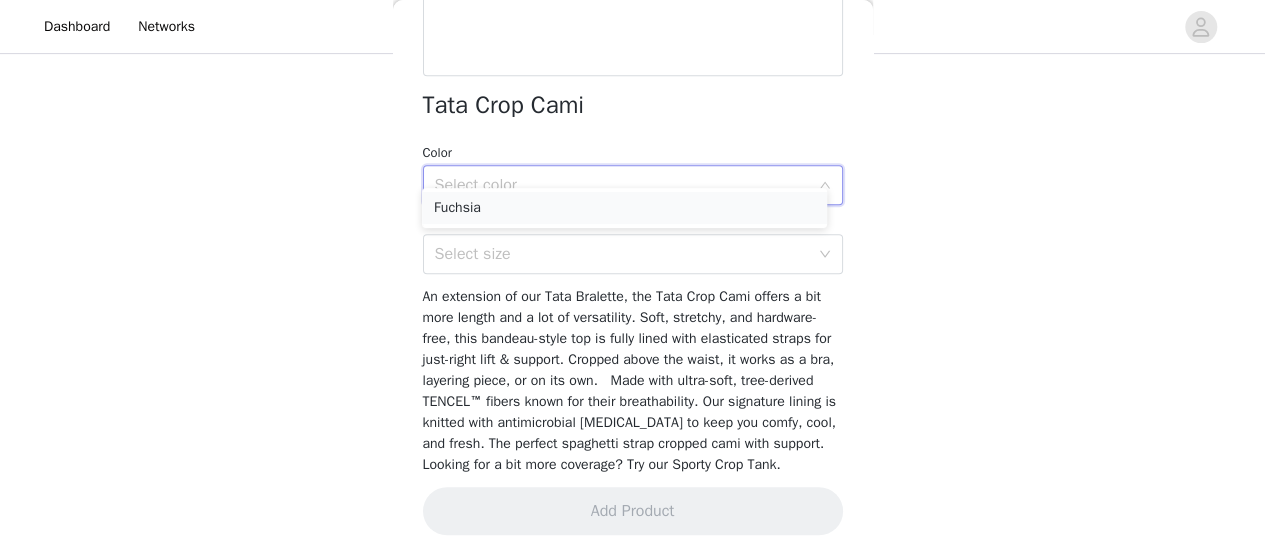 click on "Fuchsia" at bounding box center (624, 208) 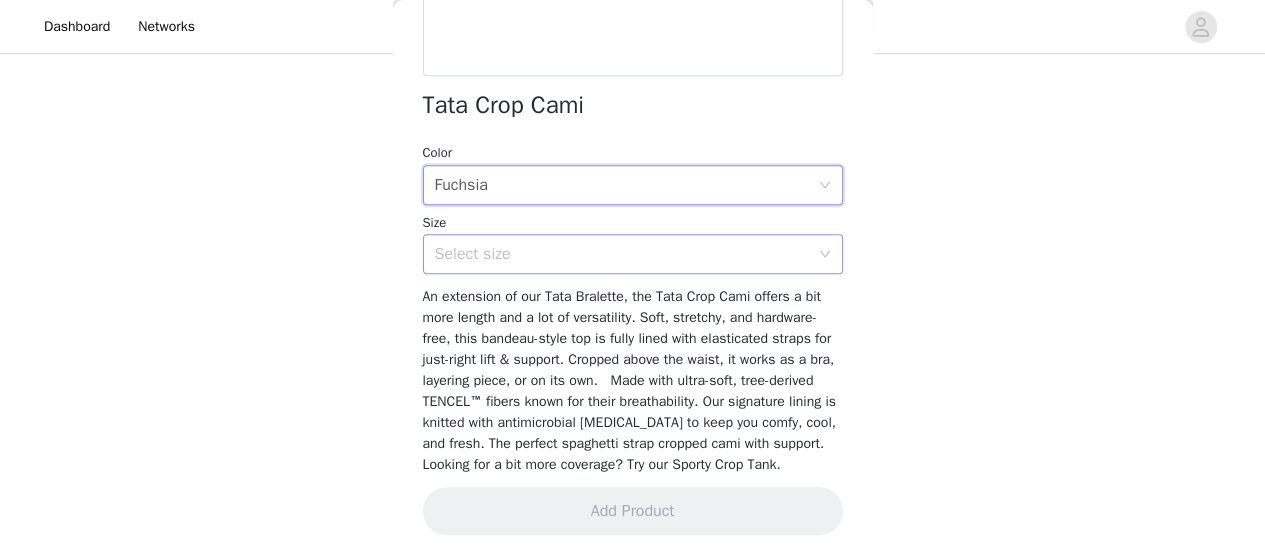 click on "Select size" at bounding box center (622, 254) 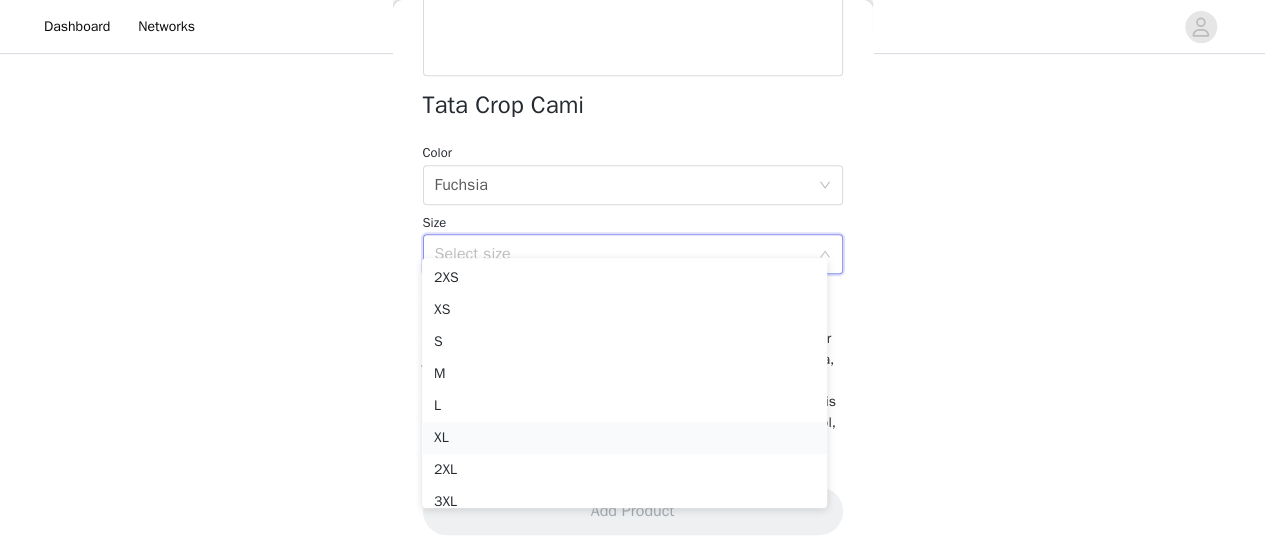 click on "XL" at bounding box center [624, 438] 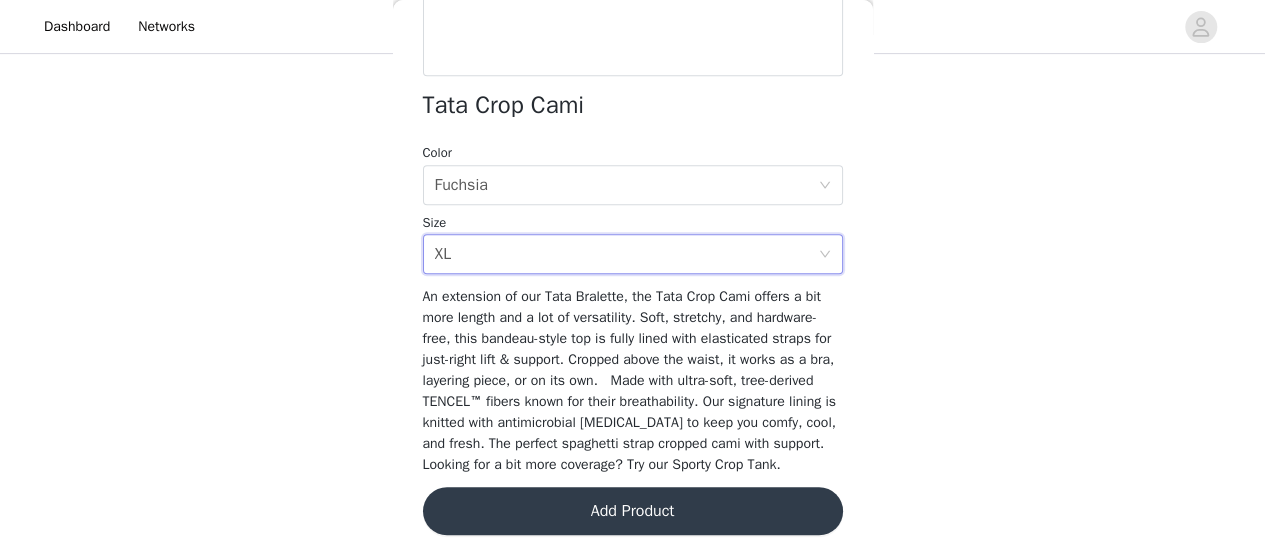 click on "Add Product" at bounding box center (633, 511) 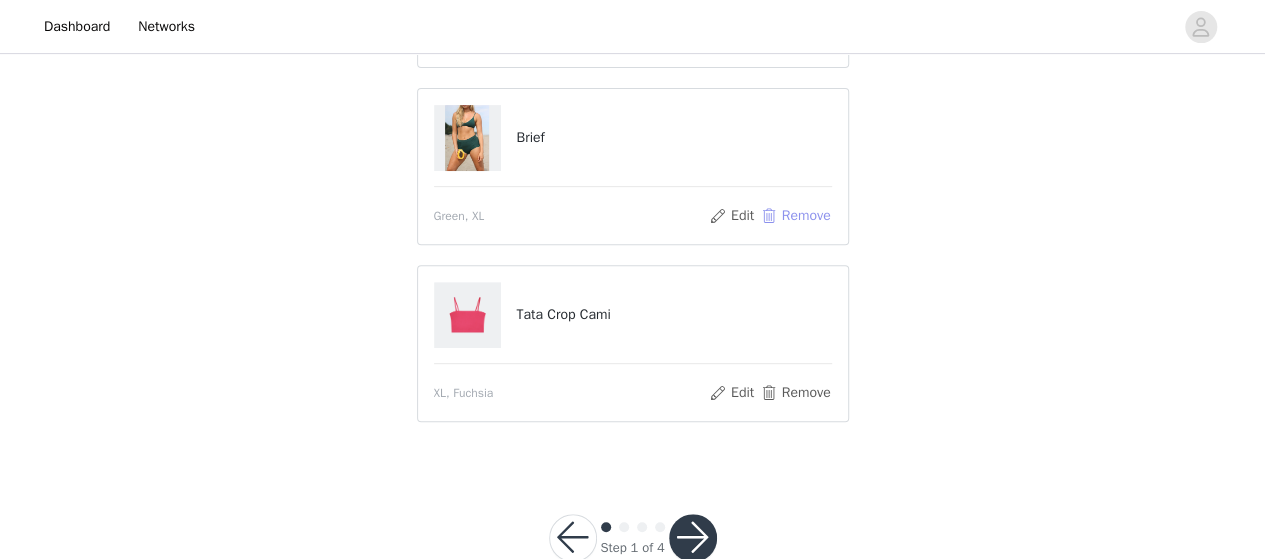 click on "Remove" at bounding box center (795, 216) 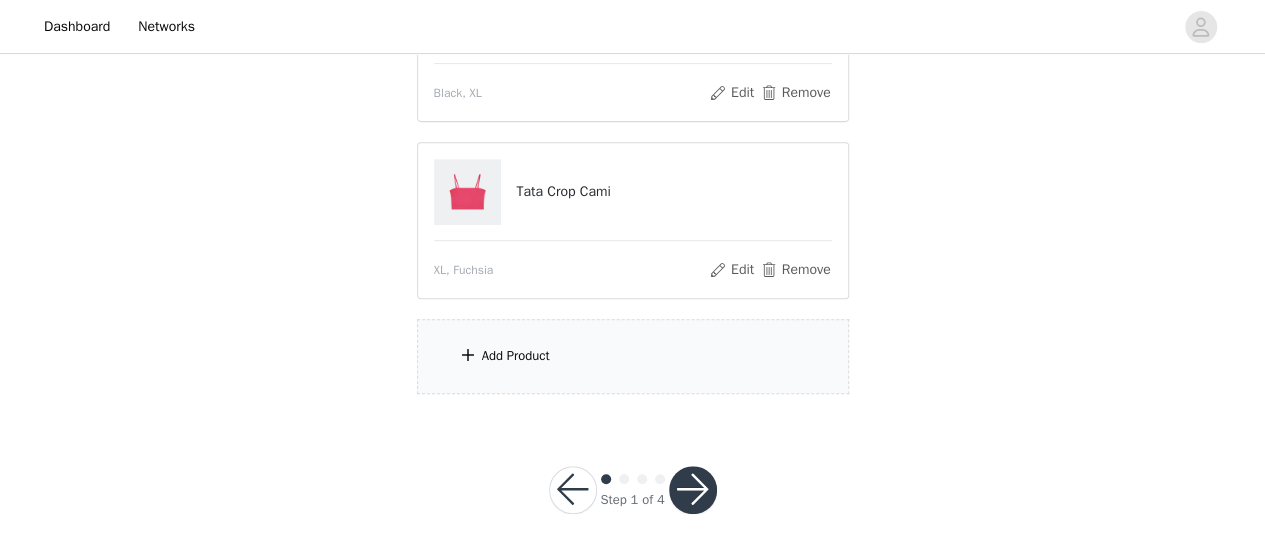 click on "Add Product" at bounding box center (633, 356) 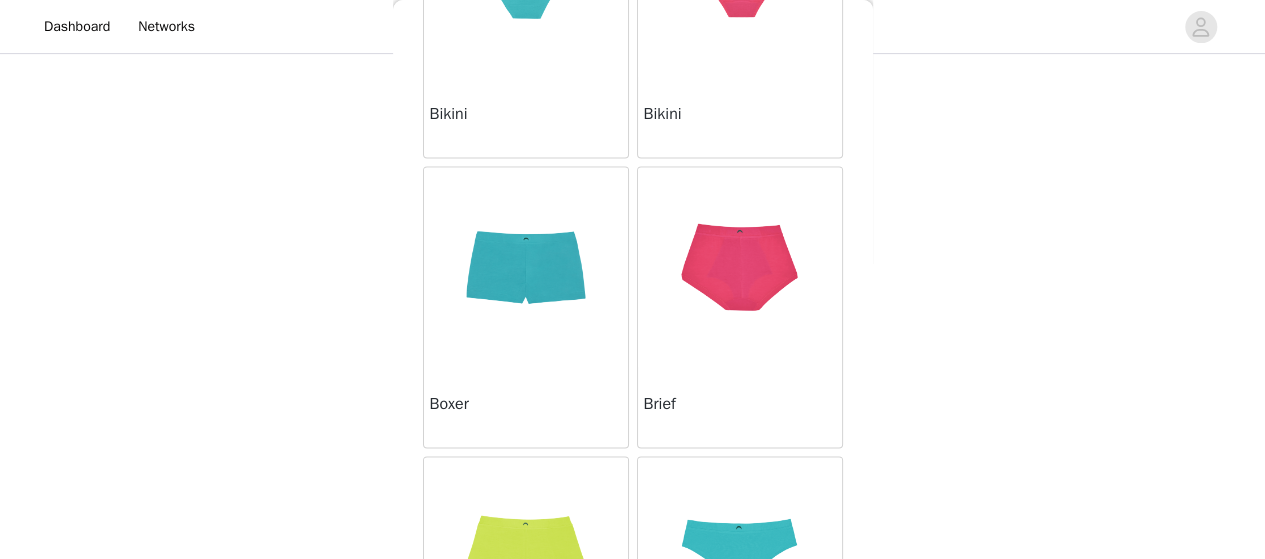 scroll, scrollTop: 20818, scrollLeft: 0, axis: vertical 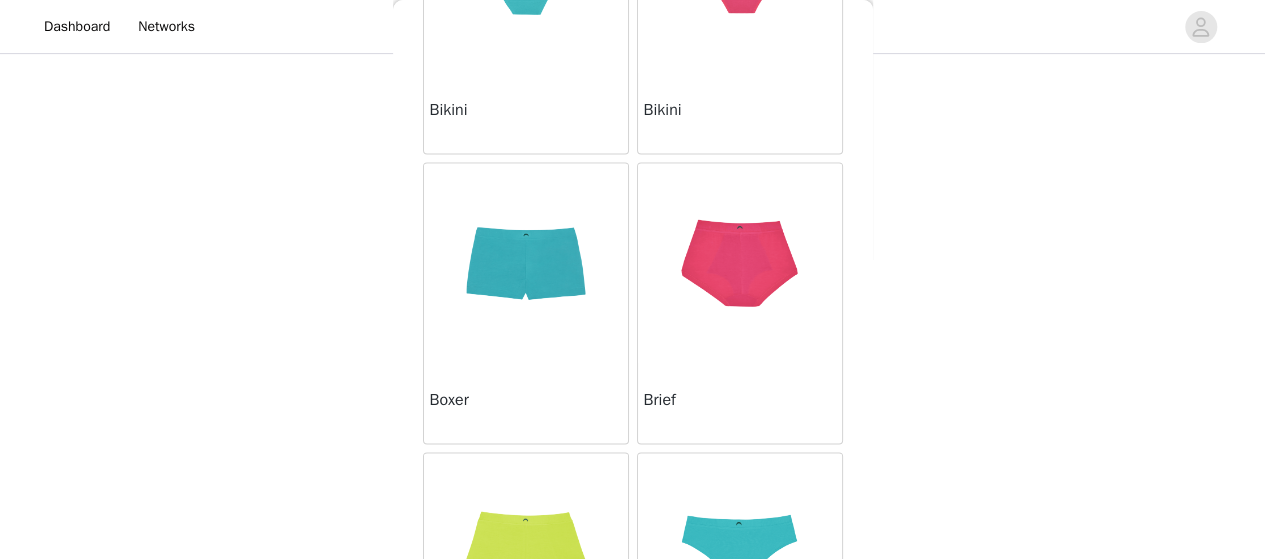 click at bounding box center [740, 263] 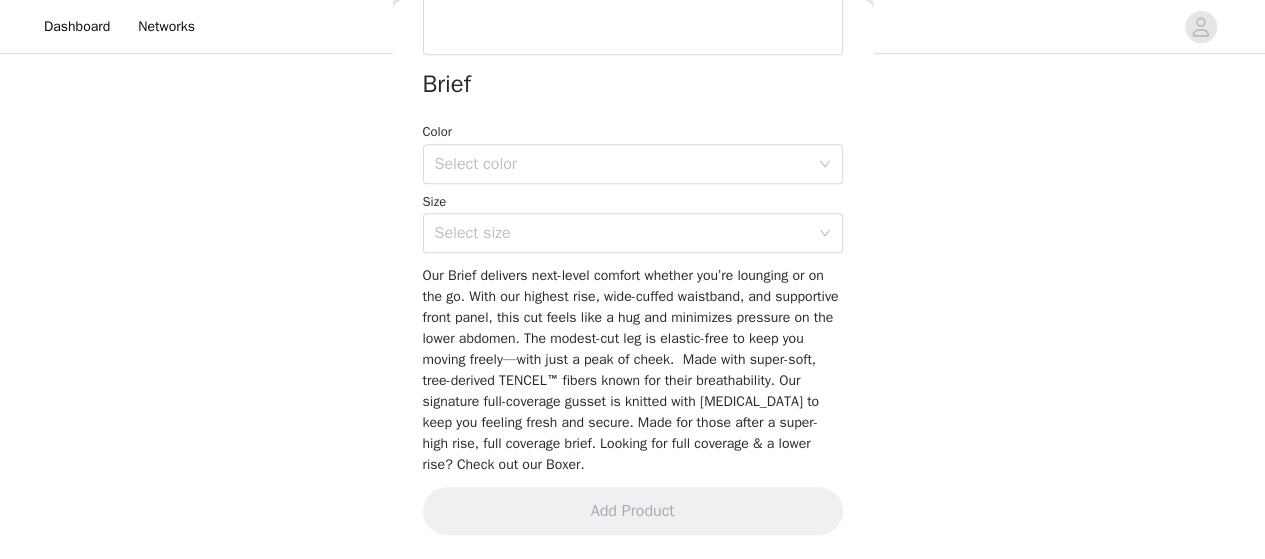 scroll, scrollTop: 494, scrollLeft: 0, axis: vertical 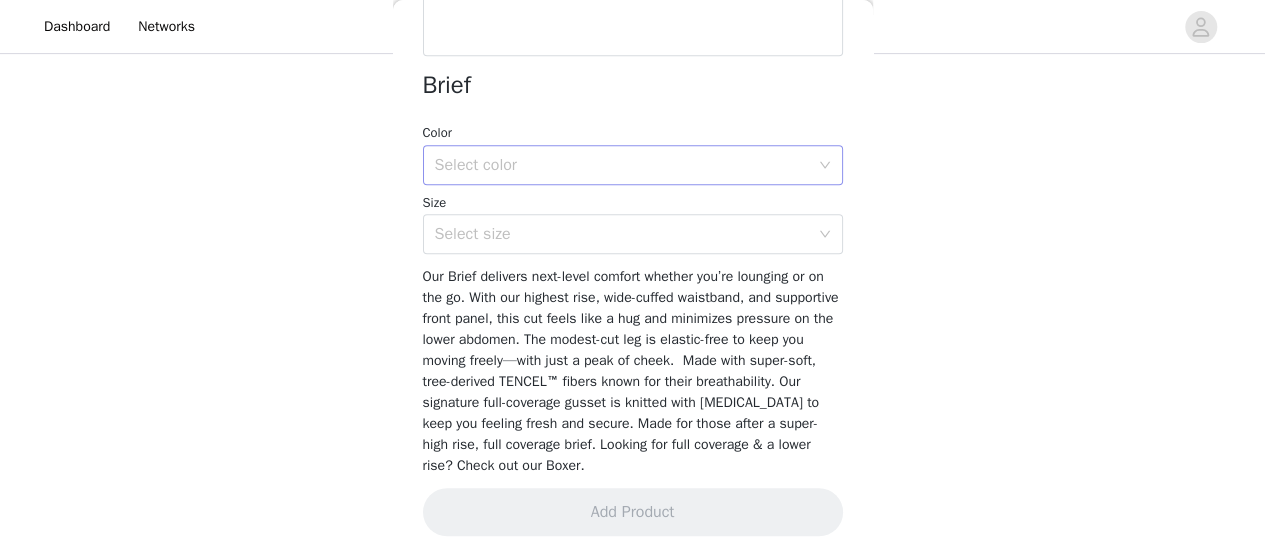 click on "Select color" at bounding box center (622, 165) 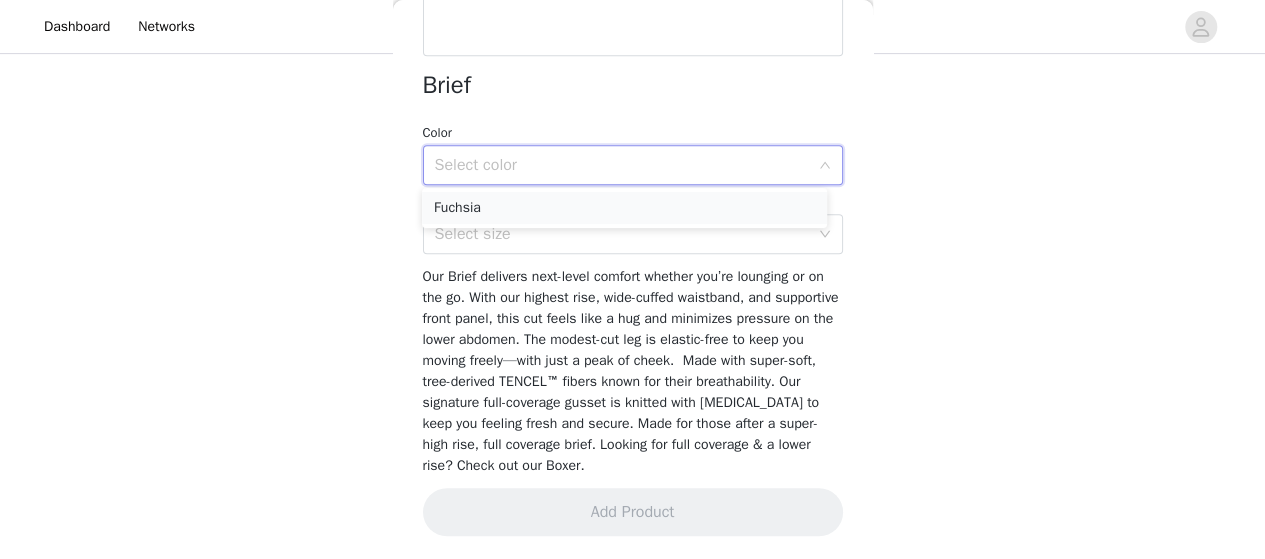 click on "Fuchsia" at bounding box center [624, 208] 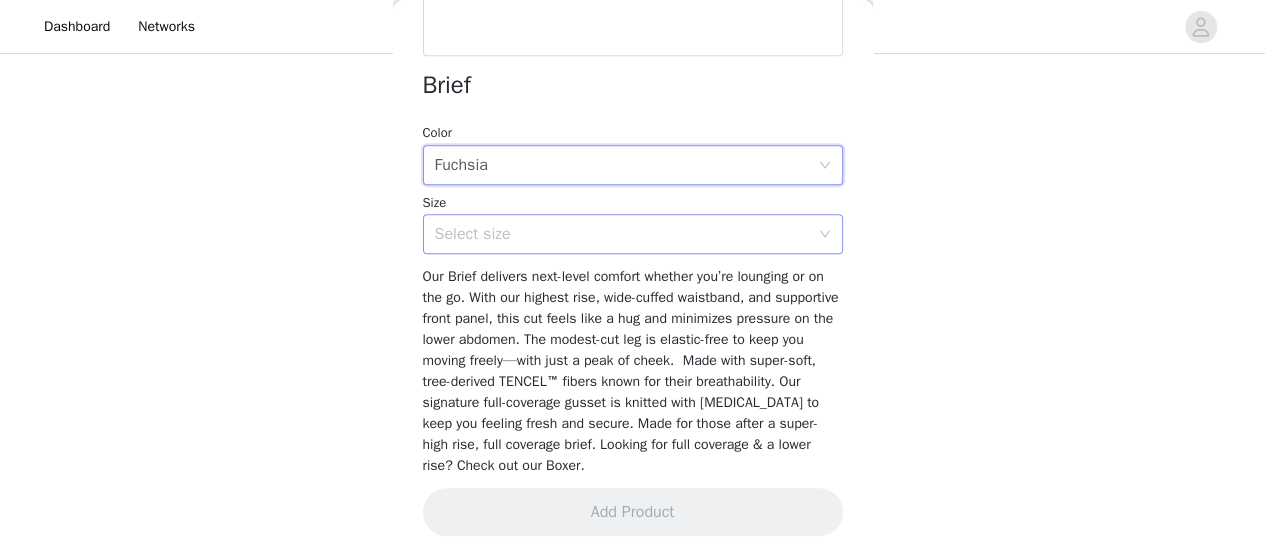 click on "Select size" at bounding box center (622, 234) 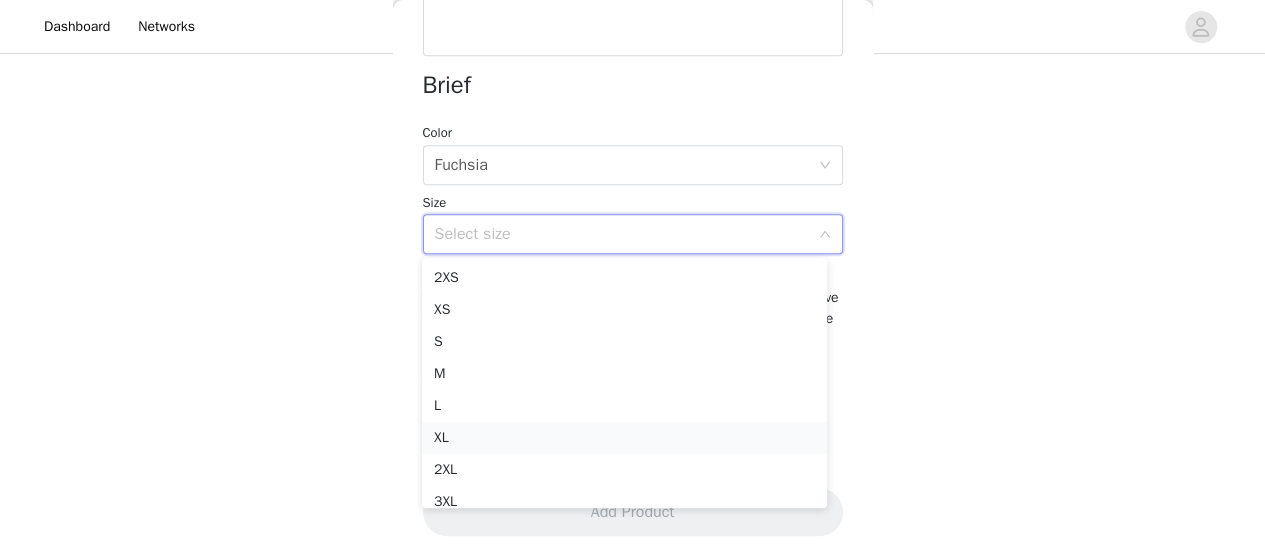 click on "XL" at bounding box center (624, 438) 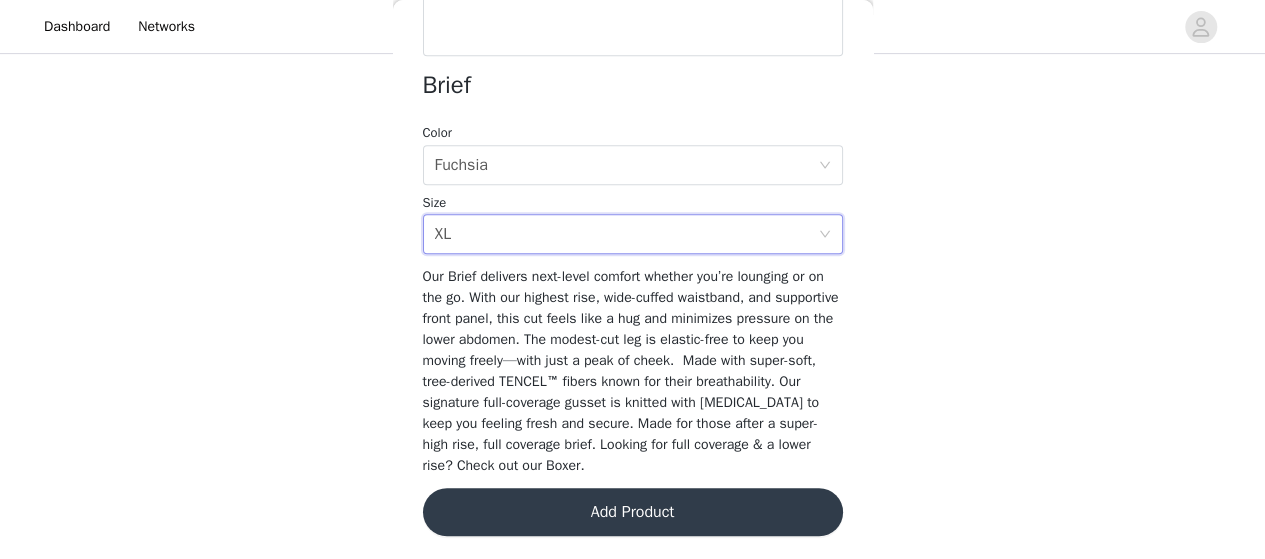 click on "Add Product" at bounding box center (633, 512) 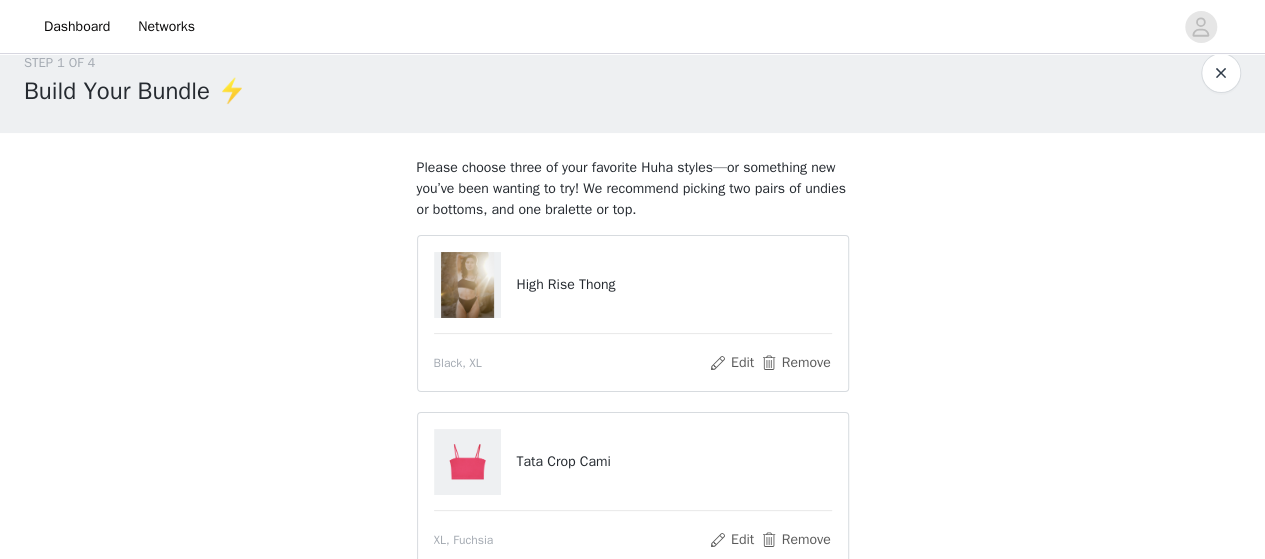 scroll, scrollTop: 400, scrollLeft: 0, axis: vertical 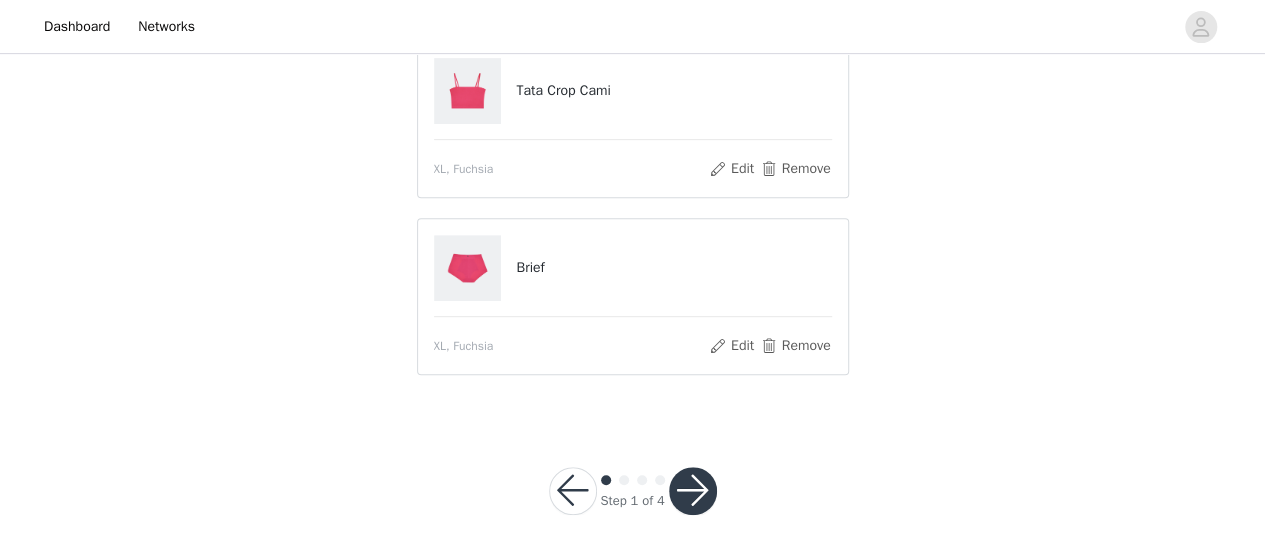 click at bounding box center (693, 491) 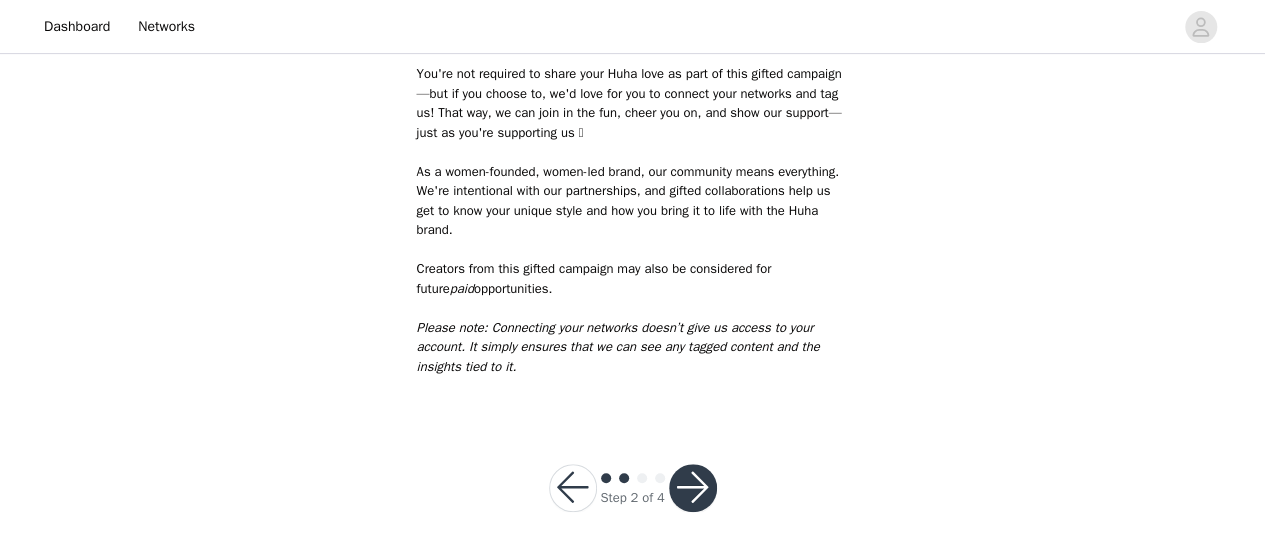 scroll, scrollTop: 319, scrollLeft: 0, axis: vertical 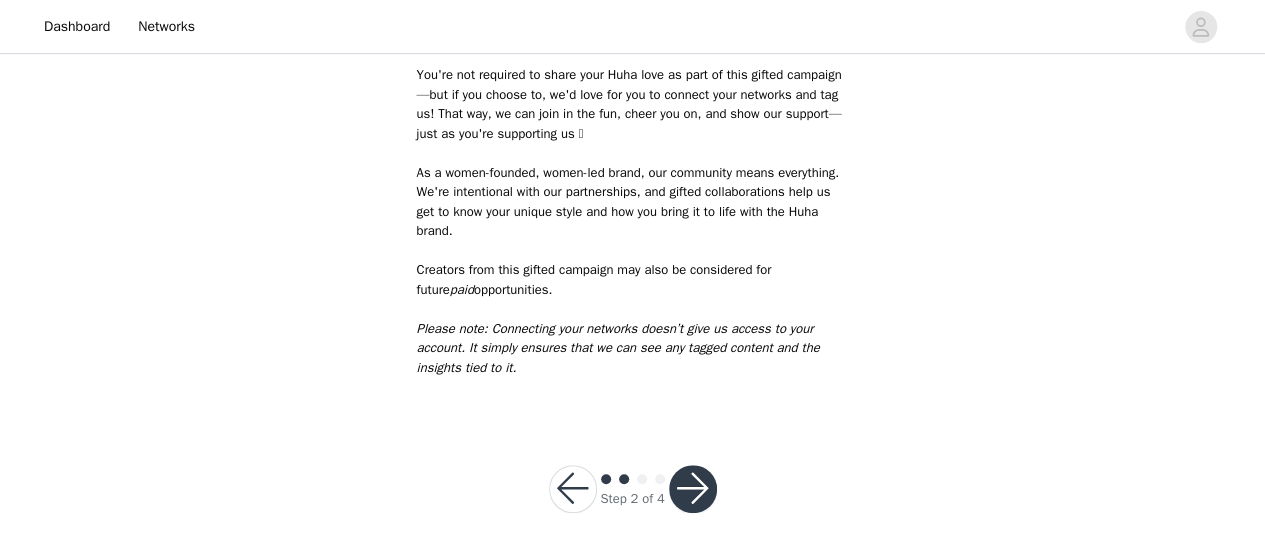 click at bounding box center [693, 489] 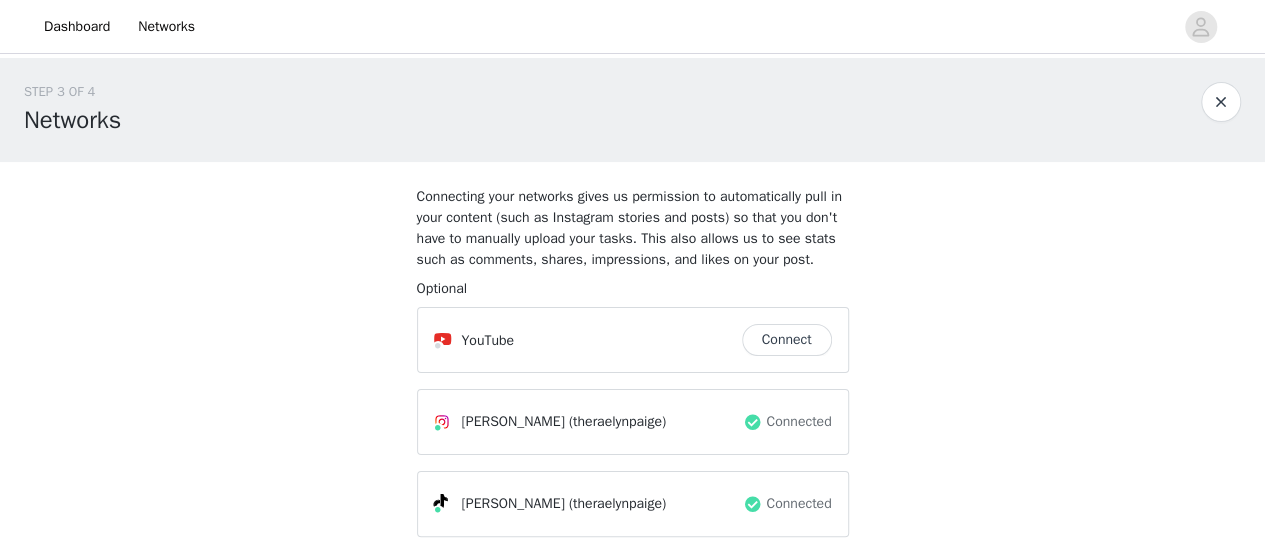 scroll, scrollTop: 158, scrollLeft: 0, axis: vertical 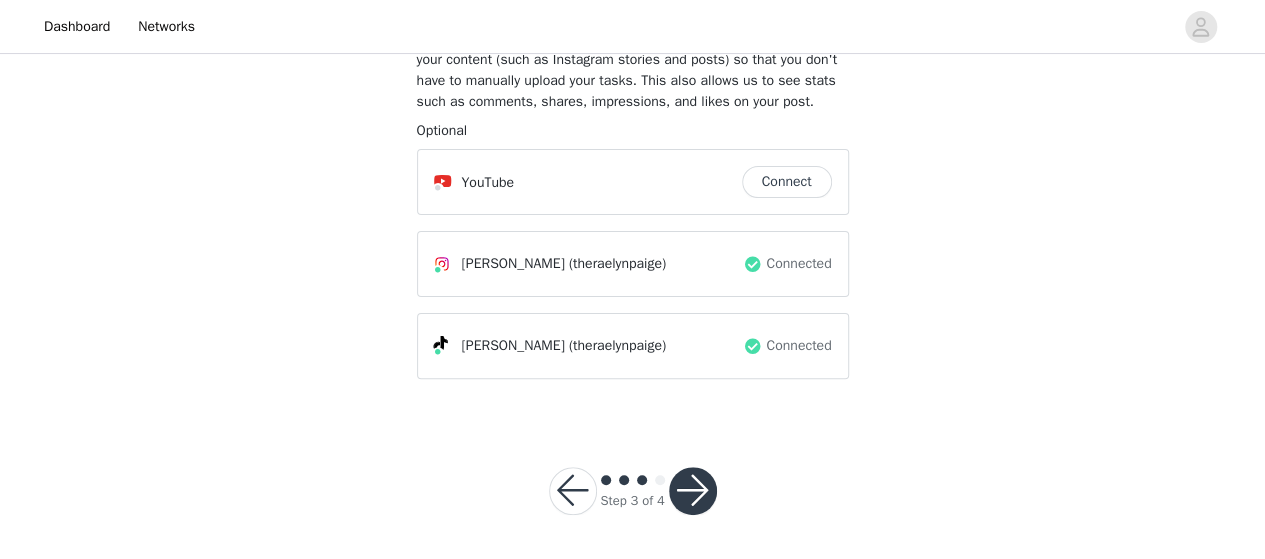 click at bounding box center (693, 491) 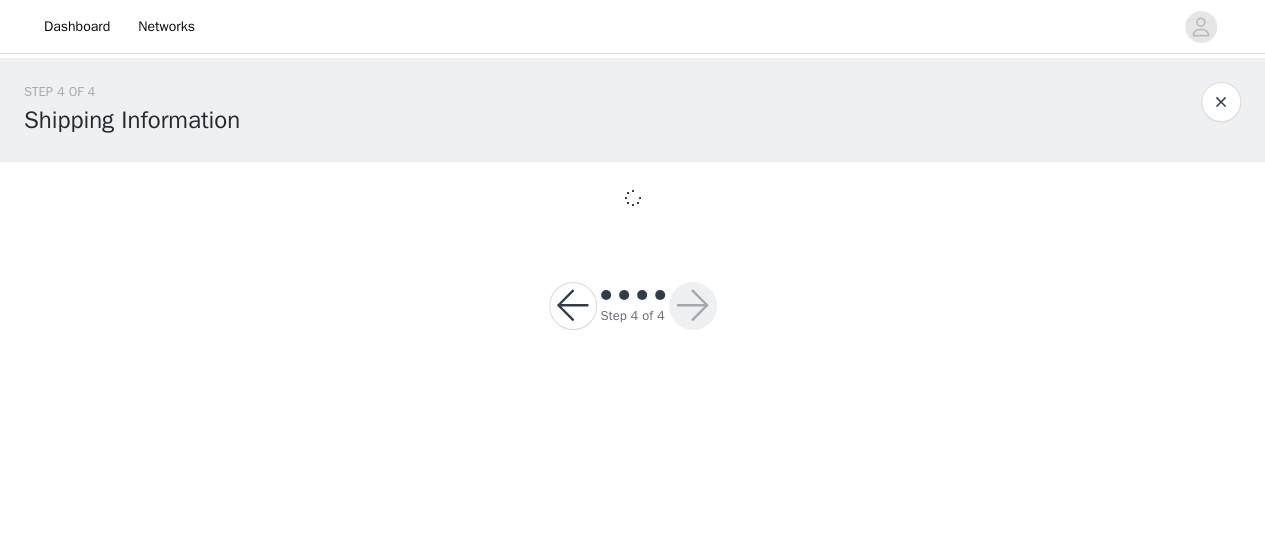 scroll, scrollTop: 0, scrollLeft: 0, axis: both 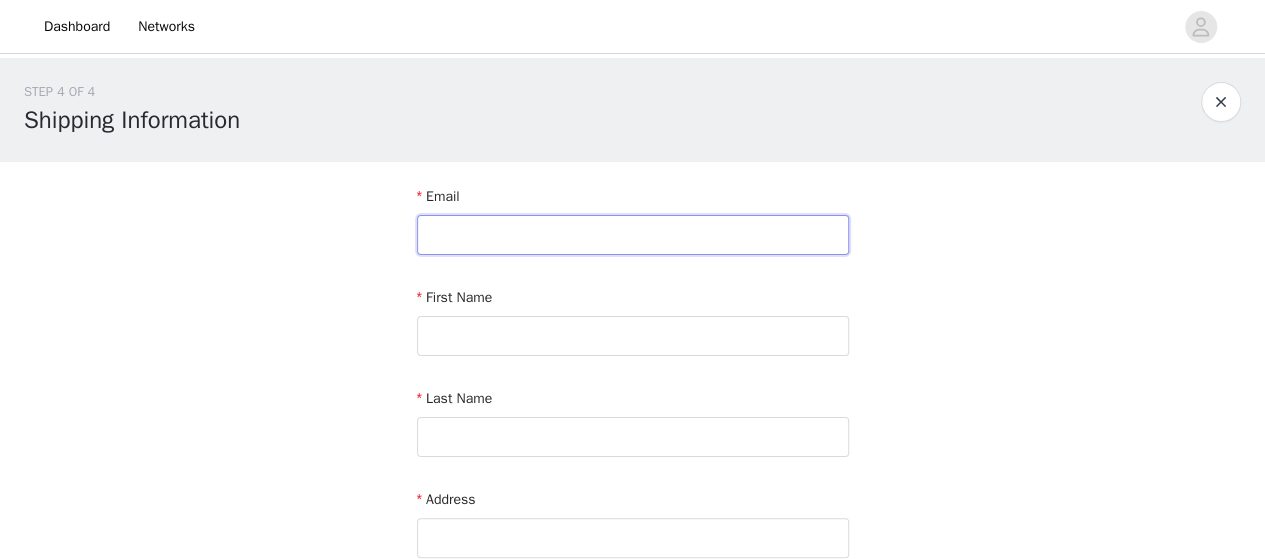 click at bounding box center (633, 235) 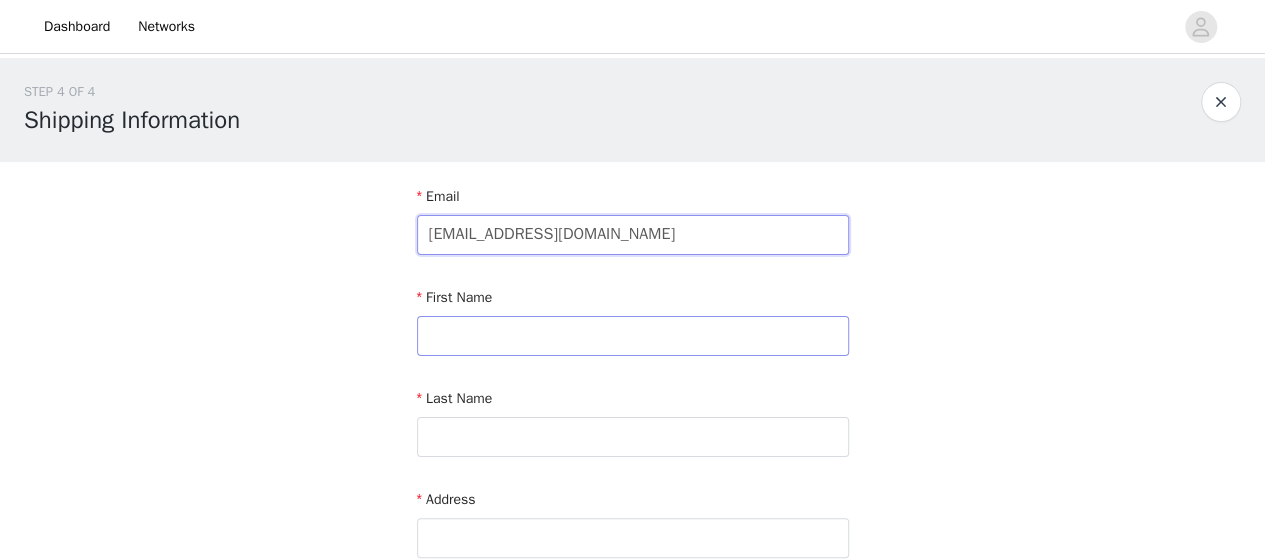 type on "[EMAIL_ADDRESS][DOMAIN_NAME]" 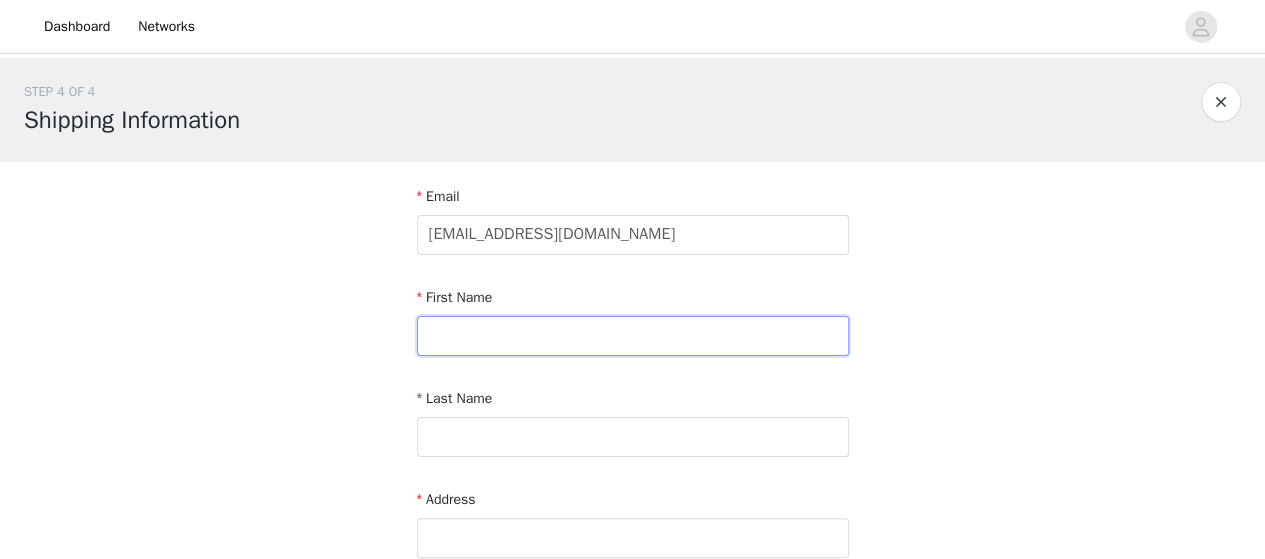 click at bounding box center (633, 336) 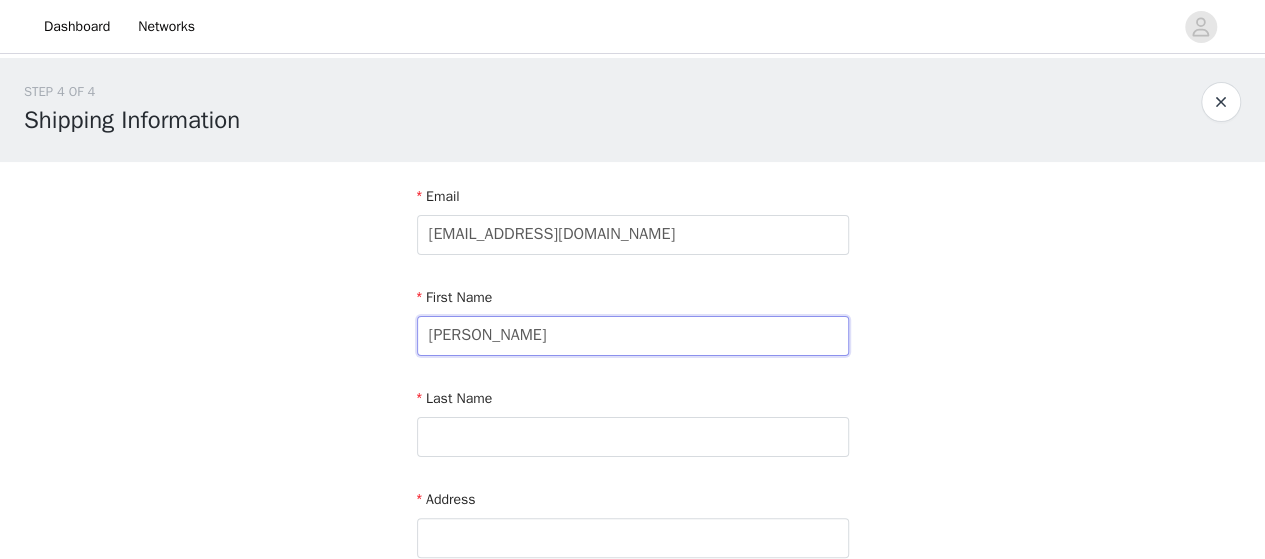 type on "[PERSON_NAME]" 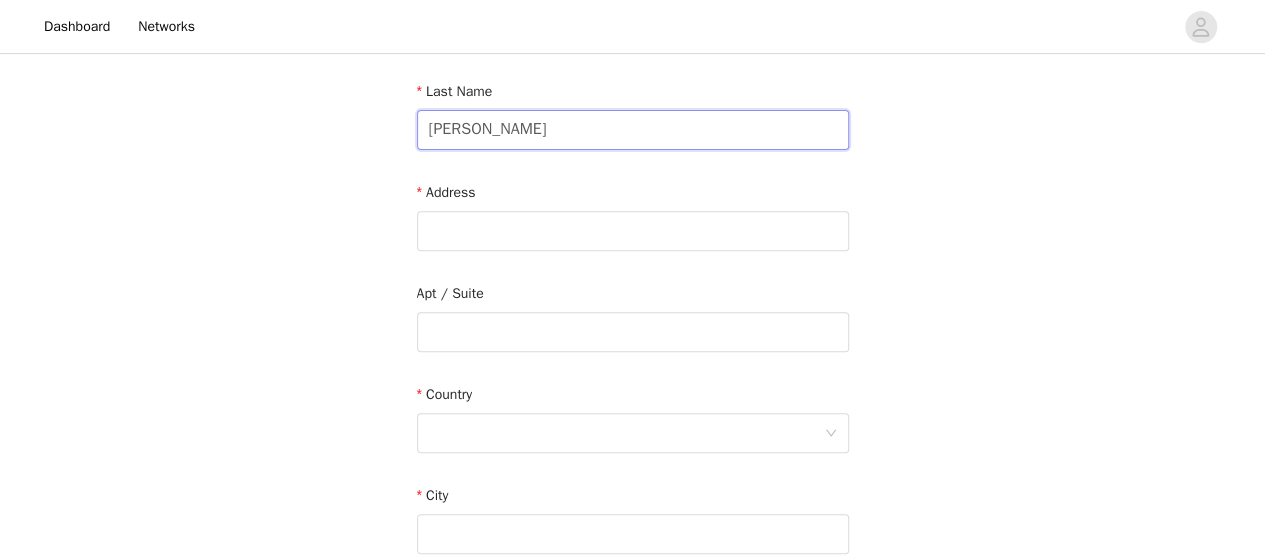 scroll, scrollTop: 308, scrollLeft: 0, axis: vertical 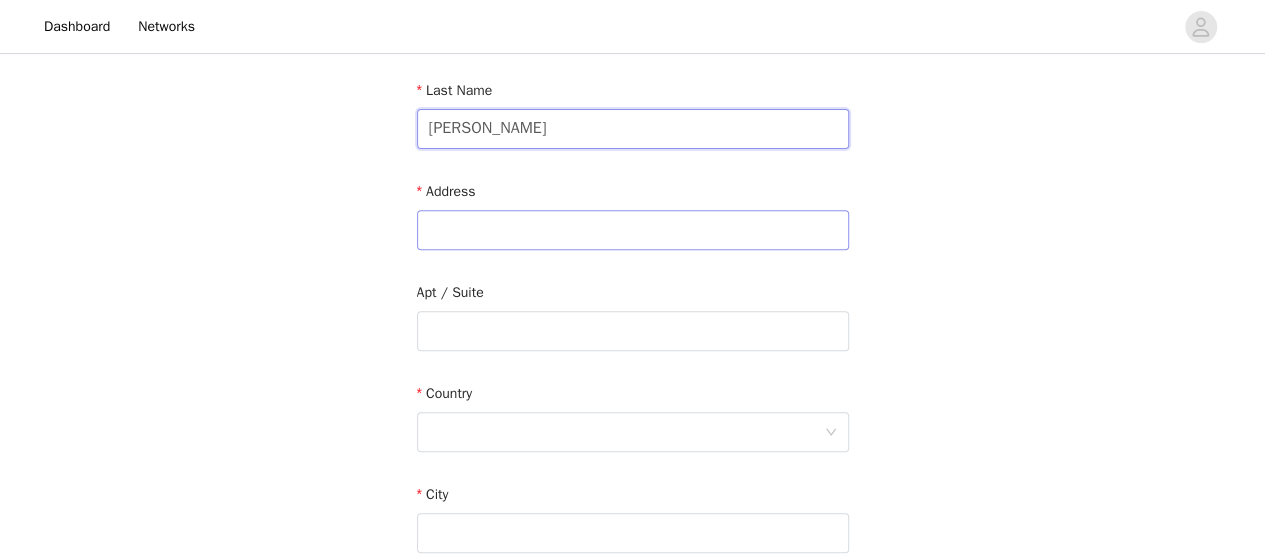 type on "[PERSON_NAME]" 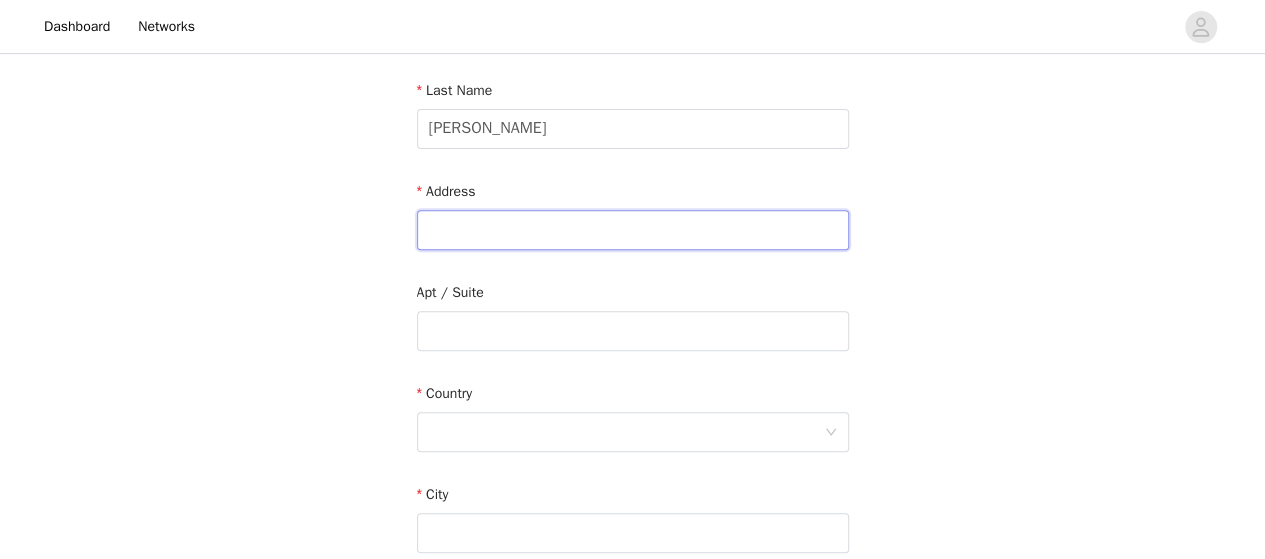click at bounding box center (633, 230) 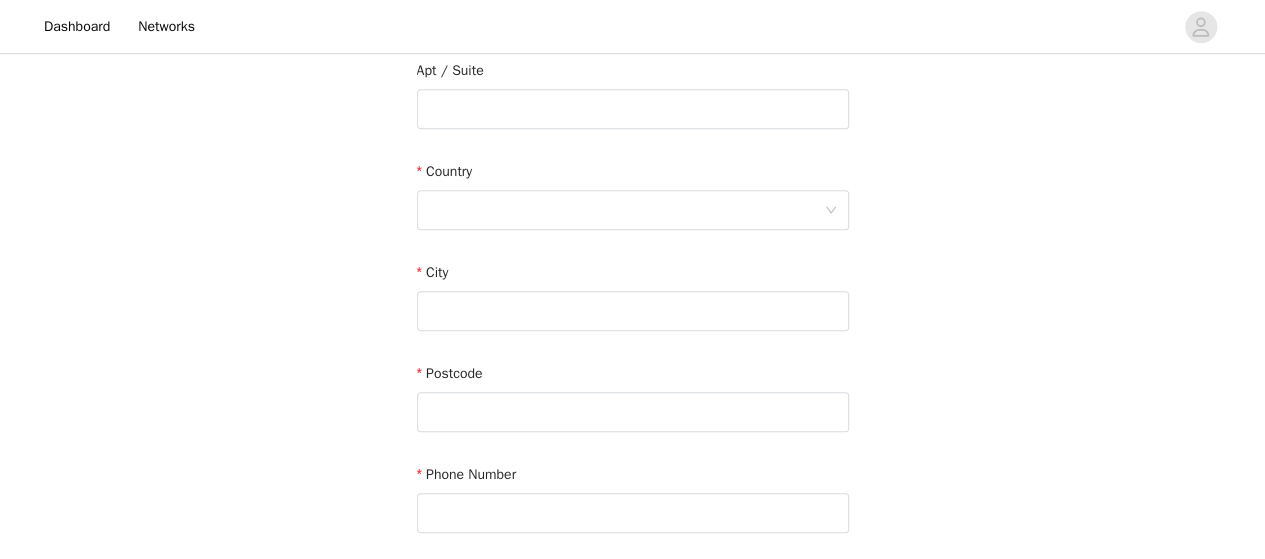 scroll, scrollTop: 557, scrollLeft: 0, axis: vertical 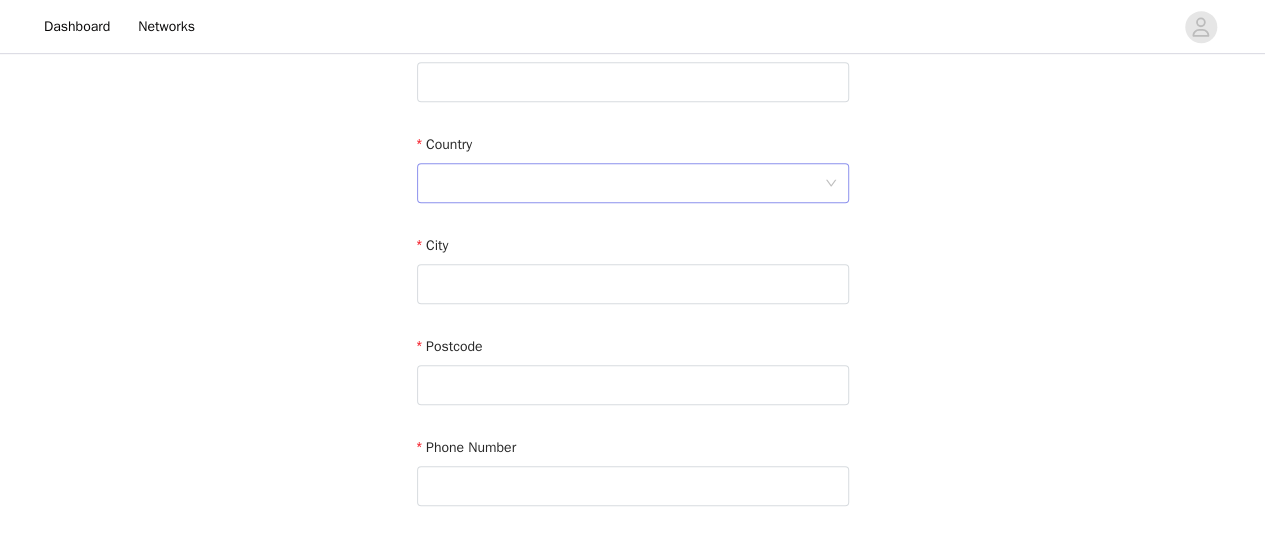 type on "[STREET_ADDRESS][PERSON_NAME]" 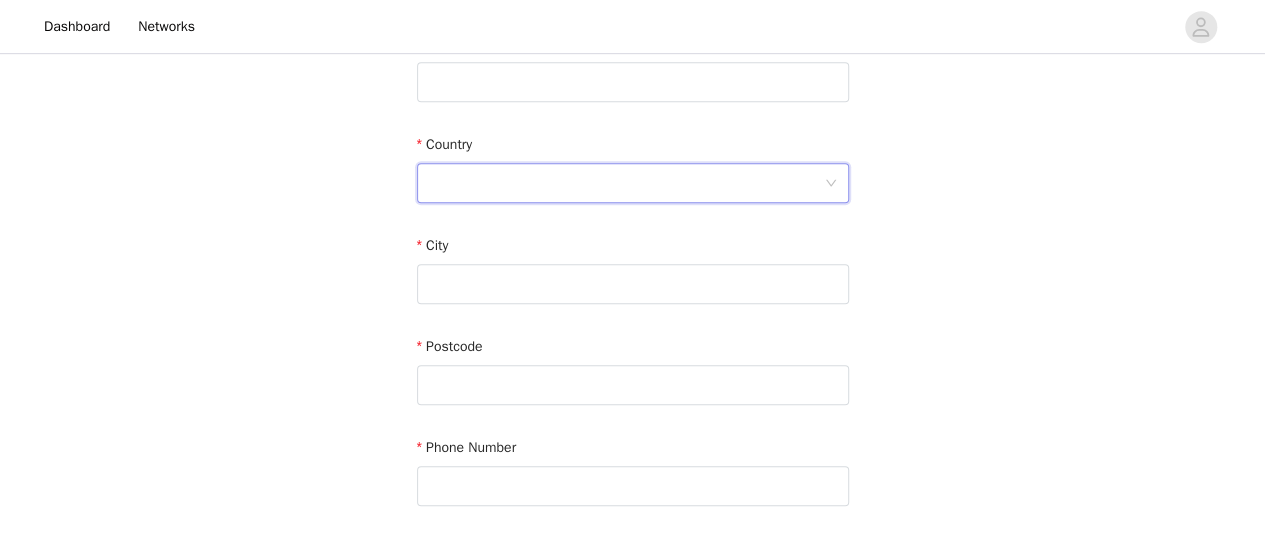 click at bounding box center (626, 183) 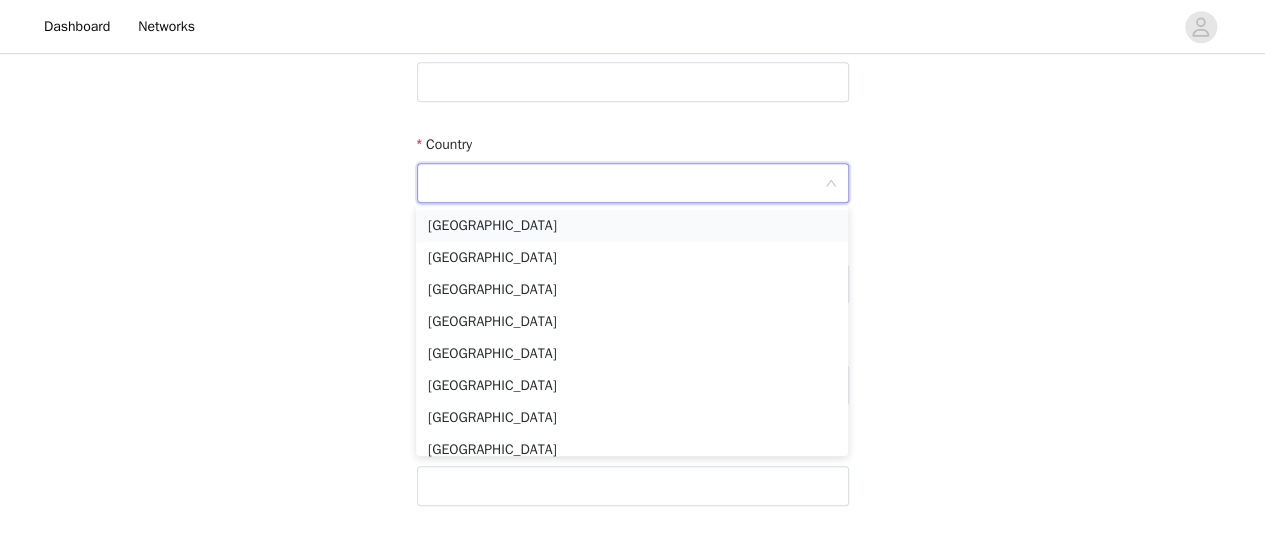 click on "[GEOGRAPHIC_DATA]" at bounding box center (632, 226) 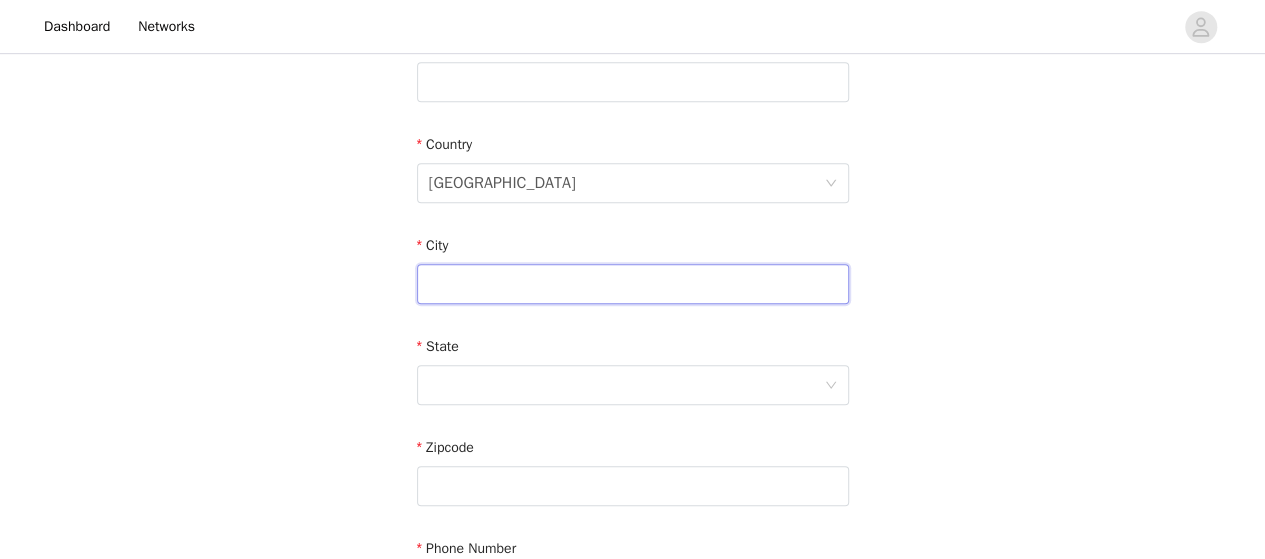 click at bounding box center (633, 284) 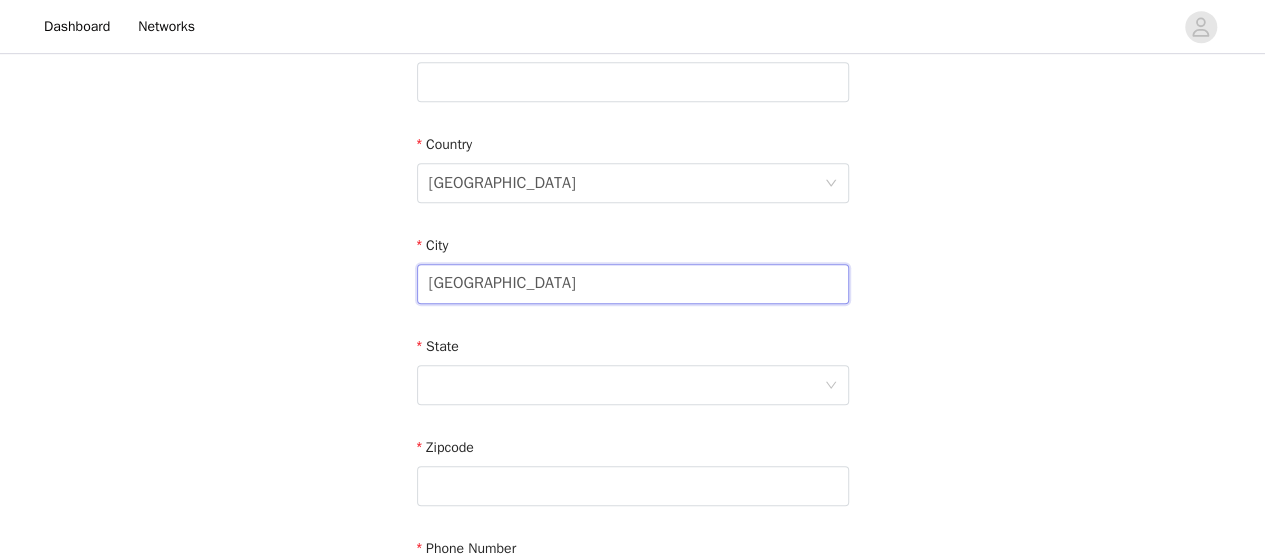 type on "[GEOGRAPHIC_DATA]" 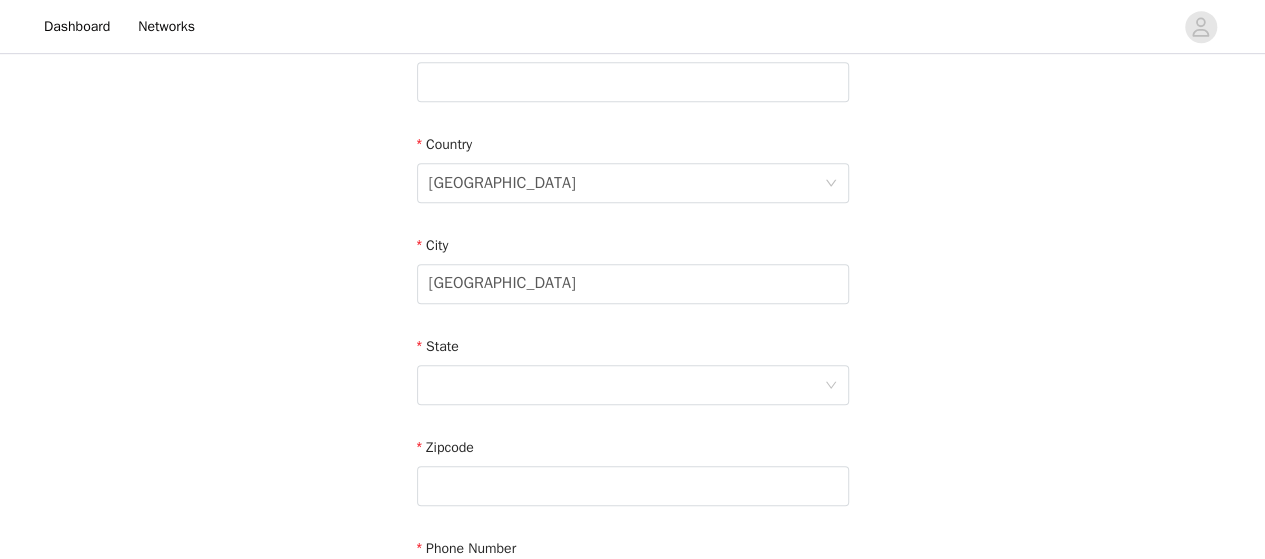 click on "State" at bounding box center (633, 374) 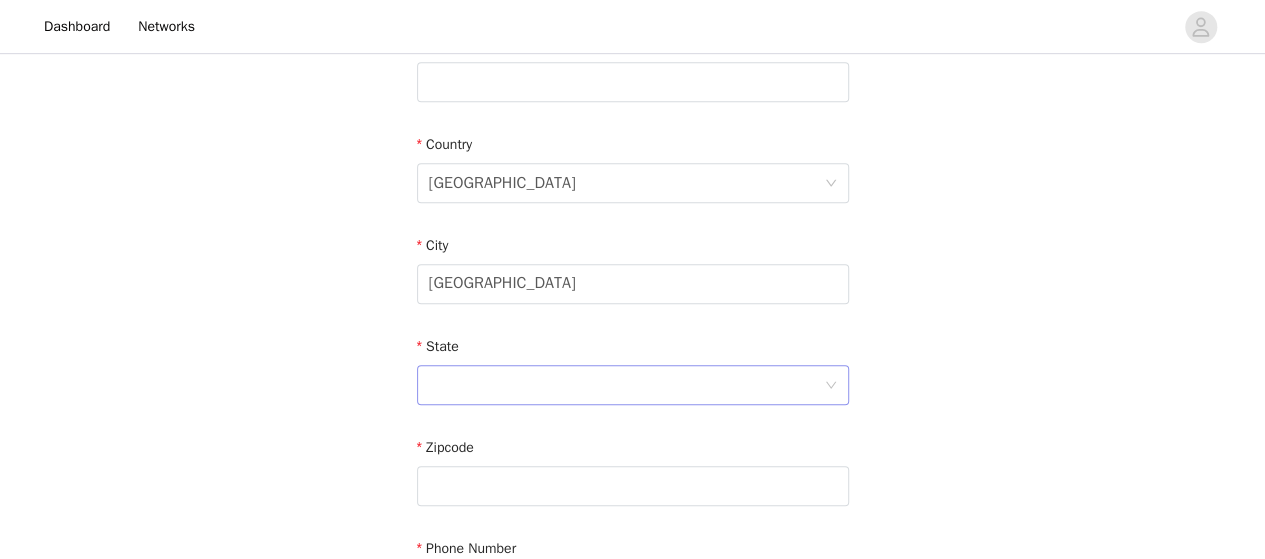 click at bounding box center (626, 385) 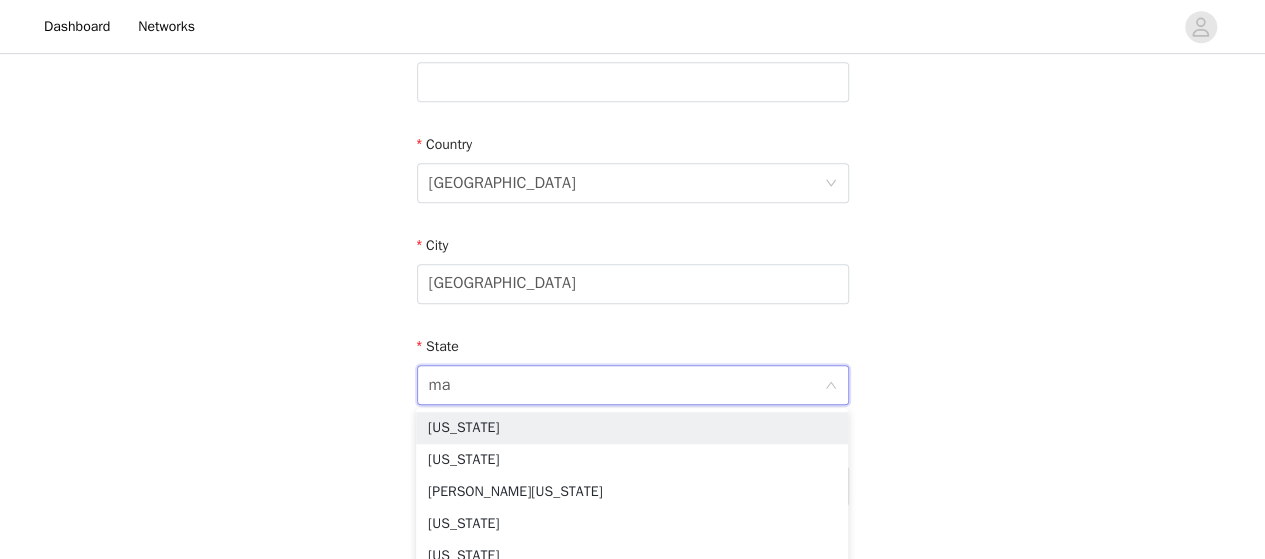 type on "mas" 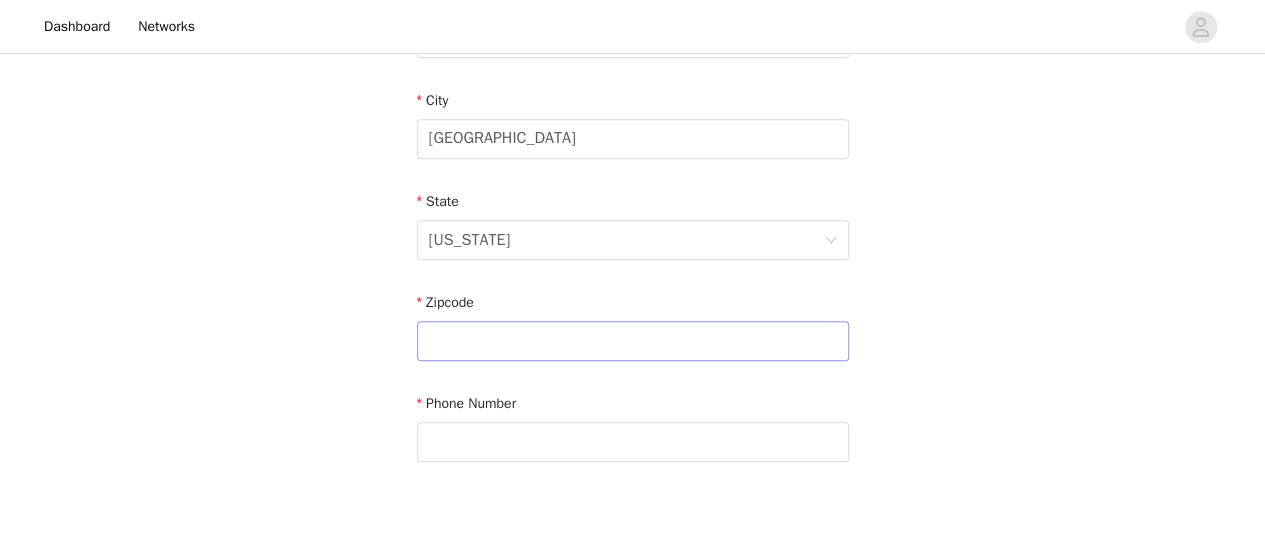 scroll, scrollTop: 703, scrollLeft: 0, axis: vertical 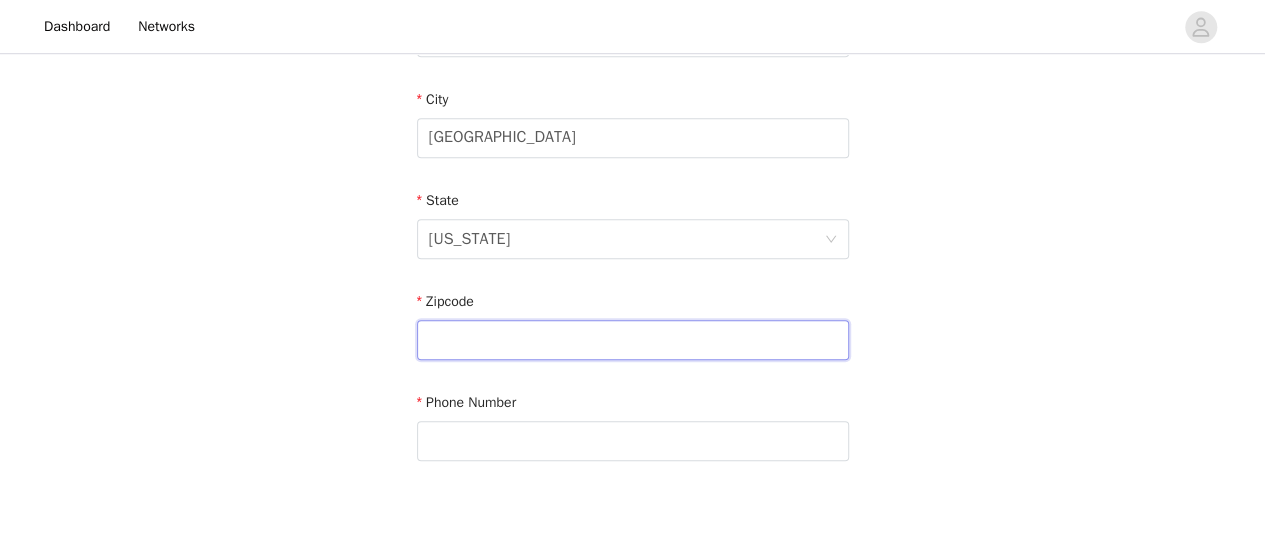 click at bounding box center [633, 340] 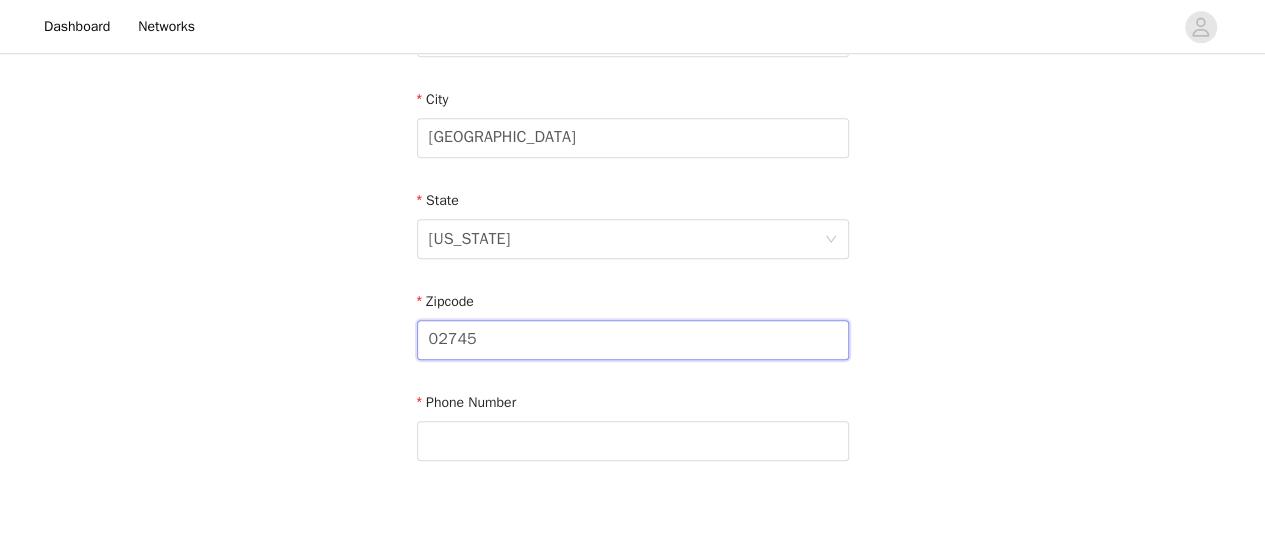 type on "02745" 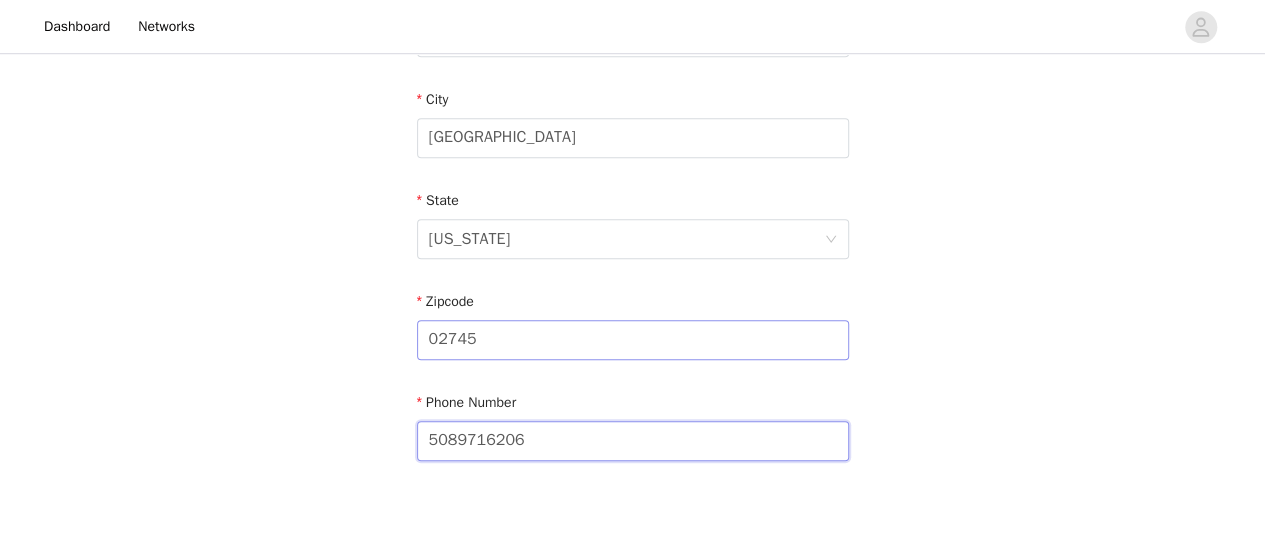 scroll, scrollTop: 804, scrollLeft: 0, axis: vertical 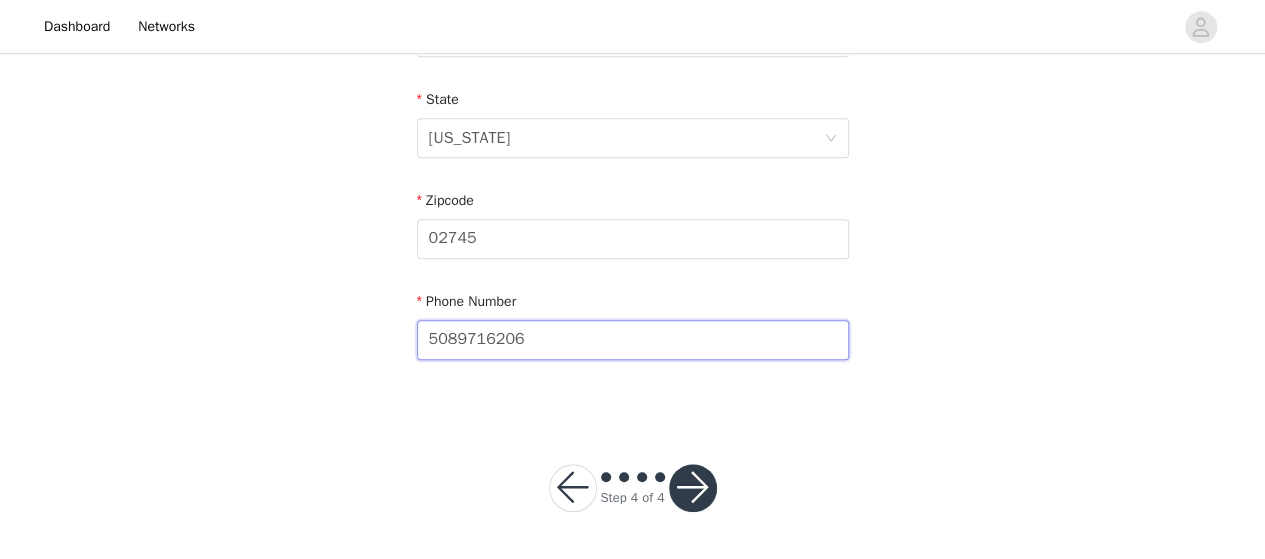 type on "5089716206" 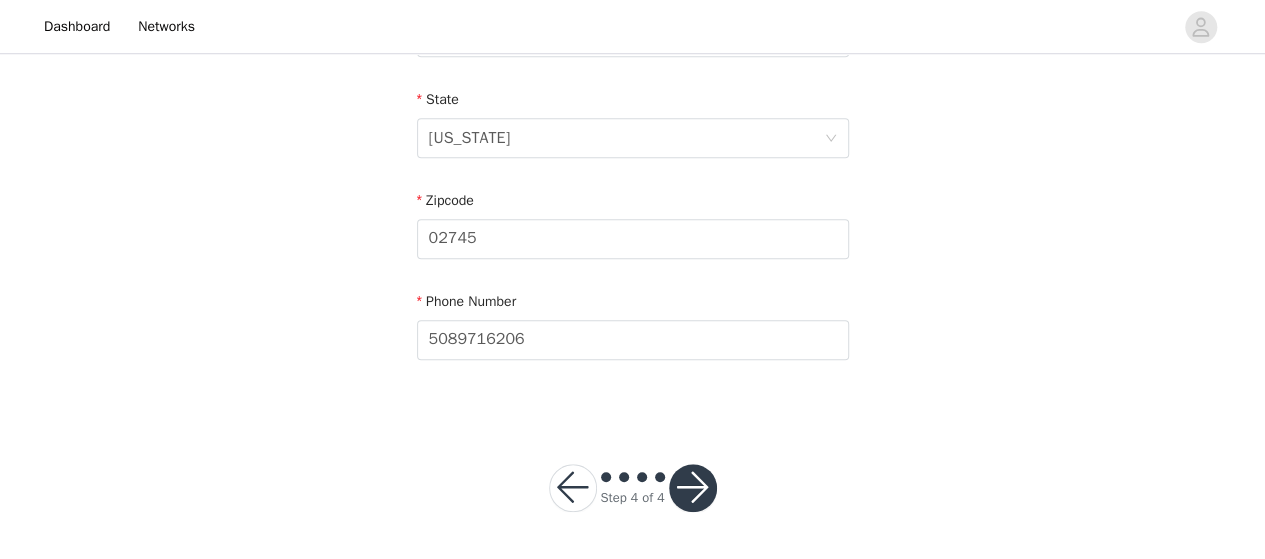 click at bounding box center [693, 488] 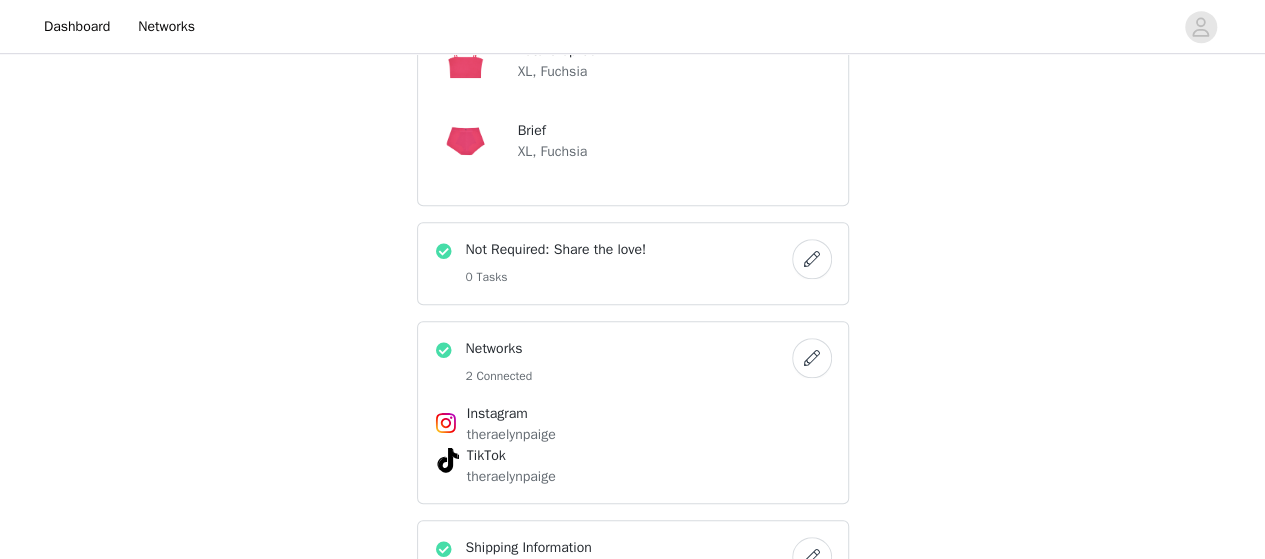 scroll, scrollTop: 896, scrollLeft: 0, axis: vertical 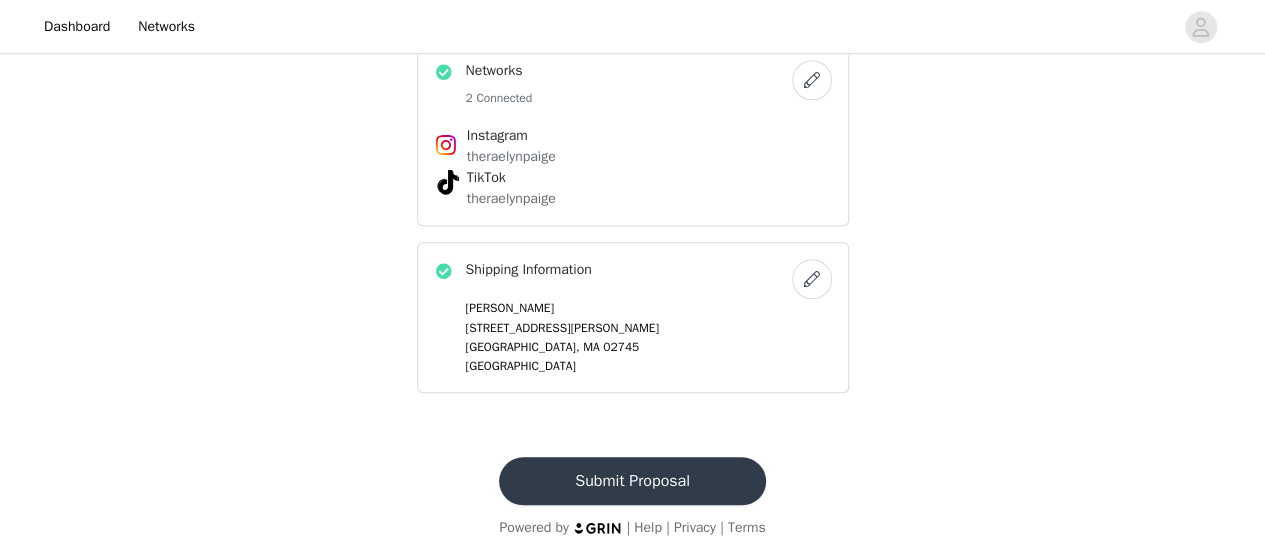 click on "Submit Proposal" at bounding box center (632, 481) 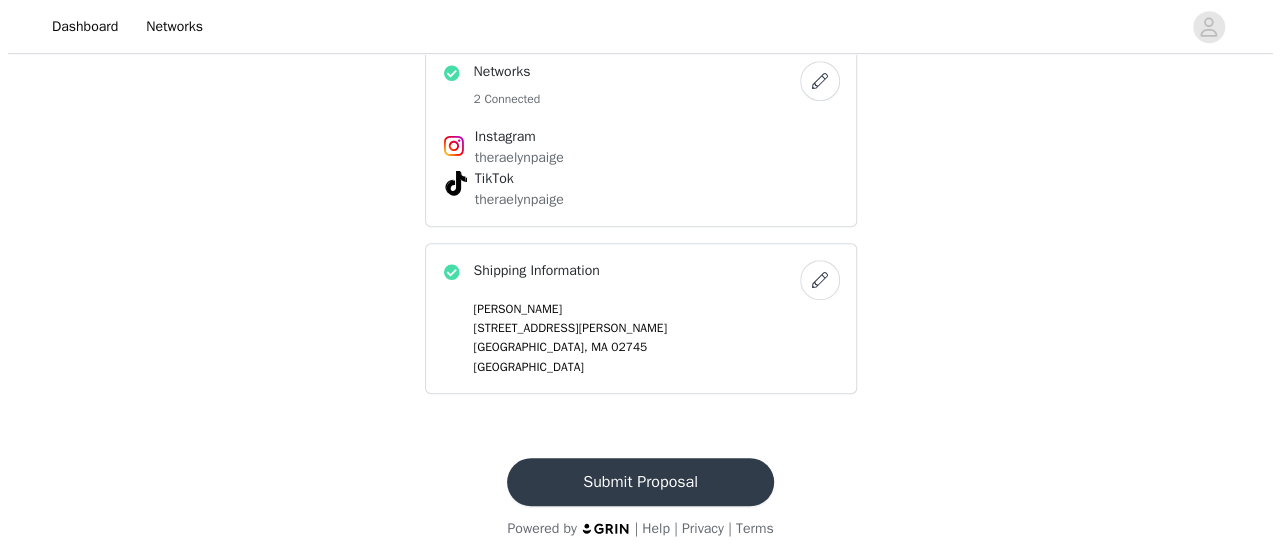 scroll, scrollTop: 0, scrollLeft: 0, axis: both 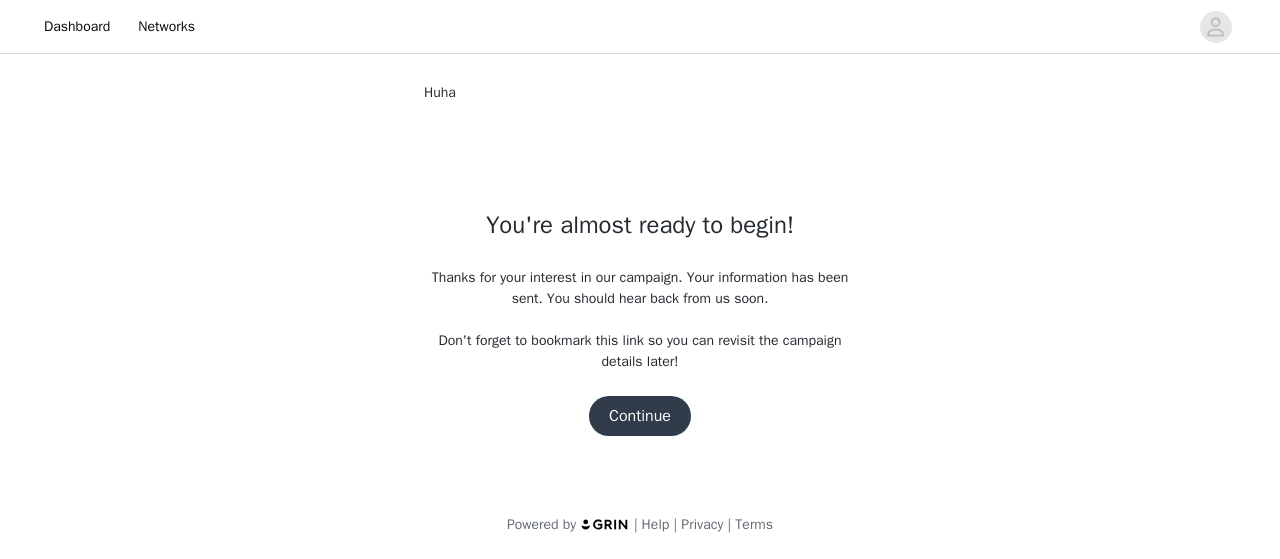 click on "Continue" at bounding box center [640, 416] 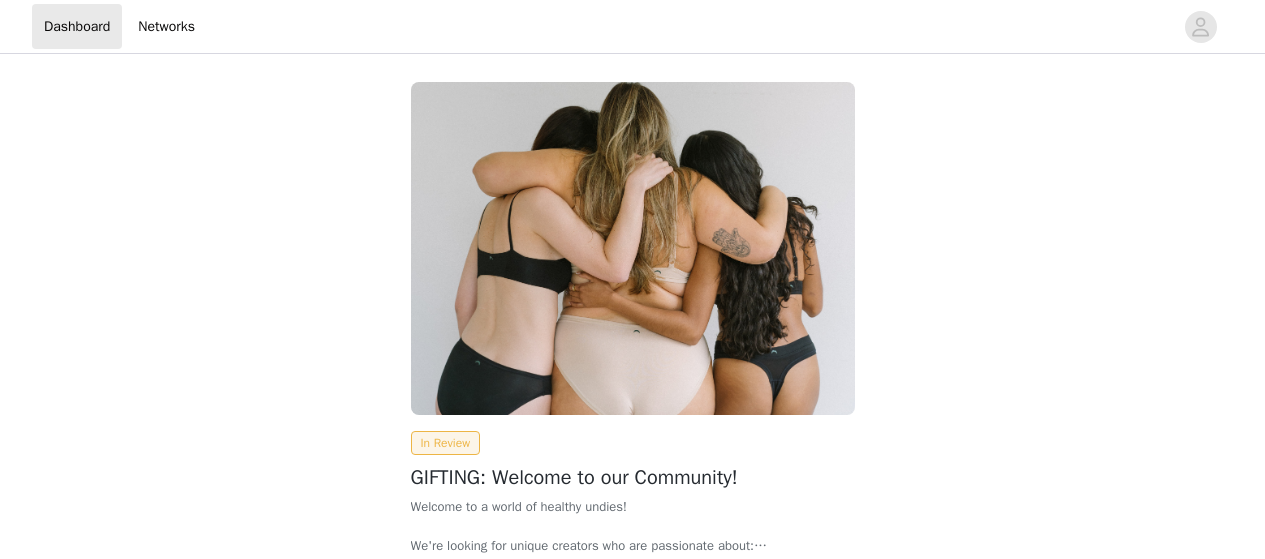 scroll, scrollTop: 0, scrollLeft: 0, axis: both 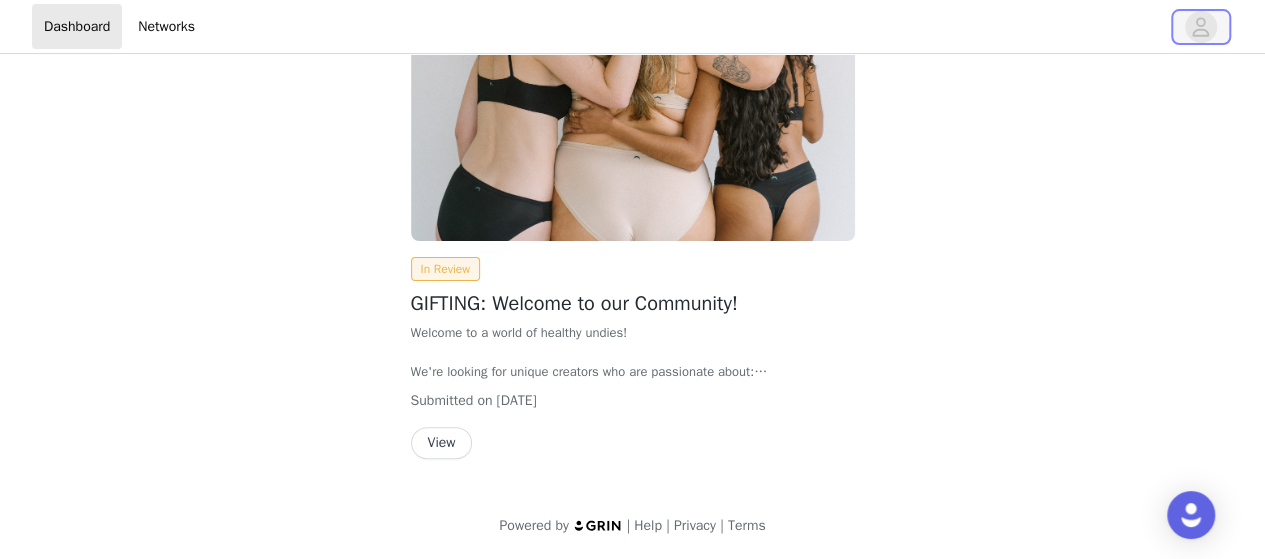 click 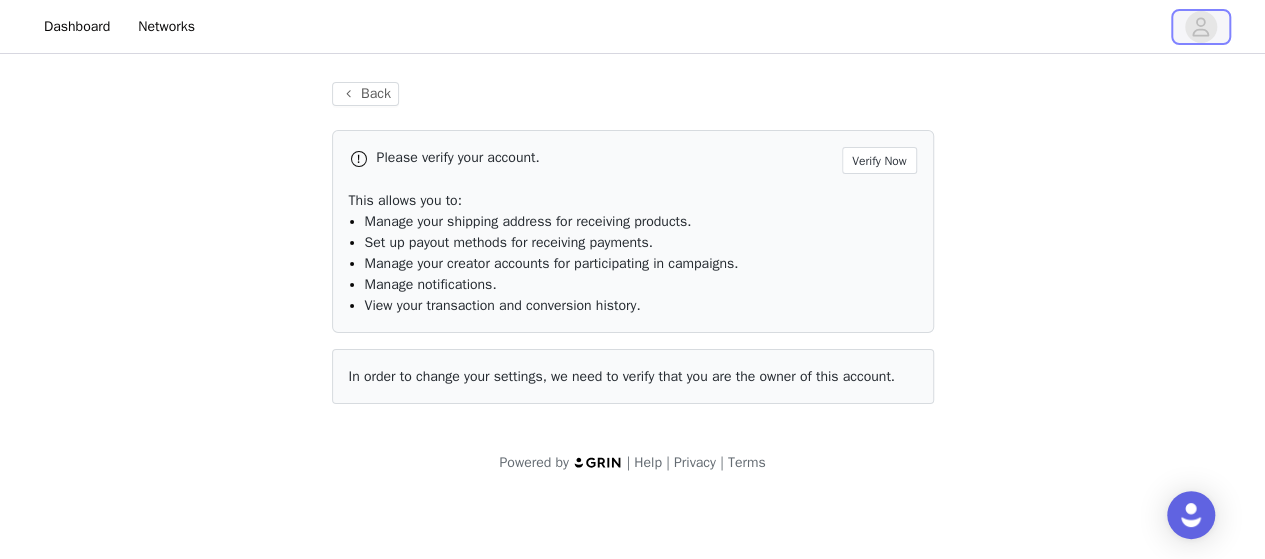 scroll, scrollTop: 0, scrollLeft: 0, axis: both 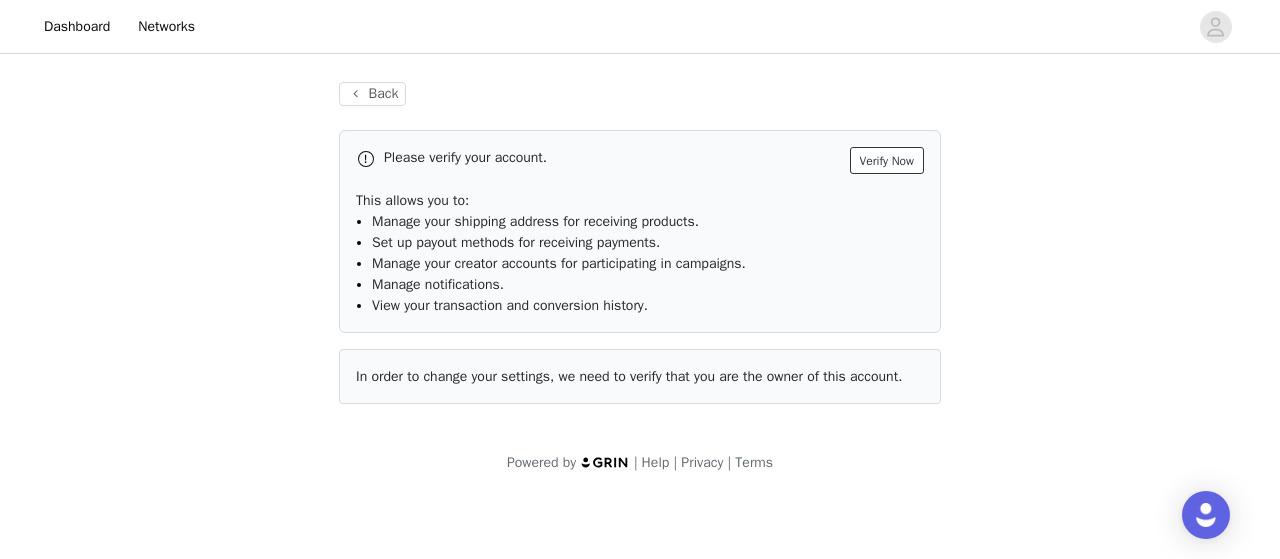 click on "Verify Now" at bounding box center [887, 160] 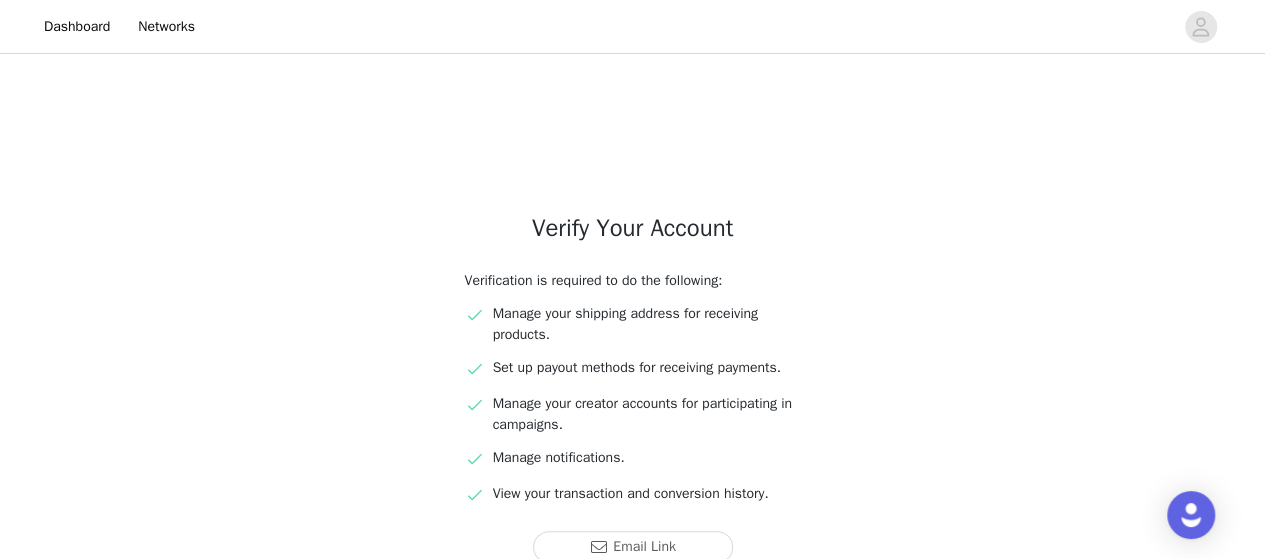 scroll, scrollTop: 180, scrollLeft: 0, axis: vertical 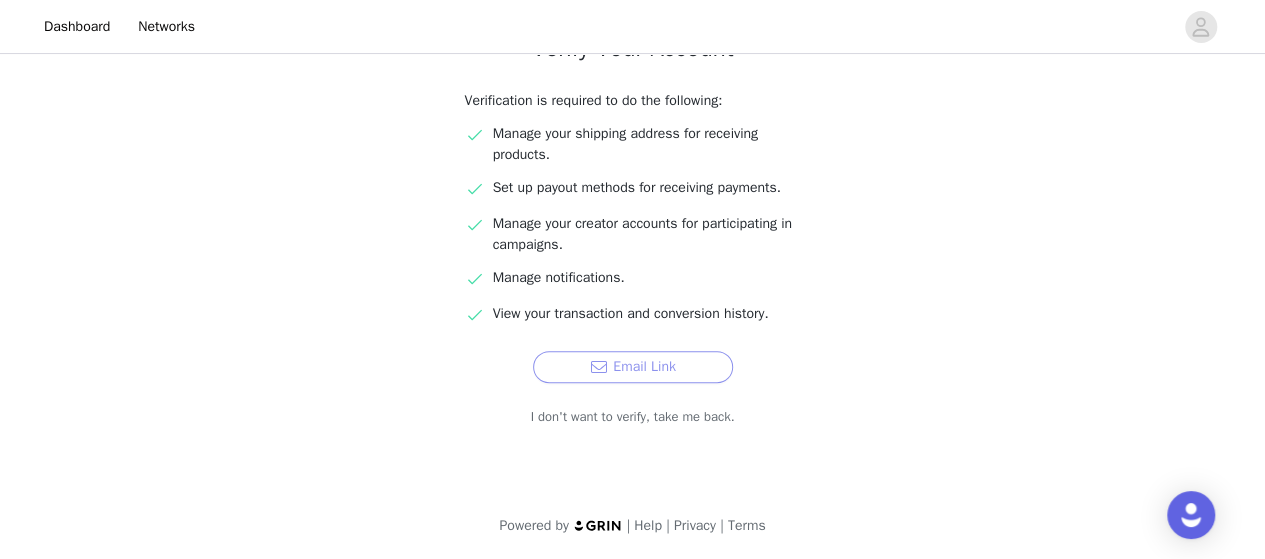click on "Email Link" at bounding box center [633, 367] 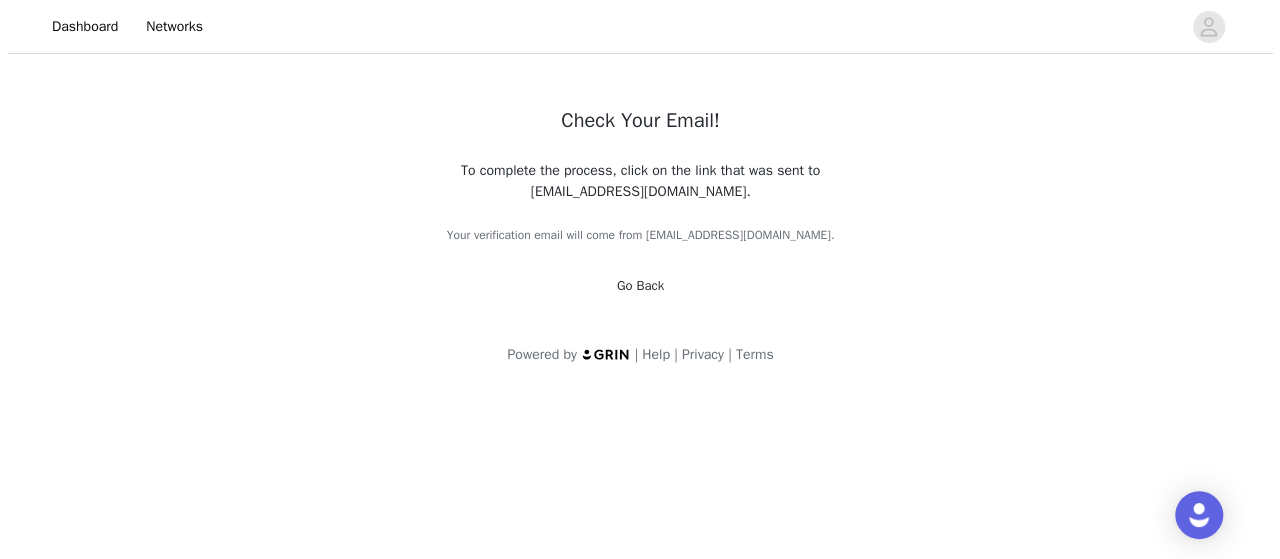 scroll, scrollTop: 0, scrollLeft: 0, axis: both 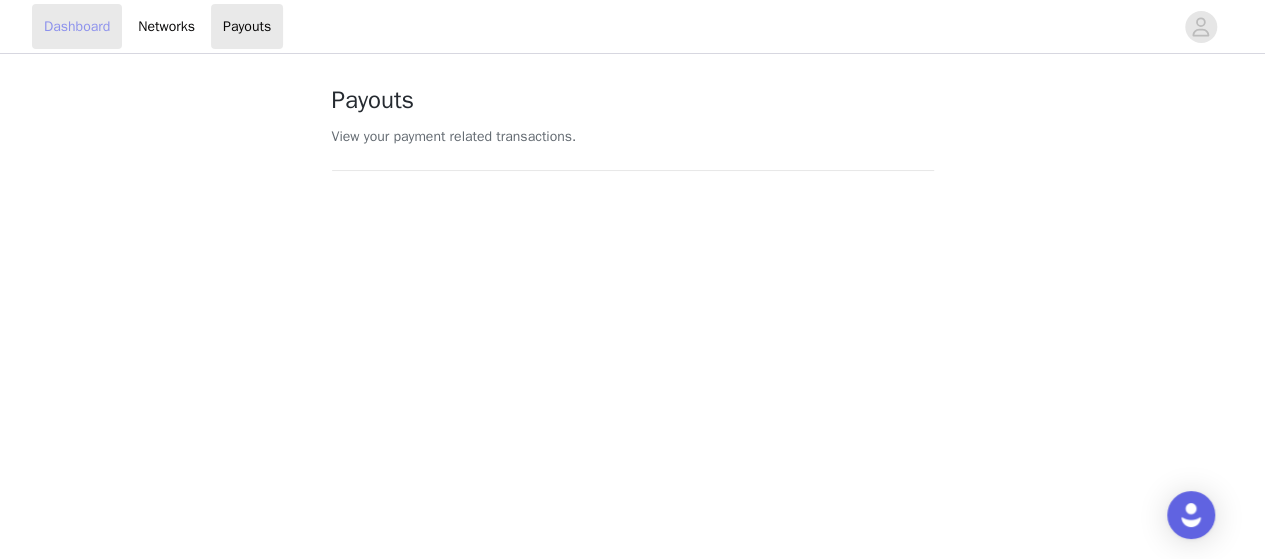 click on "Dashboard" at bounding box center [77, 26] 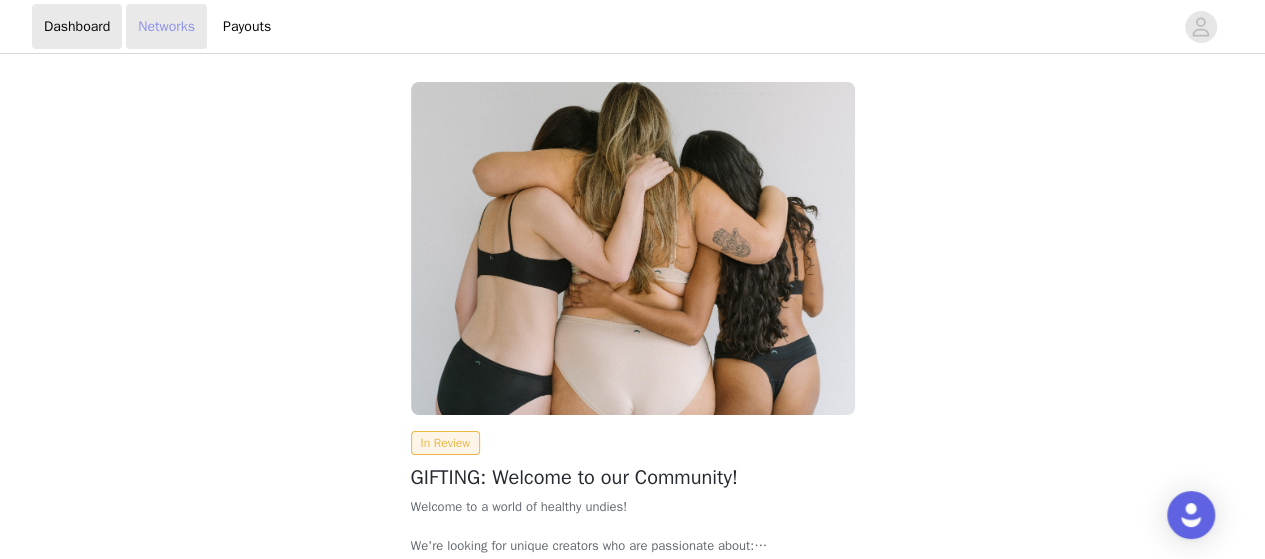 click on "Networks" at bounding box center (166, 26) 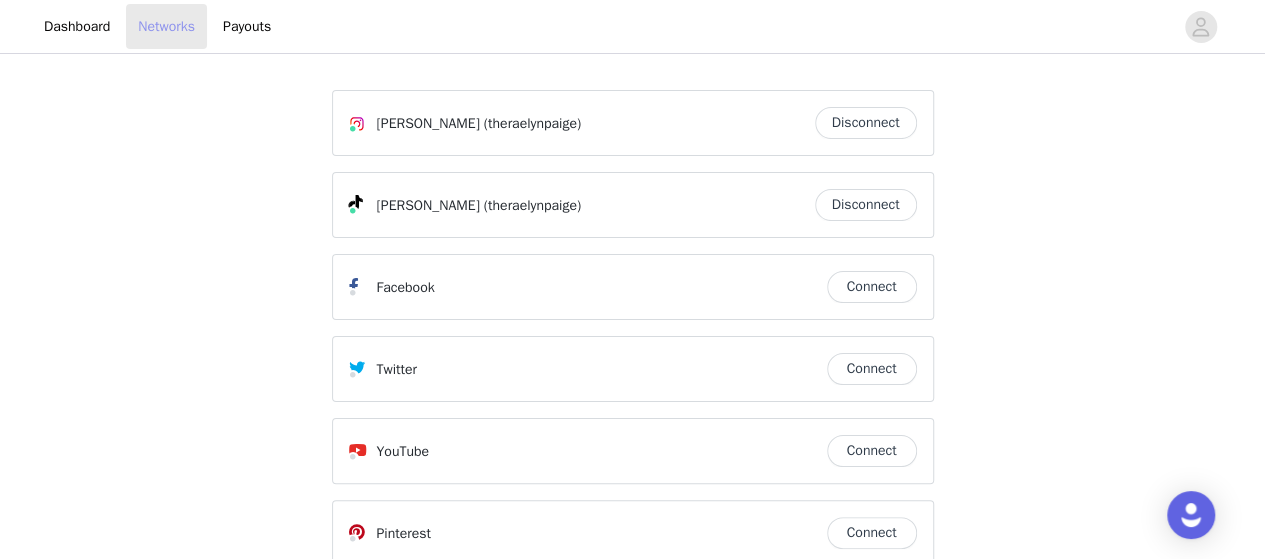 scroll, scrollTop: 192, scrollLeft: 0, axis: vertical 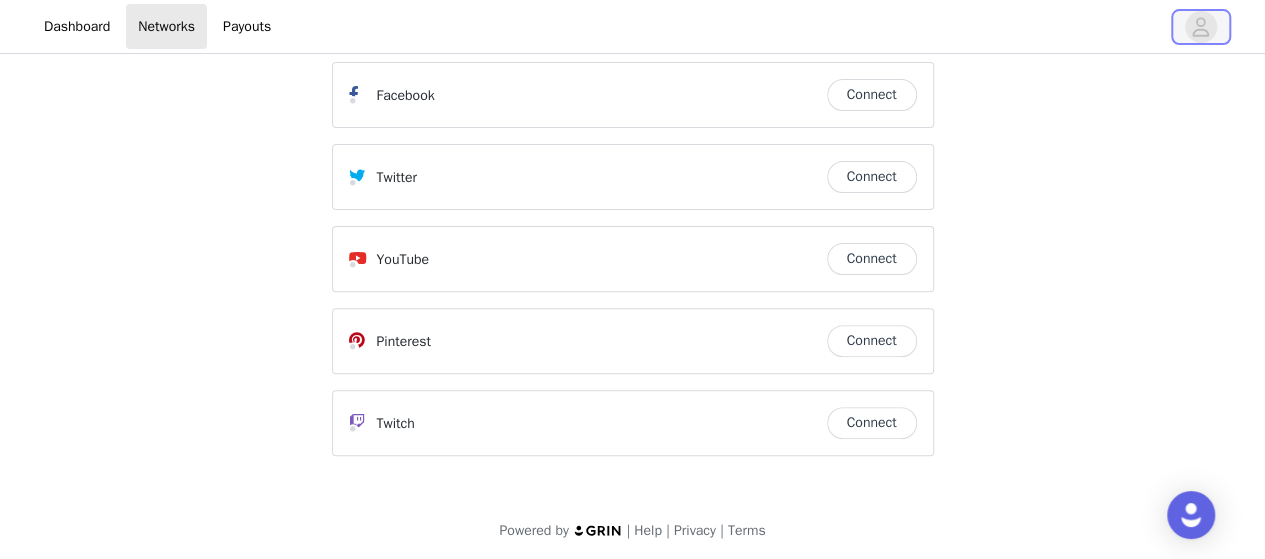 click 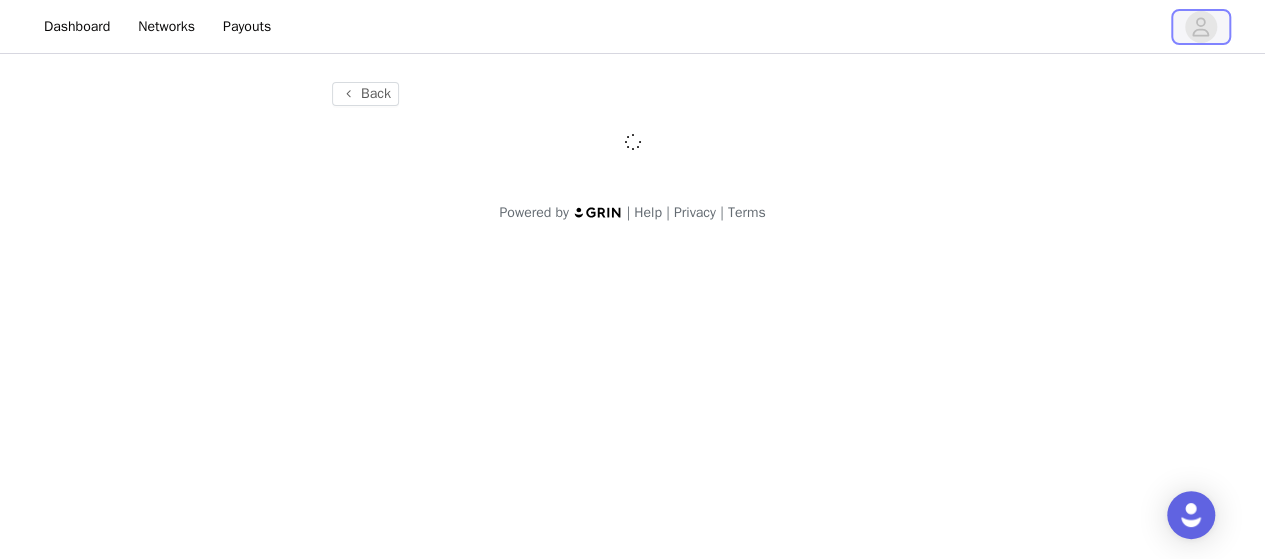scroll, scrollTop: 0, scrollLeft: 0, axis: both 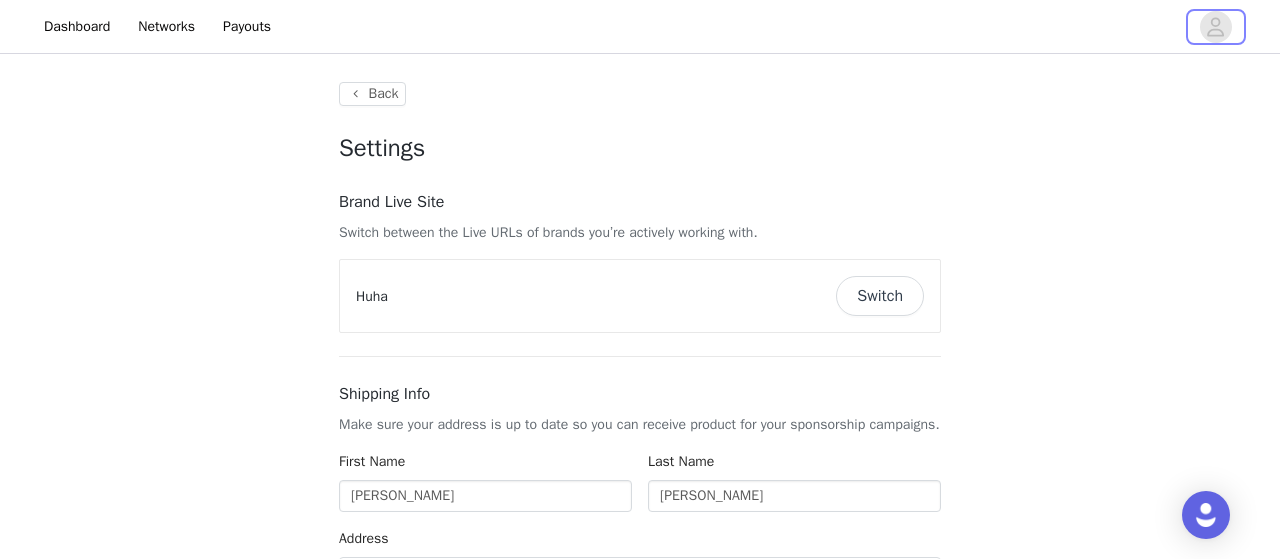 type on "+1 (United States)" 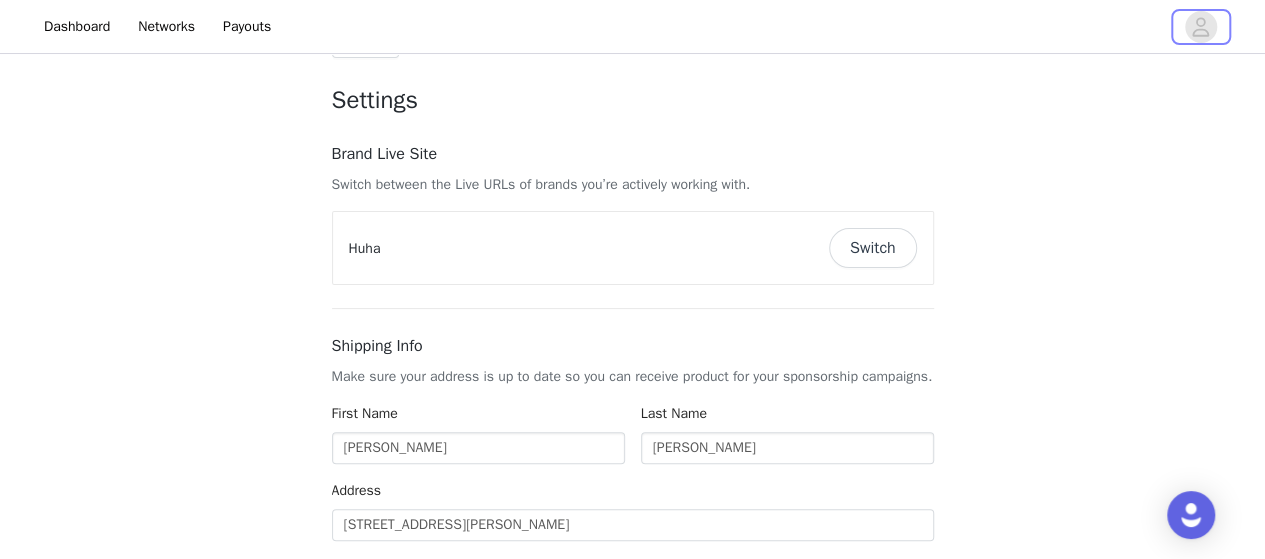 scroll, scrollTop: 49, scrollLeft: 0, axis: vertical 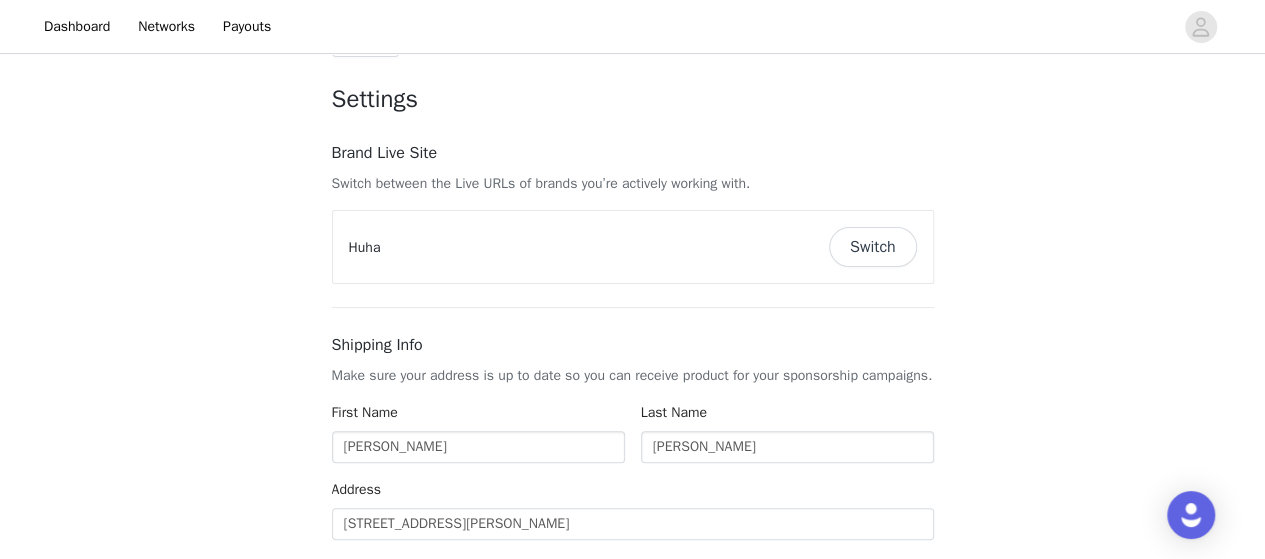 click on "Switch" at bounding box center [873, 247] 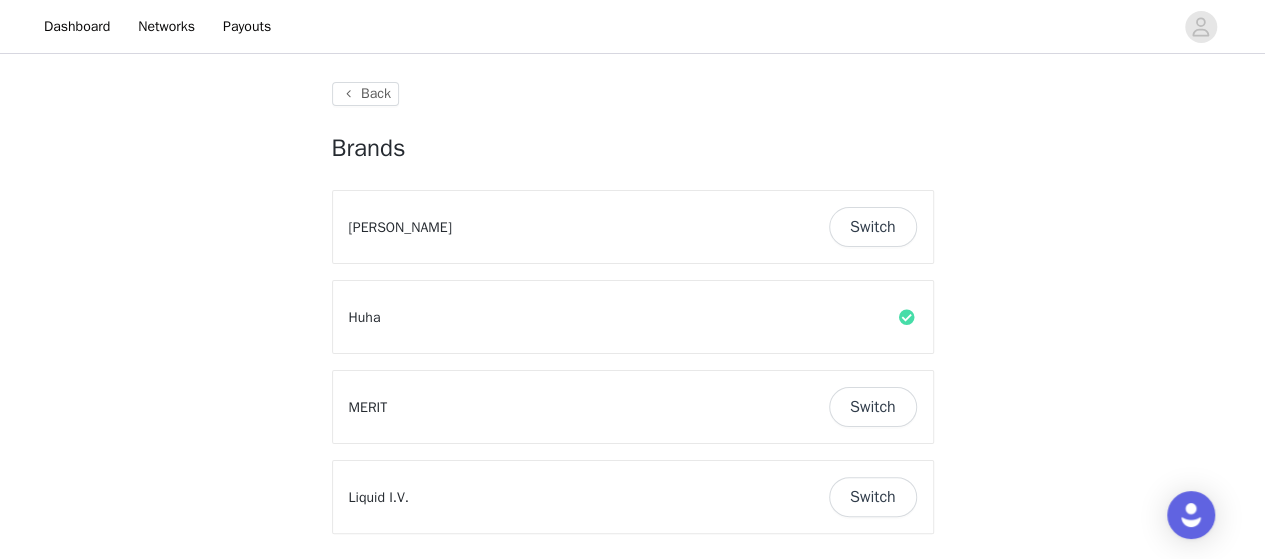 scroll, scrollTop: 80, scrollLeft: 0, axis: vertical 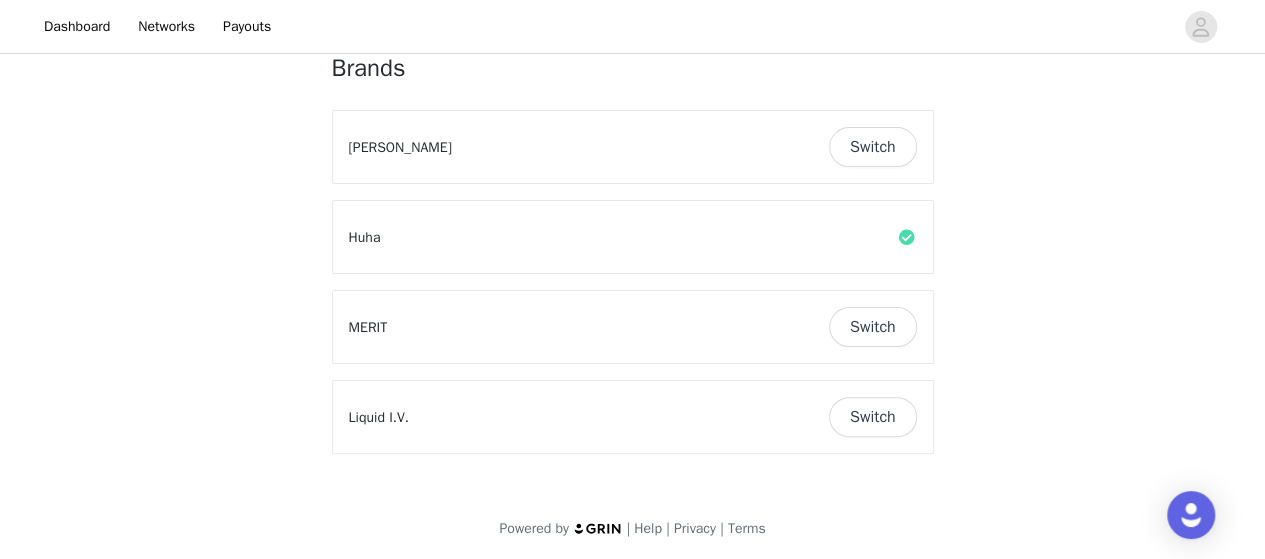 click on "Switch" at bounding box center [873, 327] 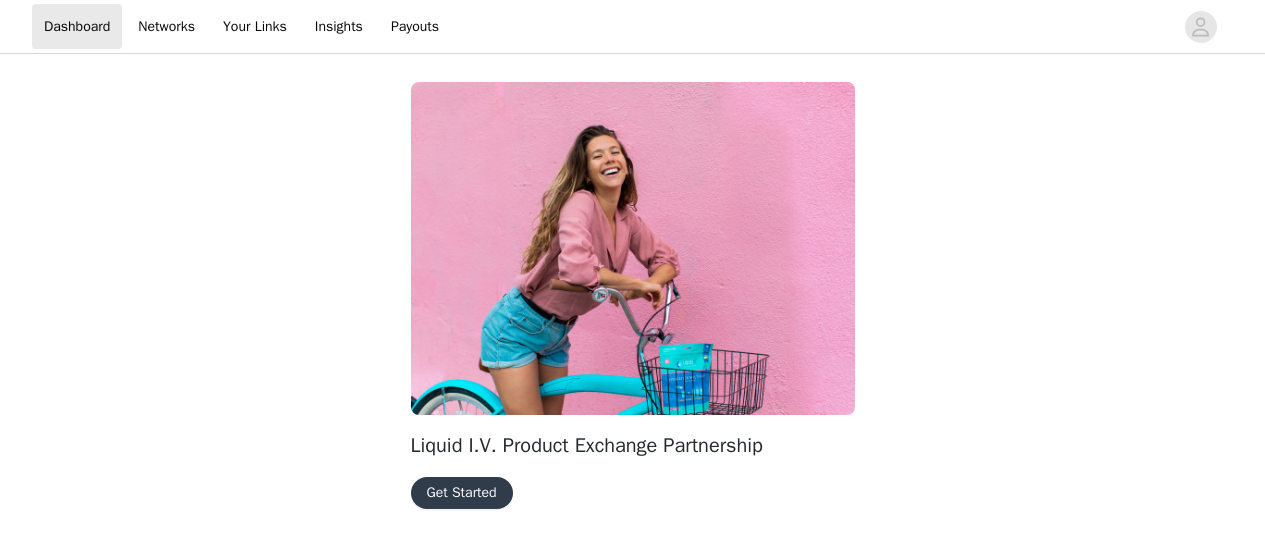 scroll, scrollTop: 0, scrollLeft: 0, axis: both 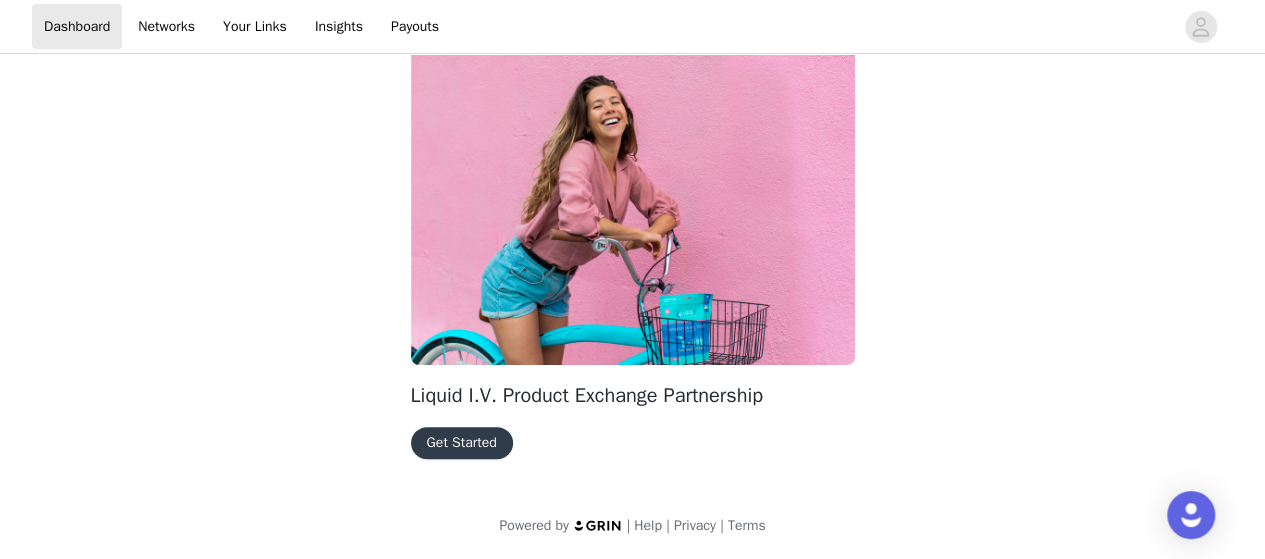 click on "Get Started" at bounding box center (462, 443) 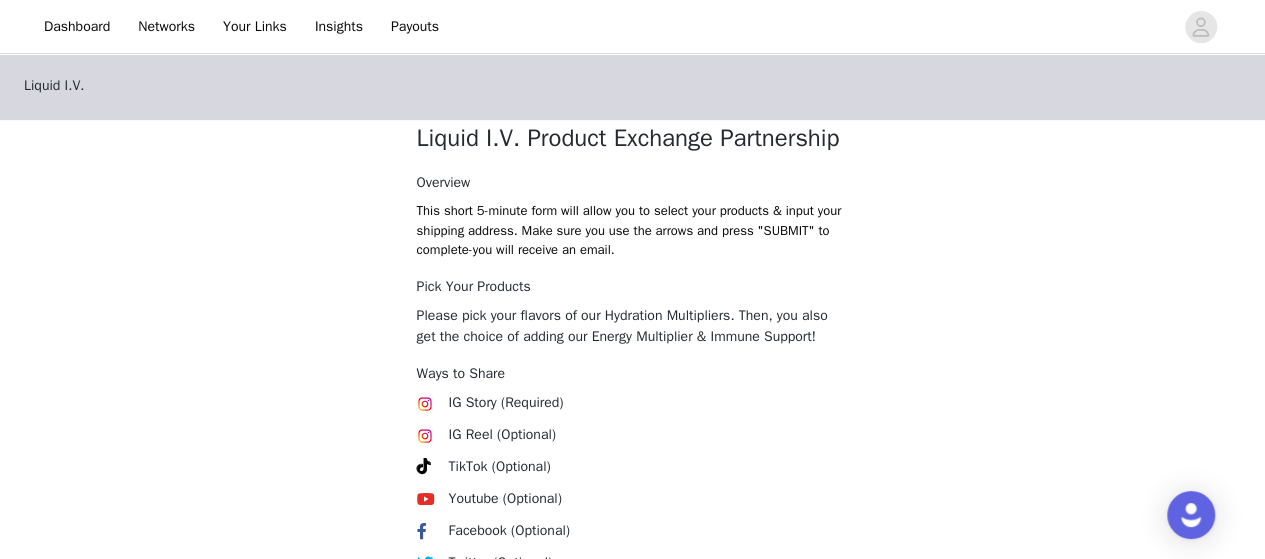 scroll, scrollTop: 507, scrollLeft: 0, axis: vertical 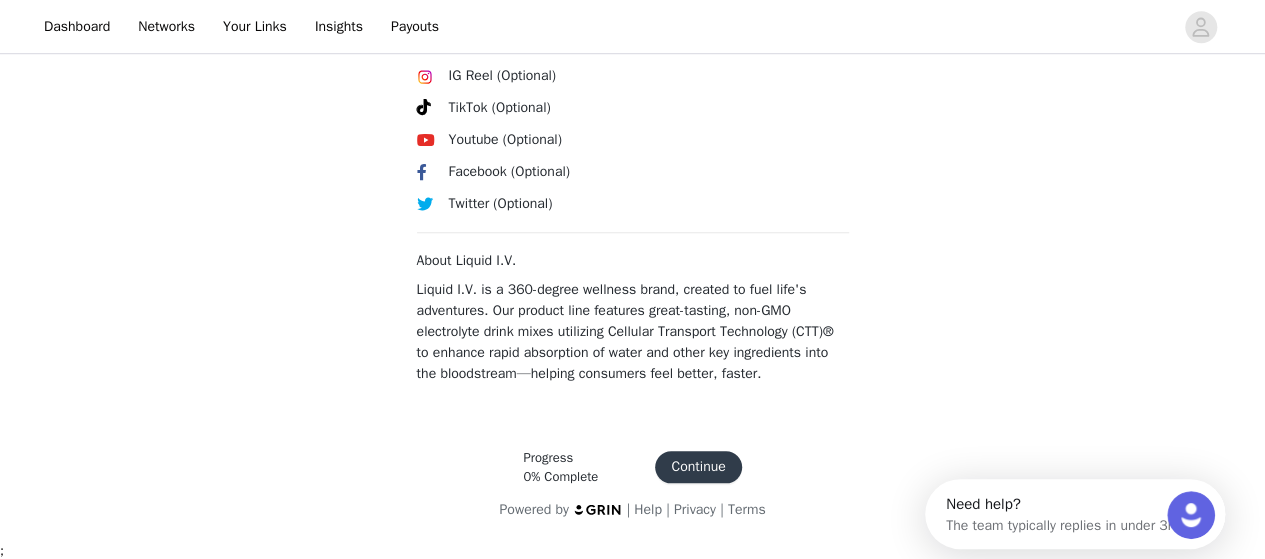 click on "Continue" at bounding box center [698, 467] 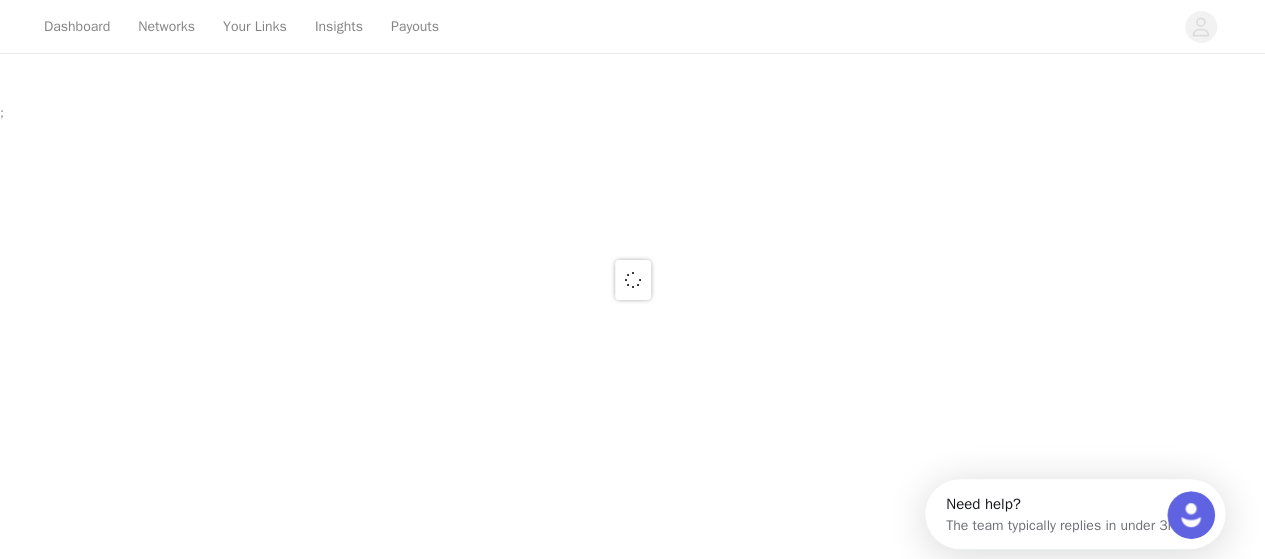 scroll, scrollTop: 0, scrollLeft: 0, axis: both 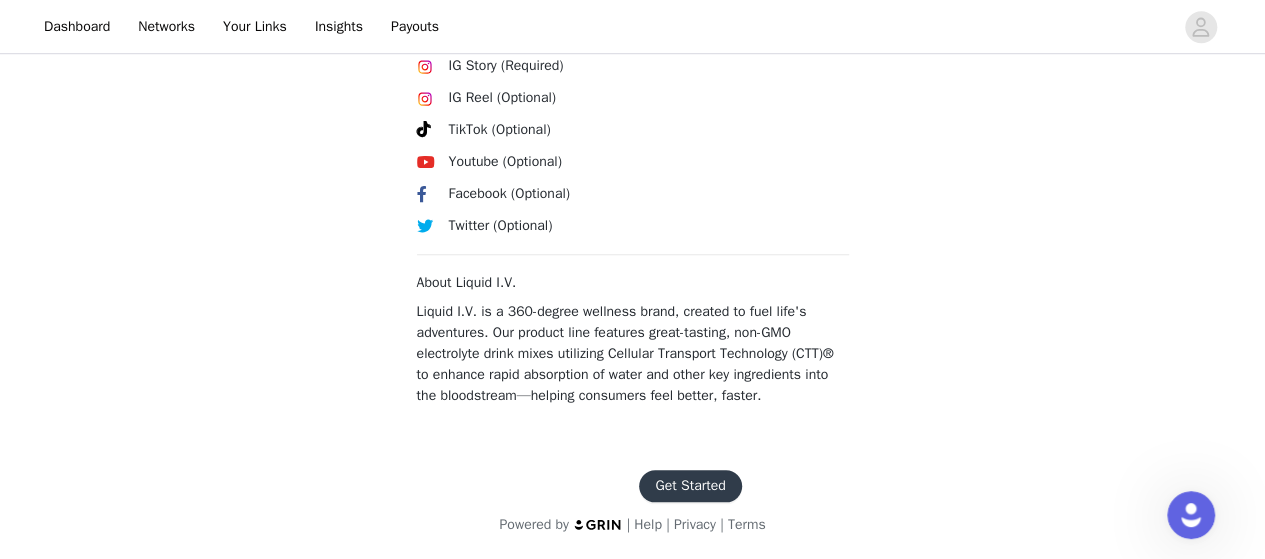 click on "Get Started" at bounding box center [690, 486] 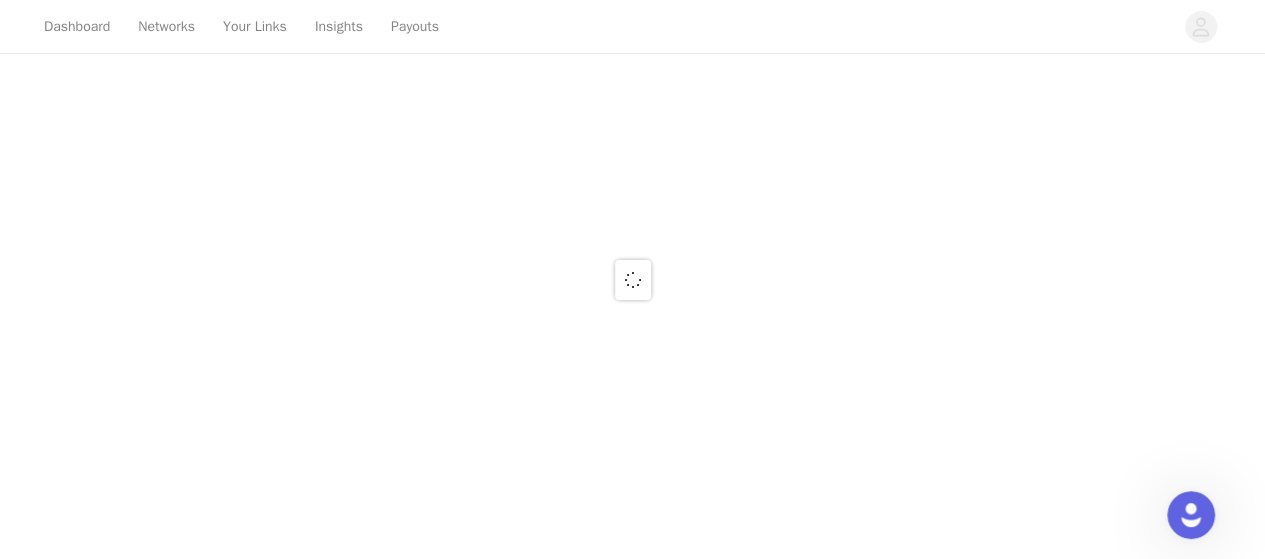 scroll, scrollTop: 0, scrollLeft: 0, axis: both 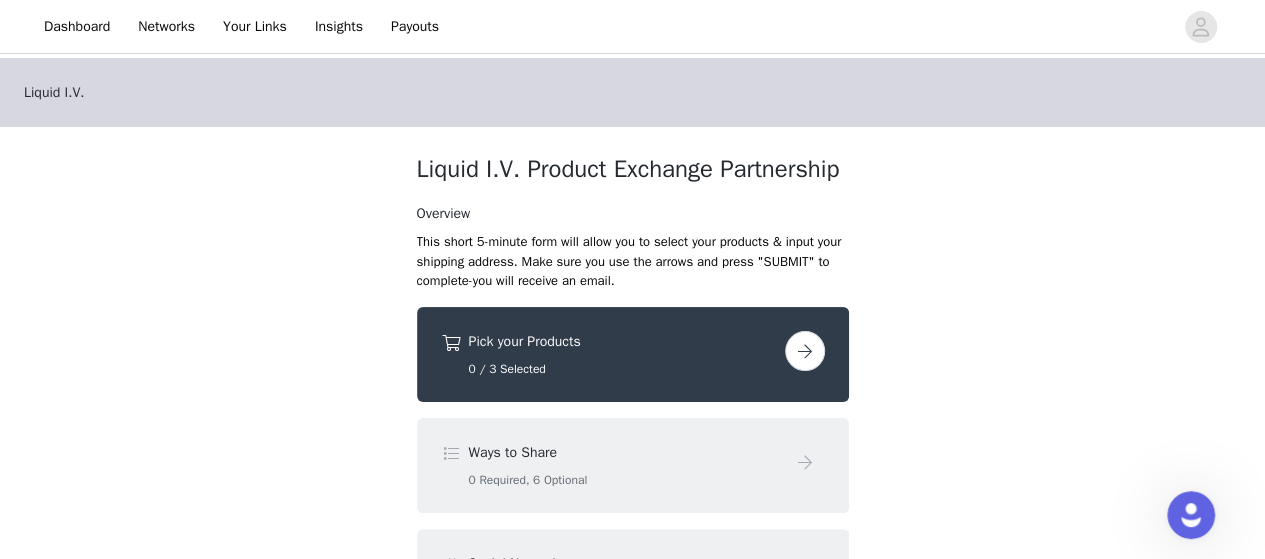click at bounding box center [805, 351] 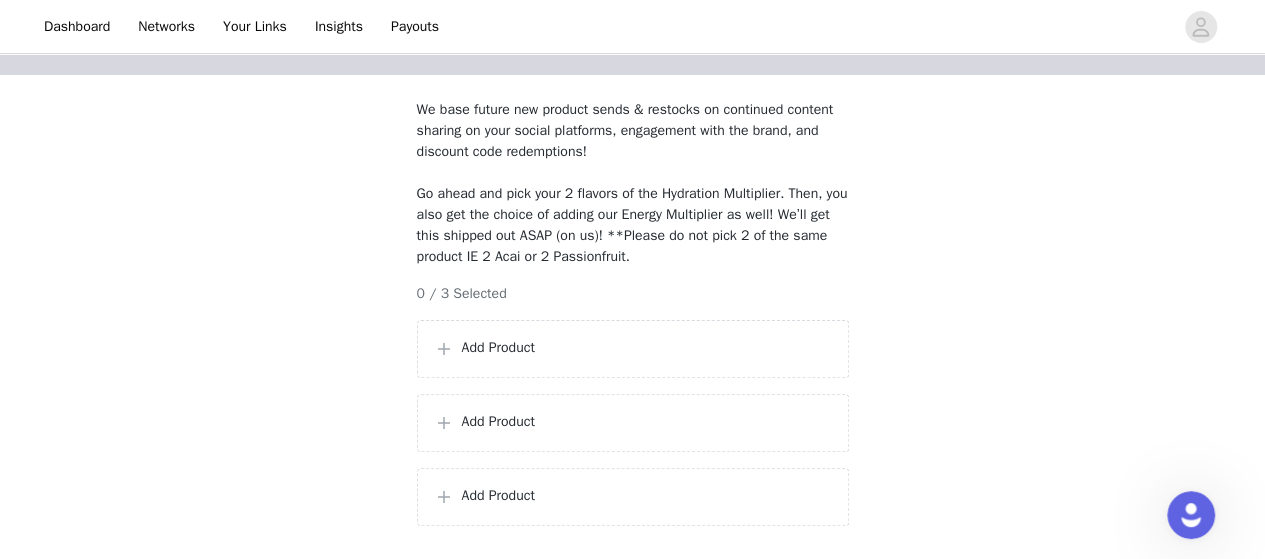 scroll, scrollTop: 304, scrollLeft: 0, axis: vertical 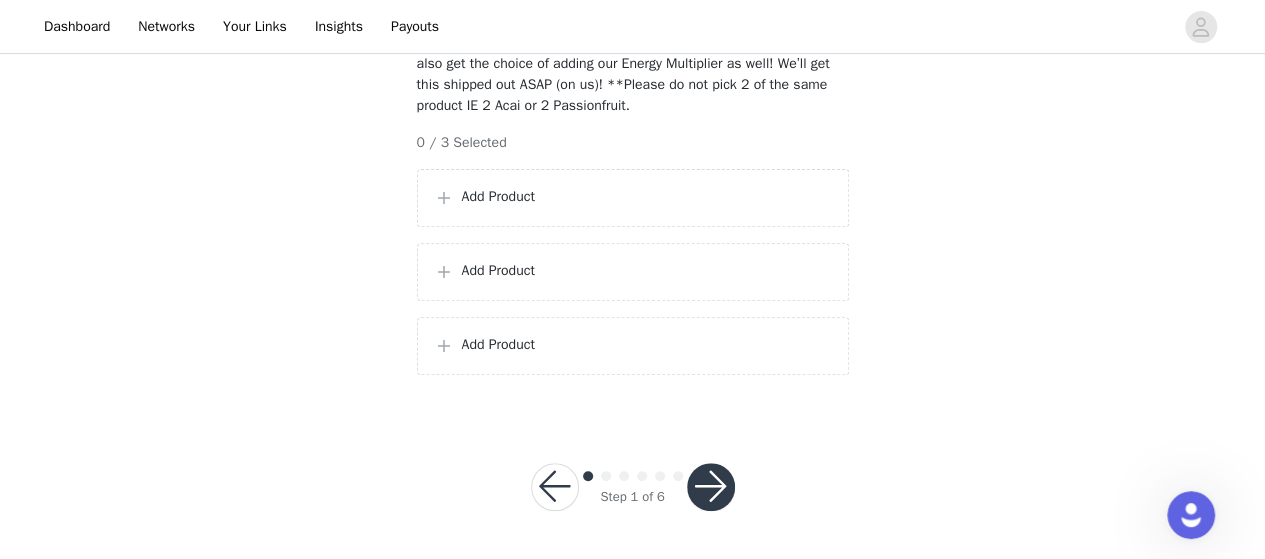 click on "We base future new product sends & restocks on continued content sharing on your social platforms, engagement with the brand, and discount code redemptions!
Go ahead and pick your 2 flavors of the Hydration Multiplier. Then, you also get the choice of adding our Energy Multiplier as well! We’ll get this shipped out ASAP (on us)! **Please do not pick 2 of the same product IE 2 Acai or 2 Passionfruit.
0 / 3 Selected
Add Product
Add Product
Add Product" at bounding box center (633, 169) 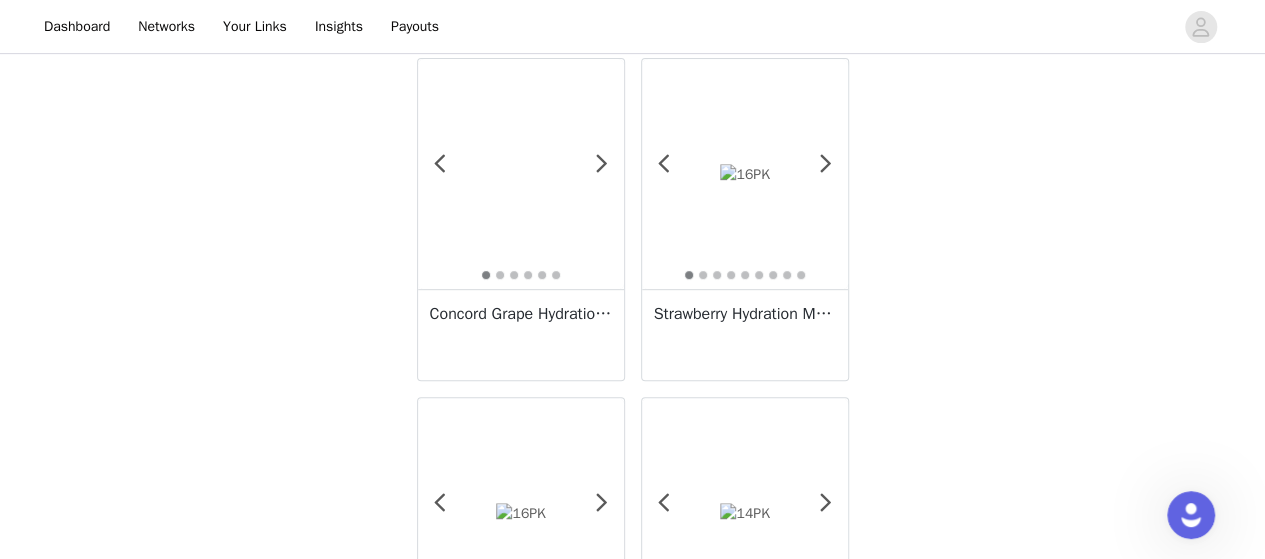scroll, scrollTop: 412, scrollLeft: 0, axis: vertical 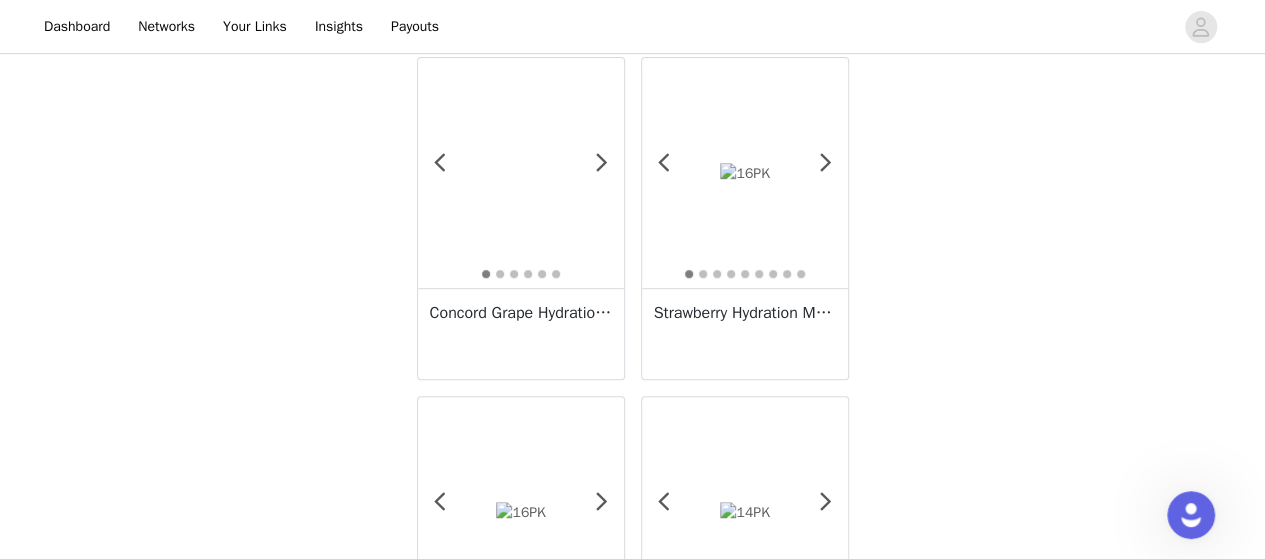 click at bounding box center (745, 173) 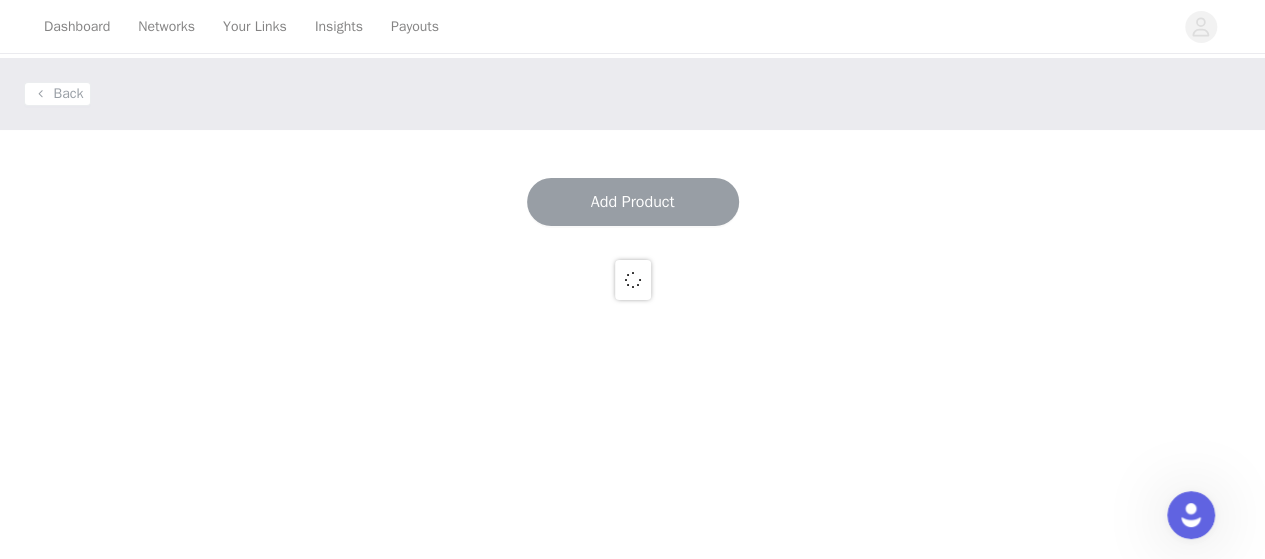 scroll, scrollTop: 0, scrollLeft: 0, axis: both 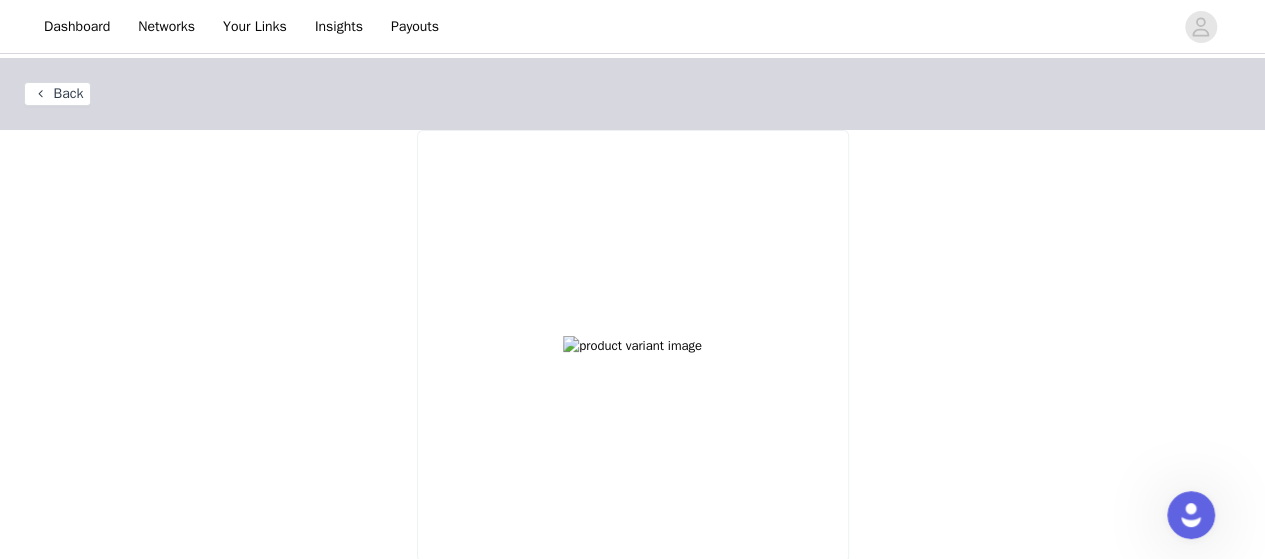 click on "Back" at bounding box center [57, 94] 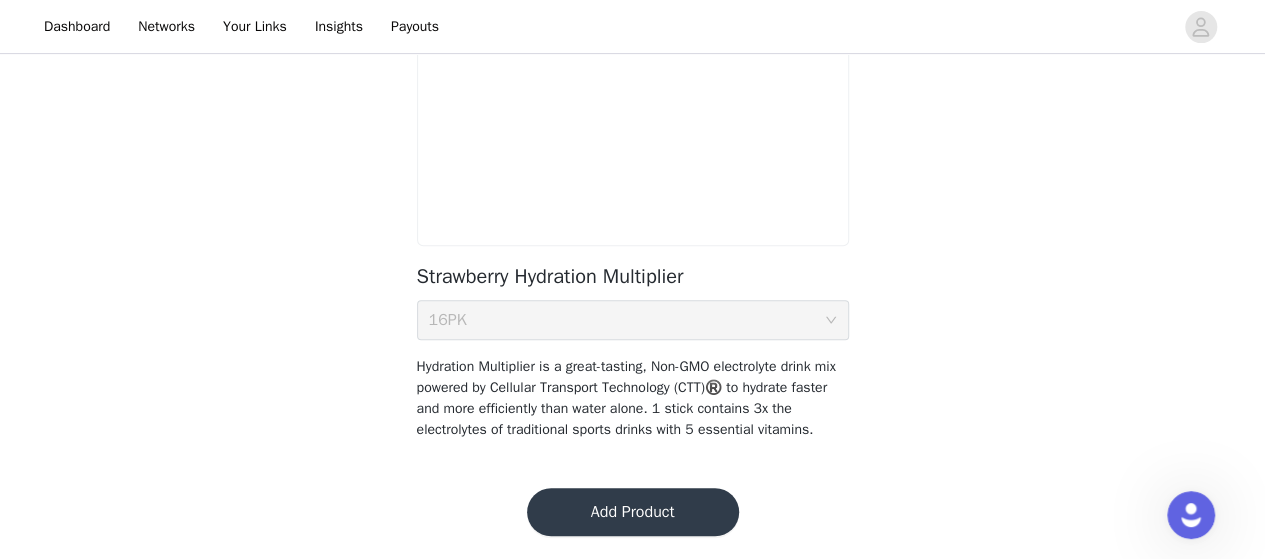 scroll, scrollTop: 0, scrollLeft: 0, axis: both 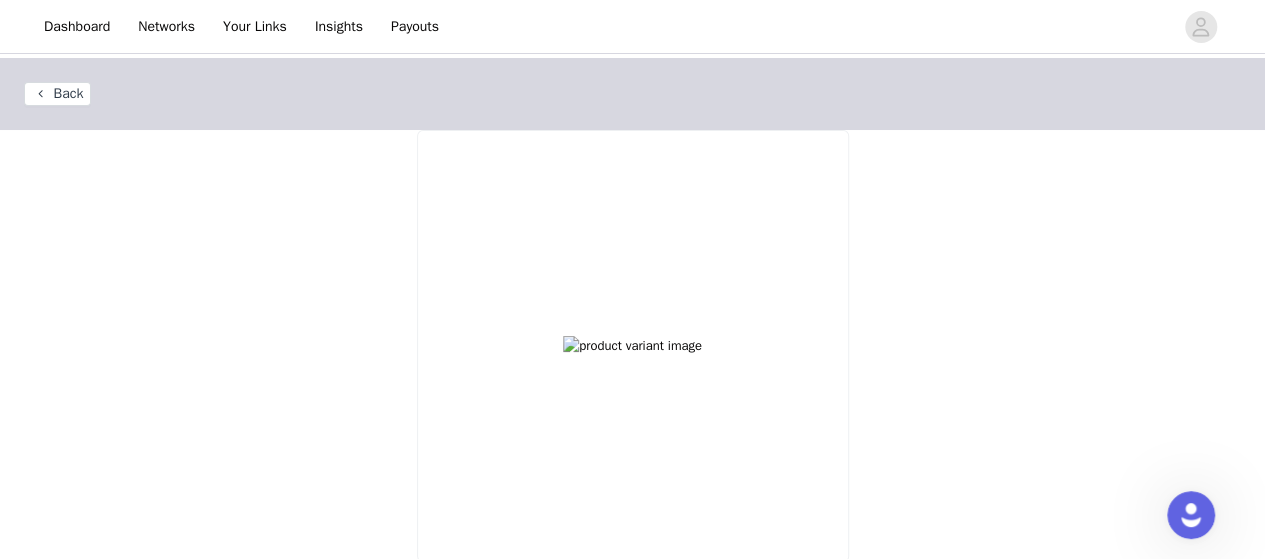click on "Back" at bounding box center (57, 94) 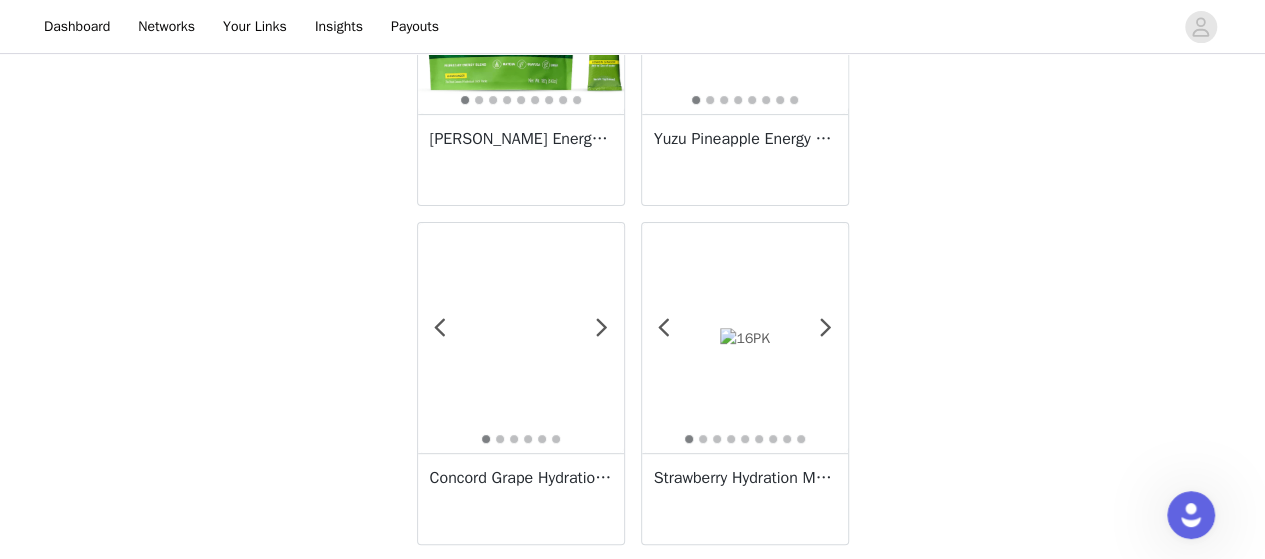 scroll, scrollTop: 270, scrollLeft: 0, axis: vertical 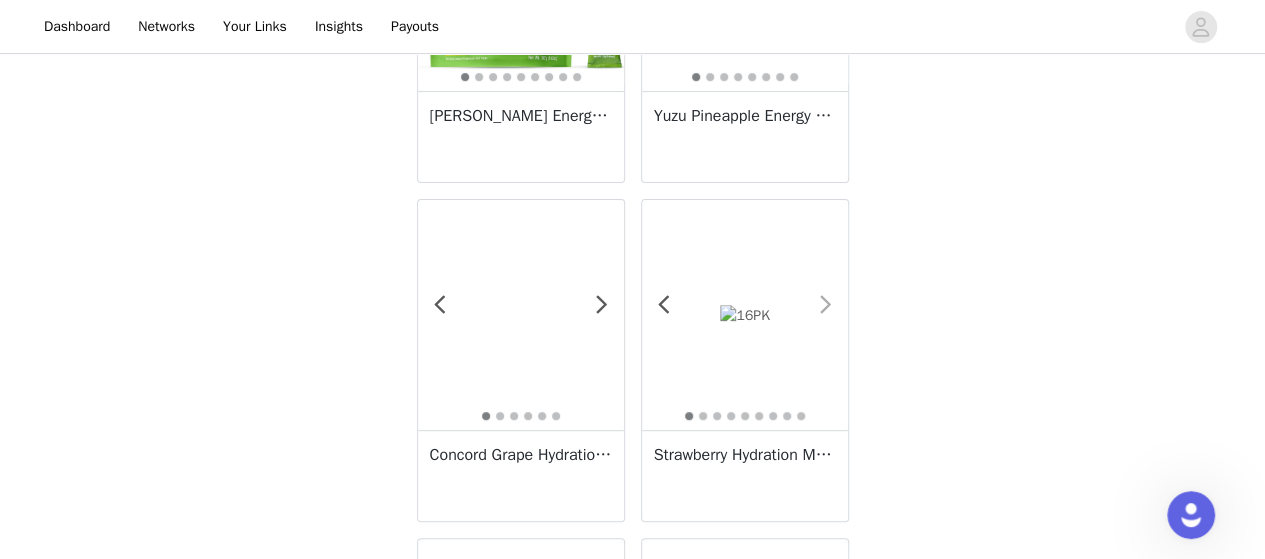 click at bounding box center [826, 305] 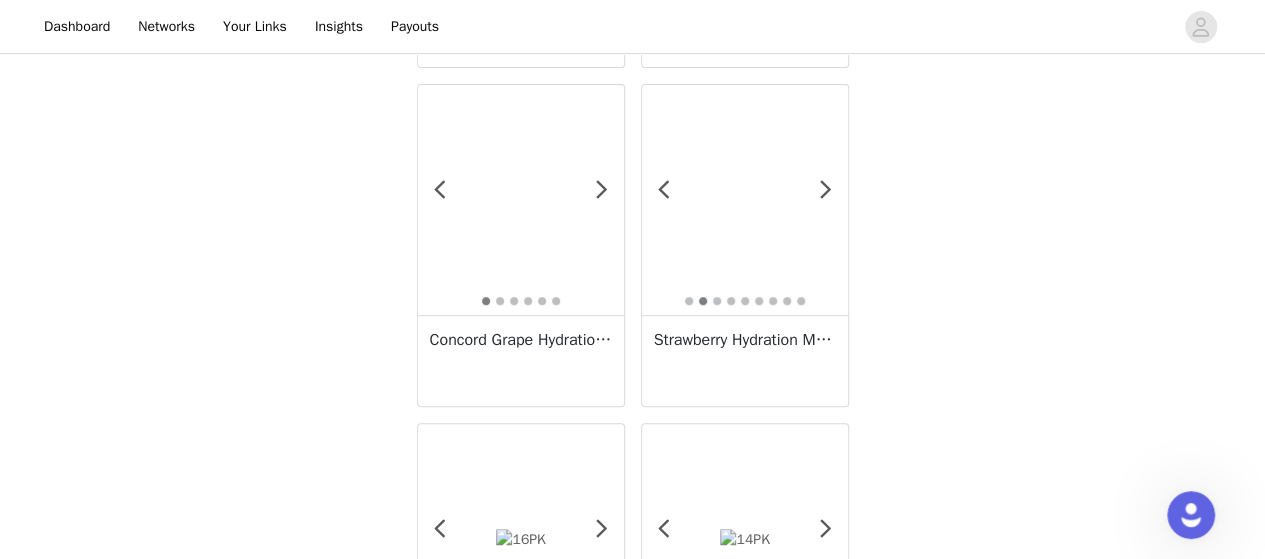 scroll, scrollTop: 466, scrollLeft: 0, axis: vertical 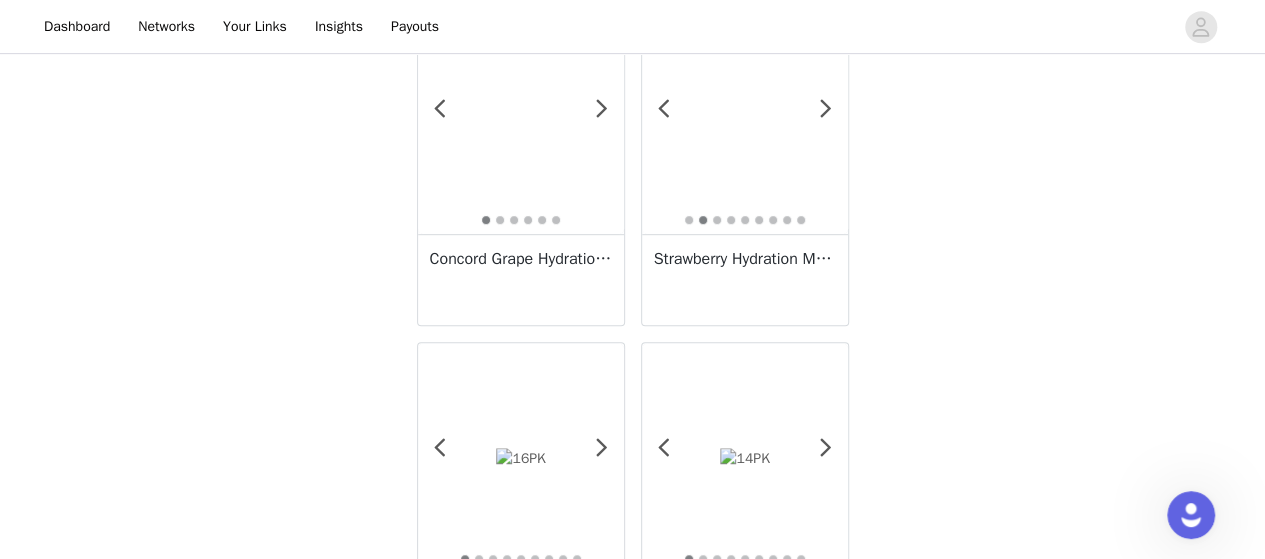 drag, startPoint x: 558, startPoint y: 253, endPoint x: 524, endPoint y: 250, distance: 34.132095 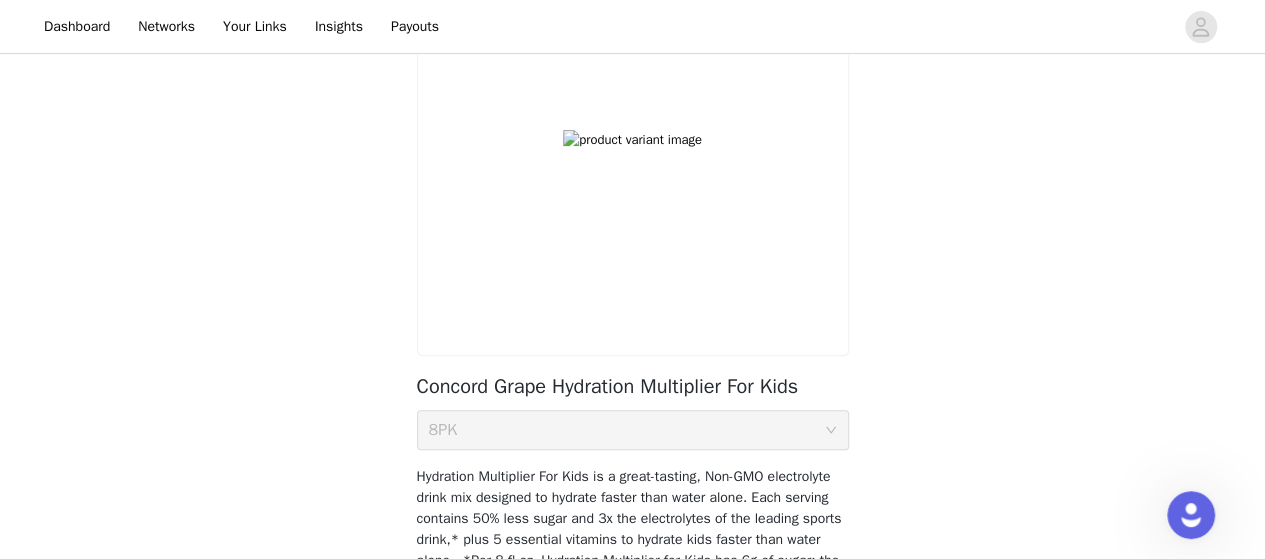 scroll, scrollTop: 0, scrollLeft: 0, axis: both 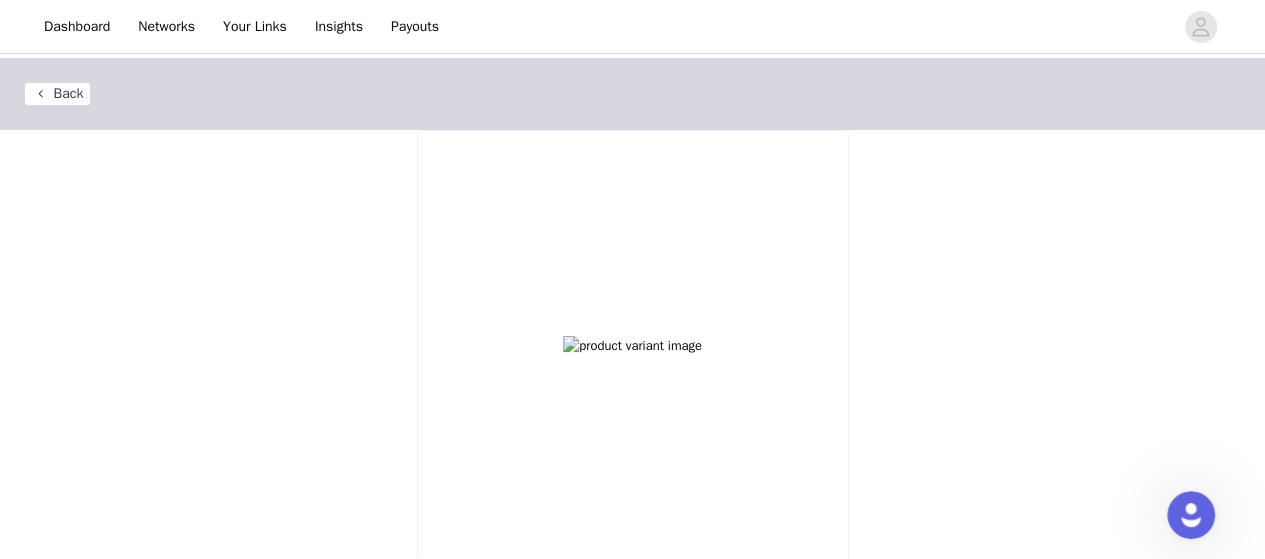 click on "Back" at bounding box center (57, 94) 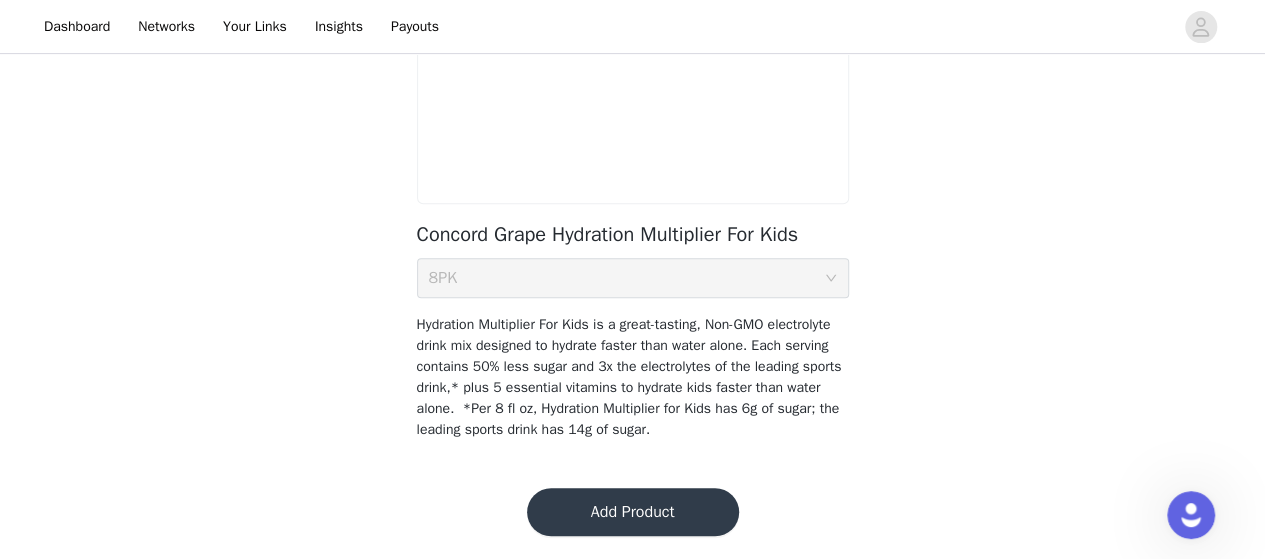 scroll, scrollTop: 0, scrollLeft: 0, axis: both 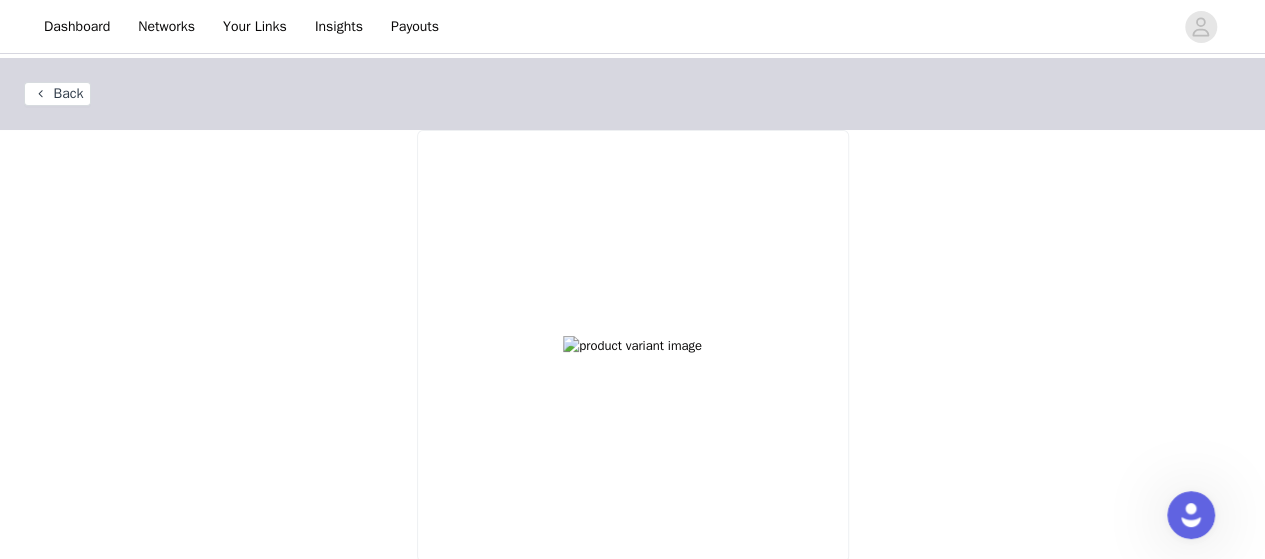 click on "Back" at bounding box center [57, 94] 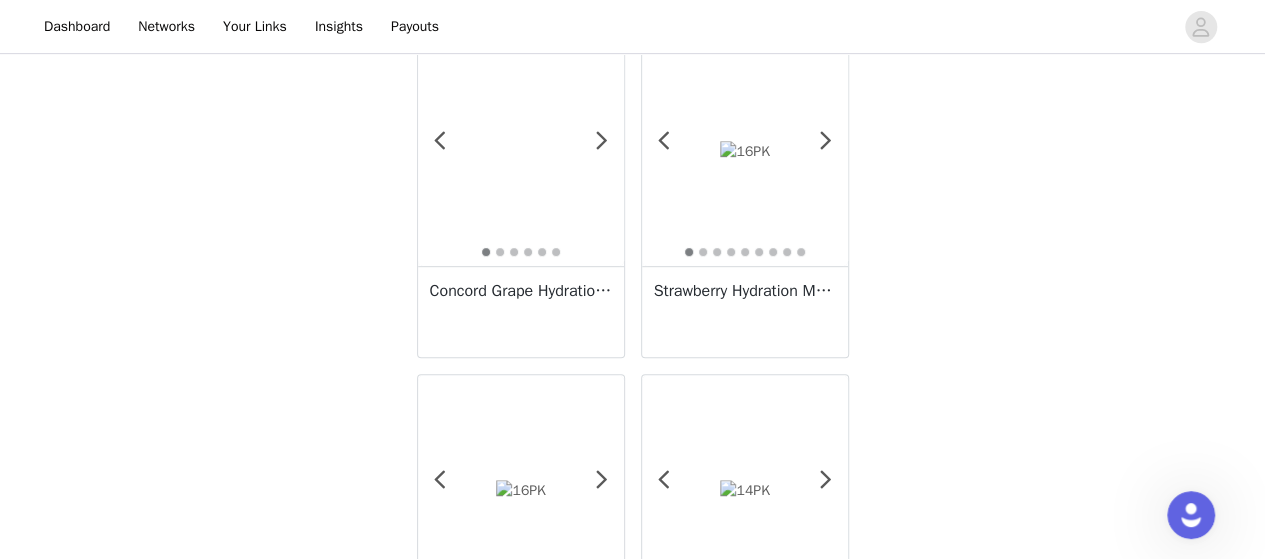 scroll, scrollTop: 448, scrollLeft: 0, axis: vertical 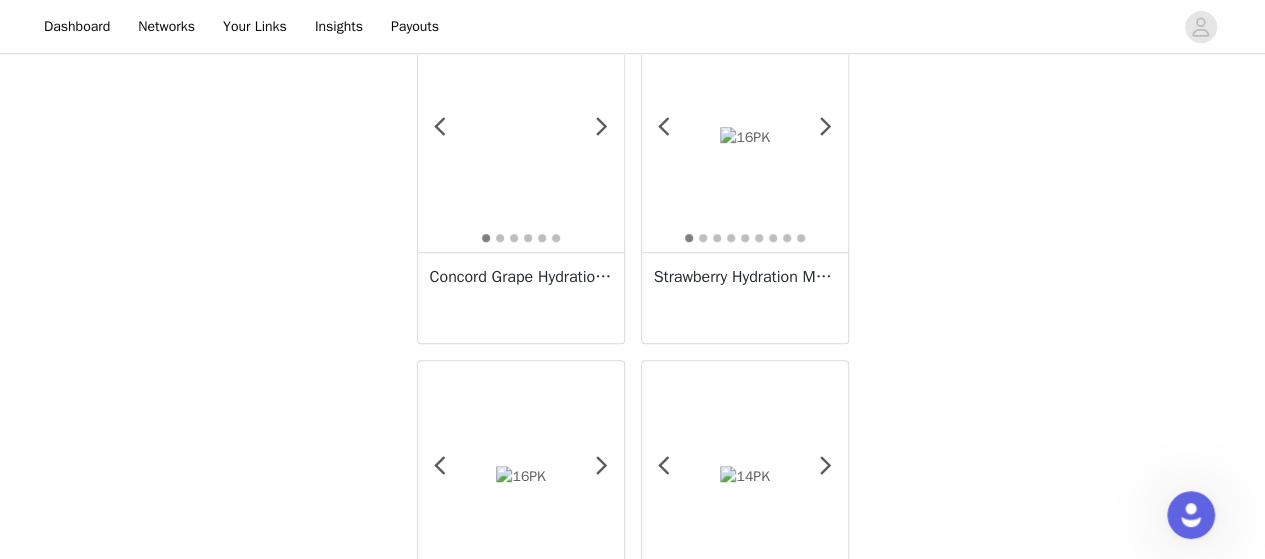 click on "Strawberry Hydration Multiplier" at bounding box center (745, 277) 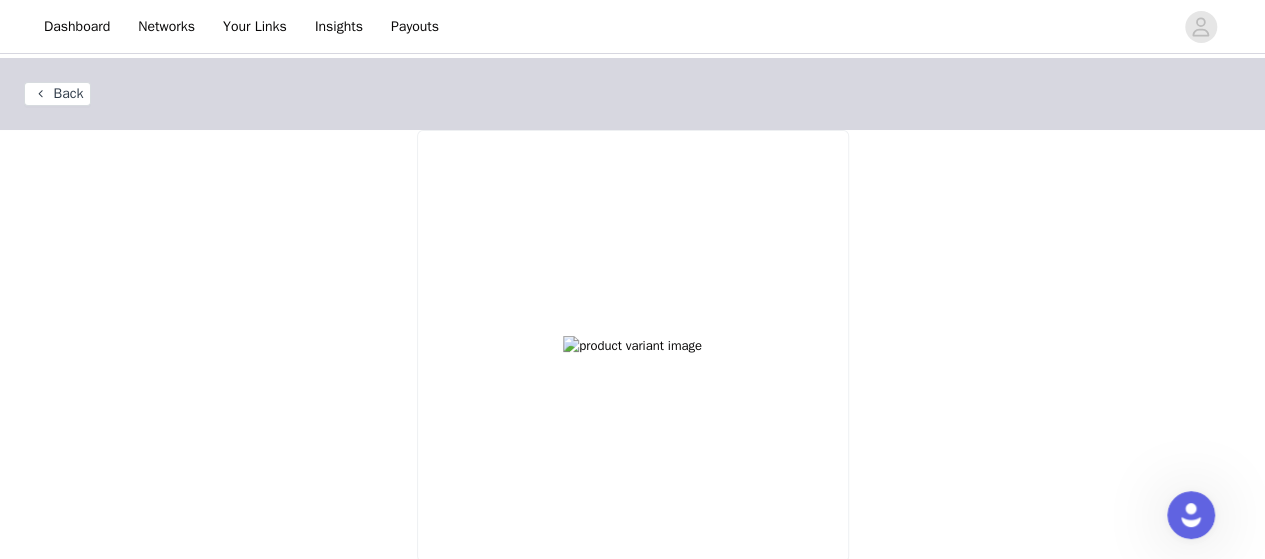 scroll, scrollTop: 316, scrollLeft: 0, axis: vertical 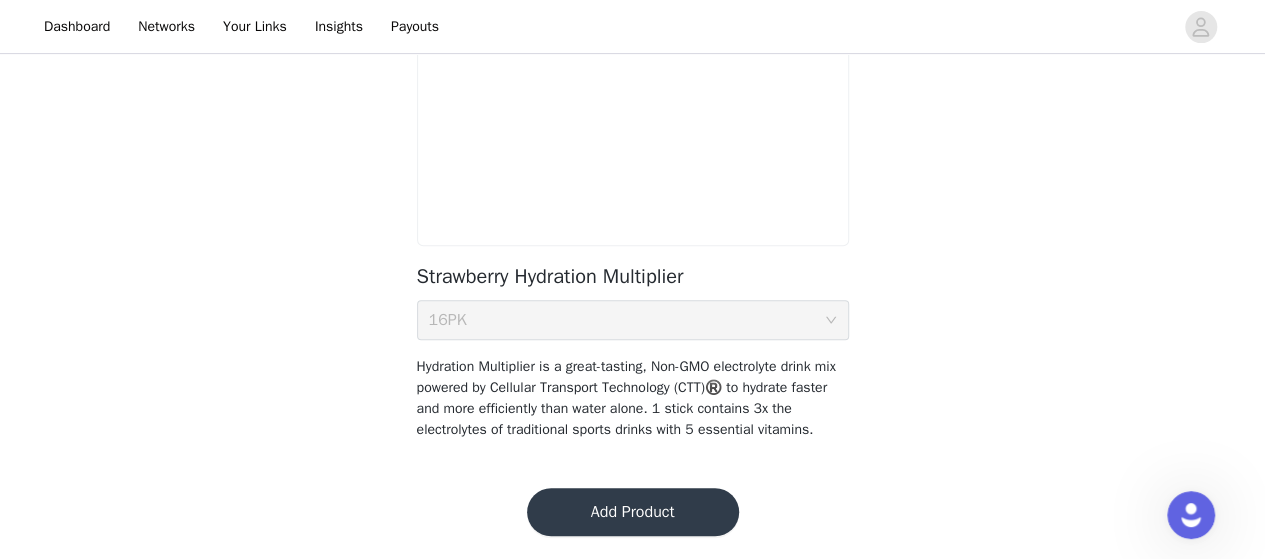 click on "Add Product" at bounding box center (633, 512) 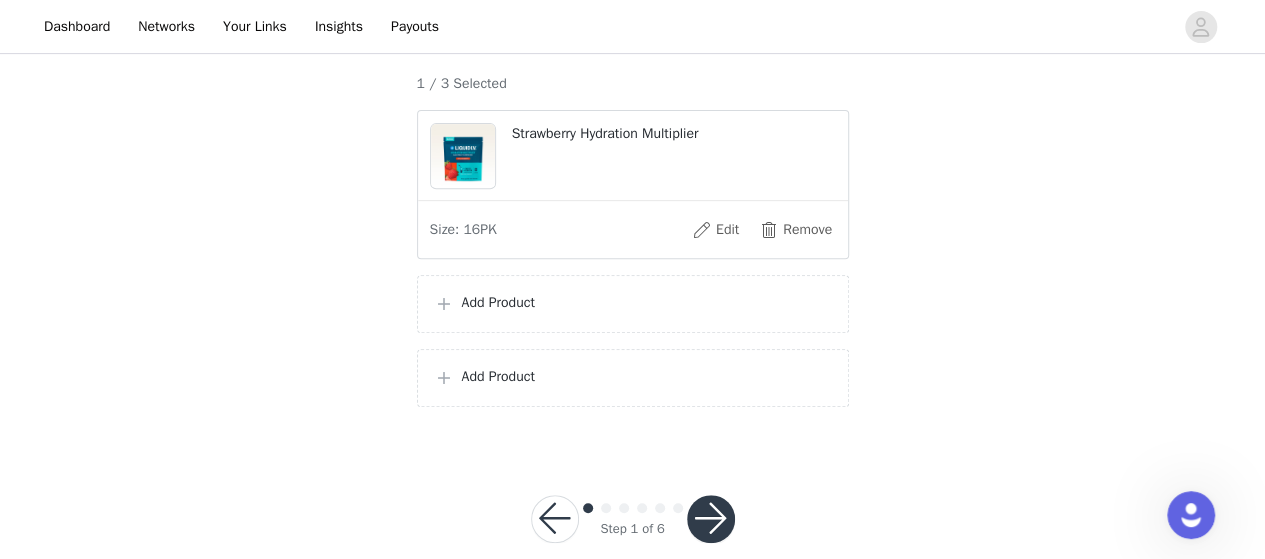 scroll, scrollTop: 351, scrollLeft: 0, axis: vertical 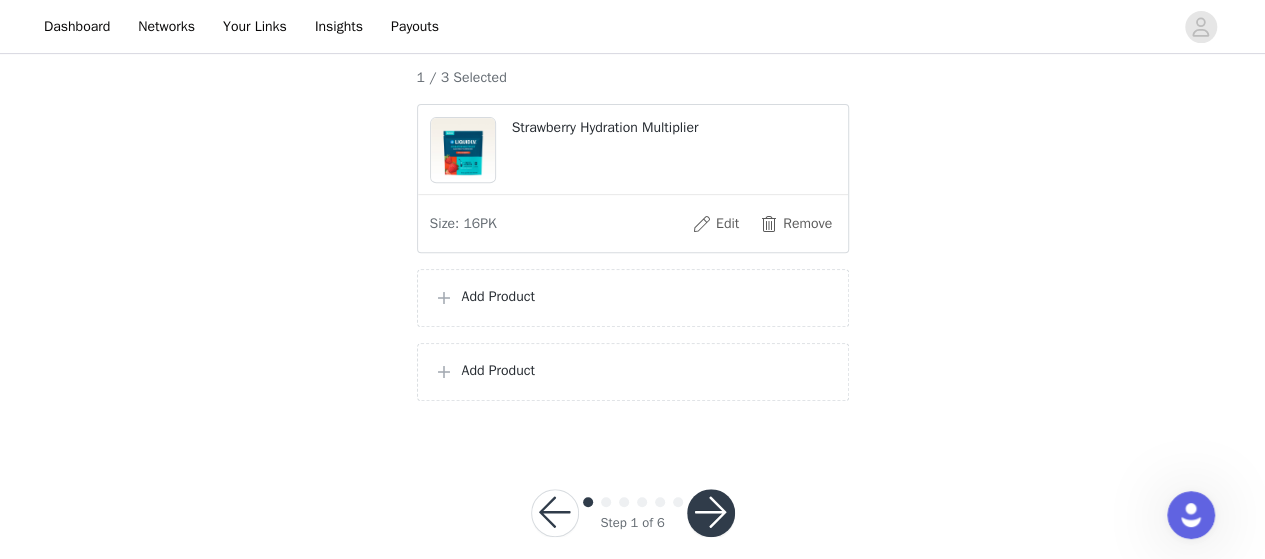 click on "Add Product" at bounding box center [647, 296] 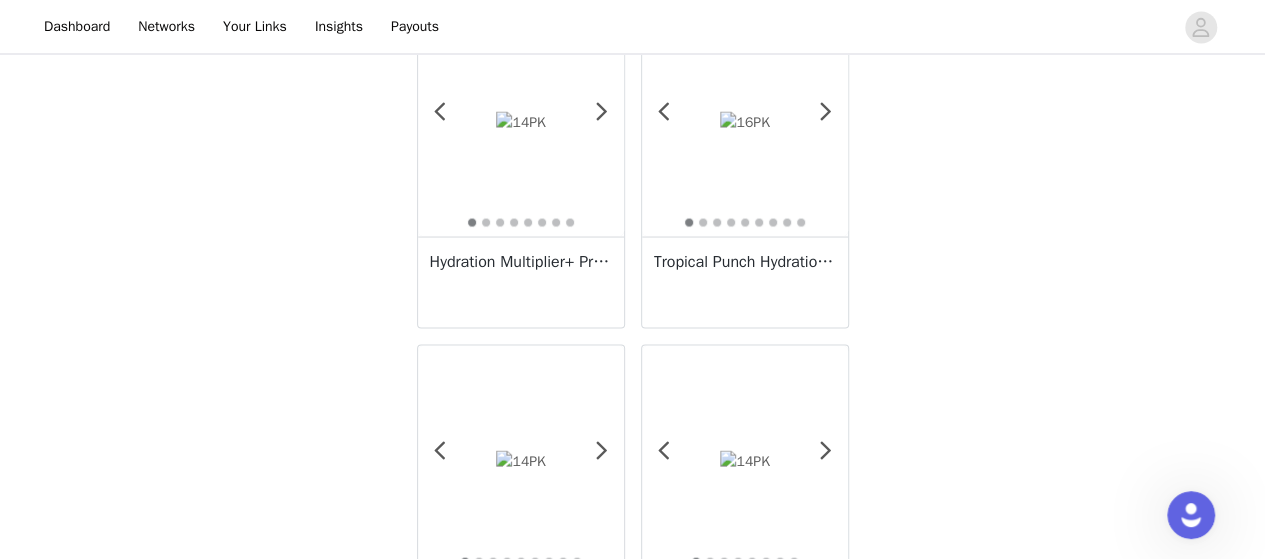 scroll, scrollTop: 1831, scrollLeft: 0, axis: vertical 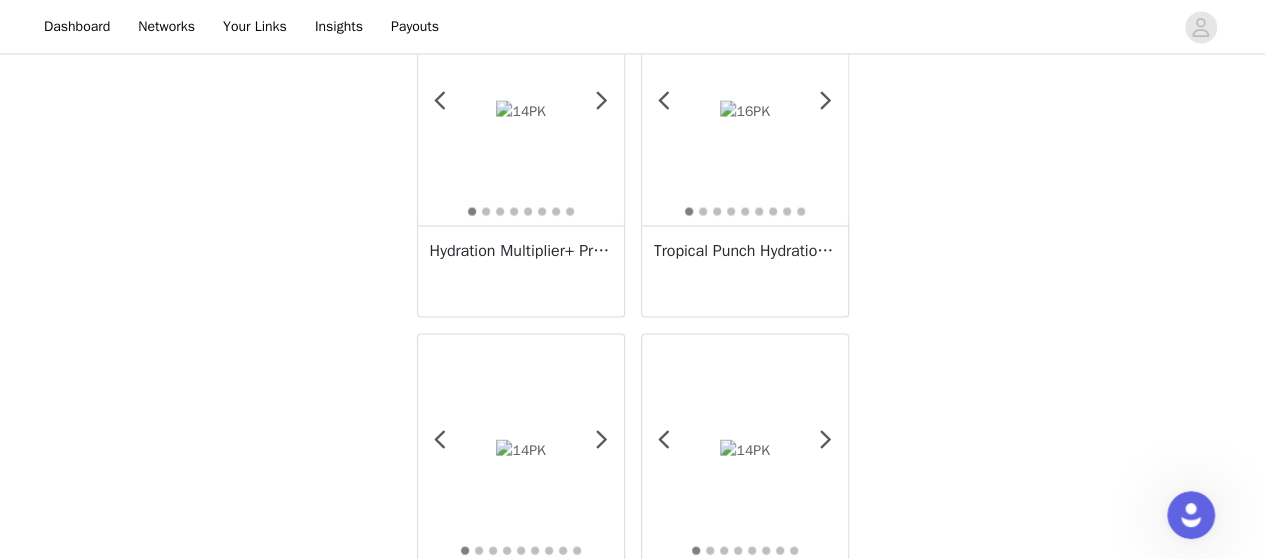 click on "Hydration Multiplier+ Probiotic Kombucha" at bounding box center (521, 250) 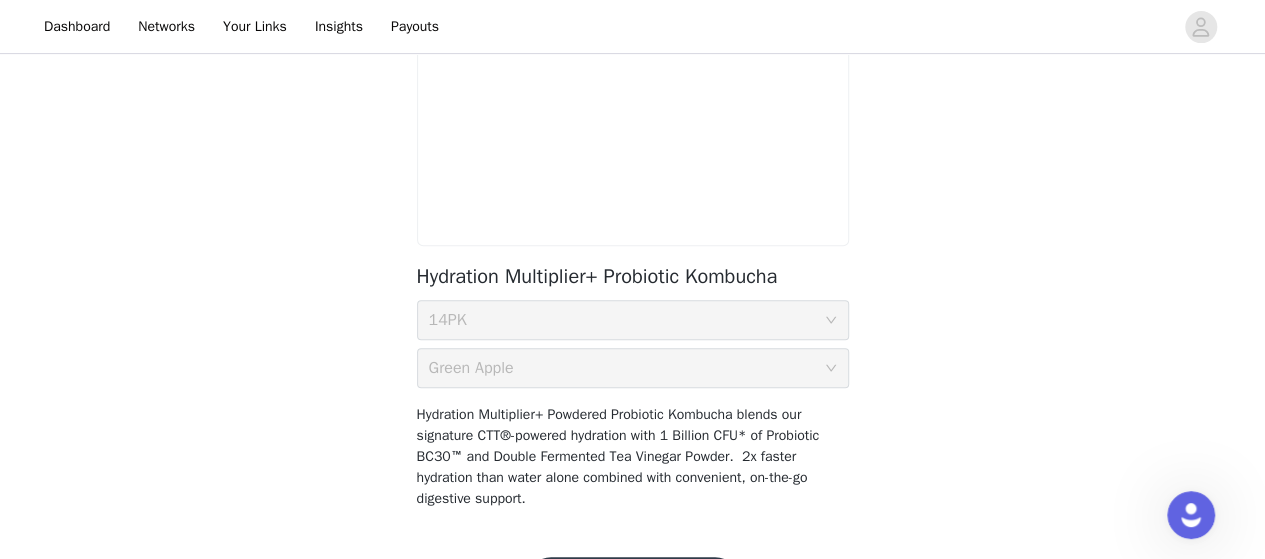 scroll, scrollTop: 0, scrollLeft: 0, axis: both 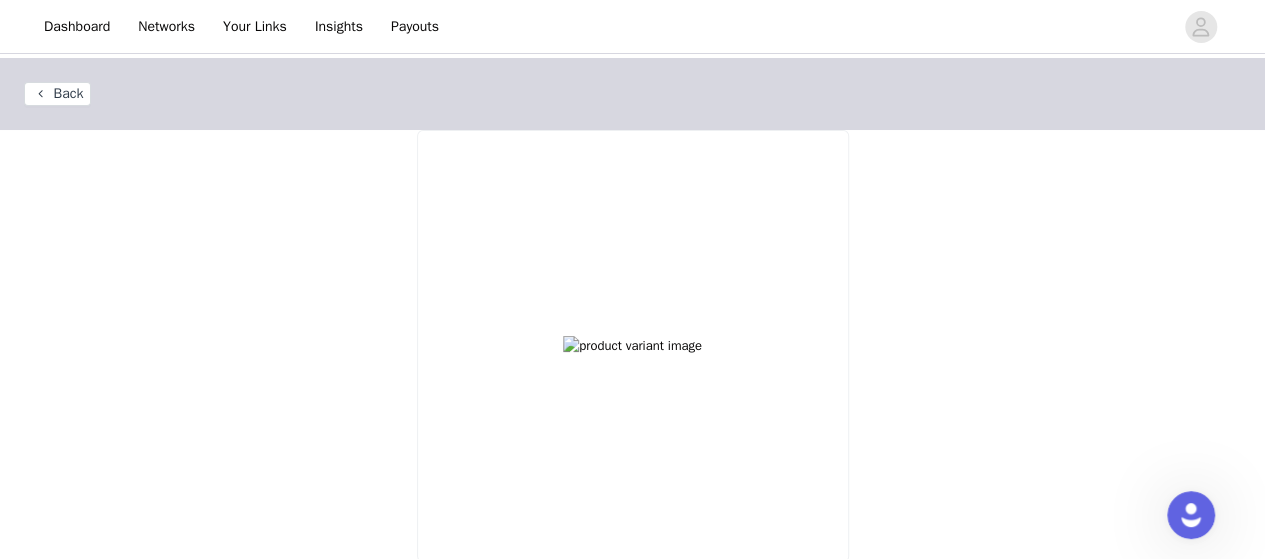 click on "Back" at bounding box center (57, 94) 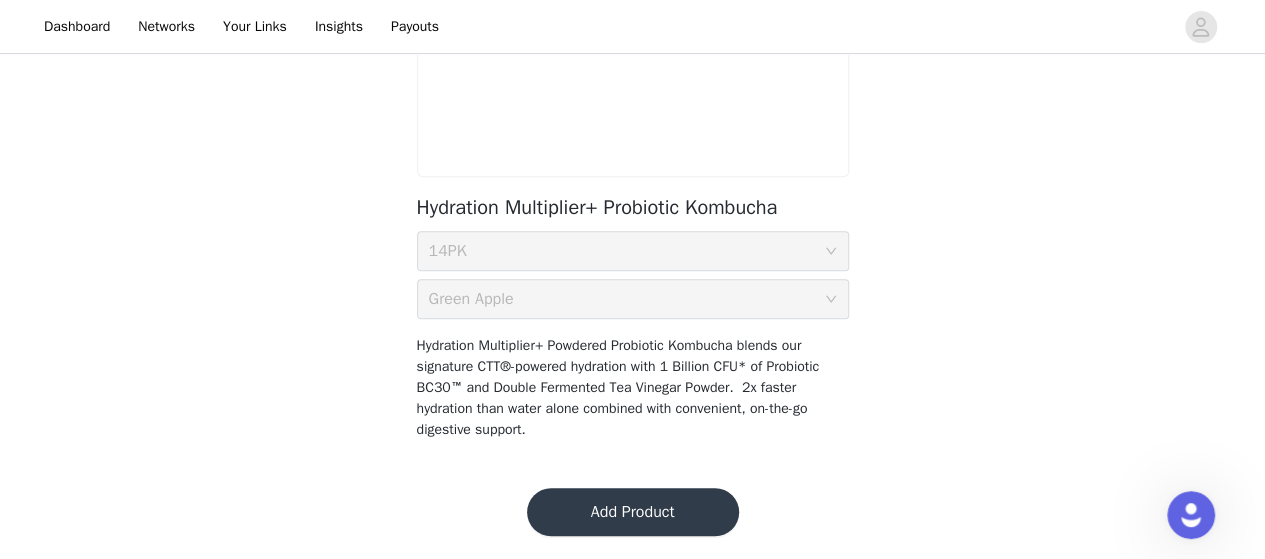 scroll, scrollTop: 0, scrollLeft: 0, axis: both 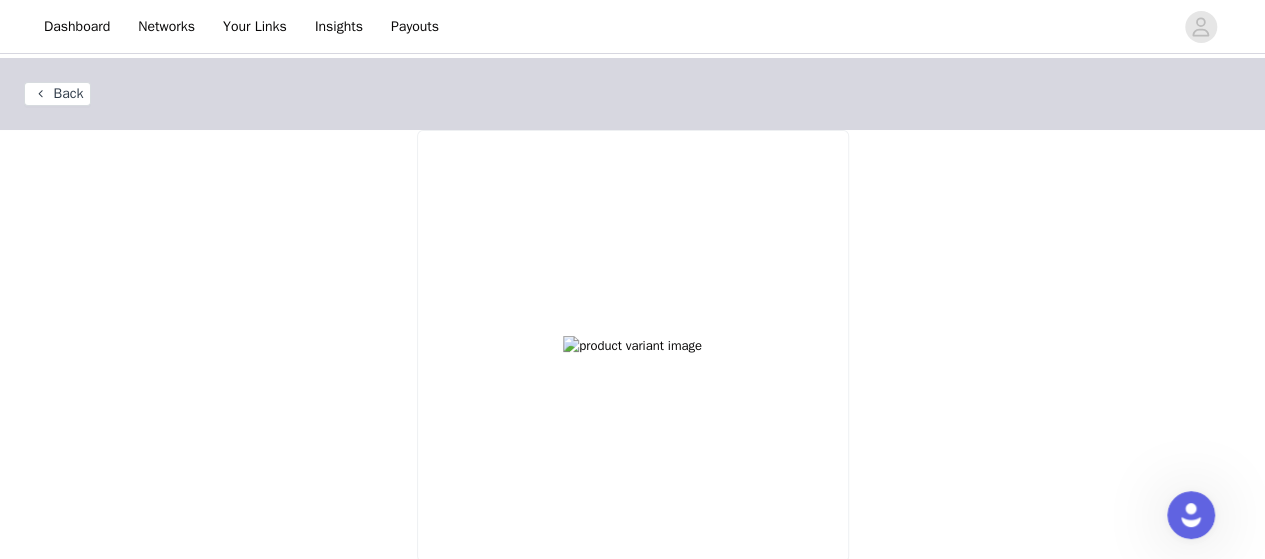 click on "Back" at bounding box center [57, 94] 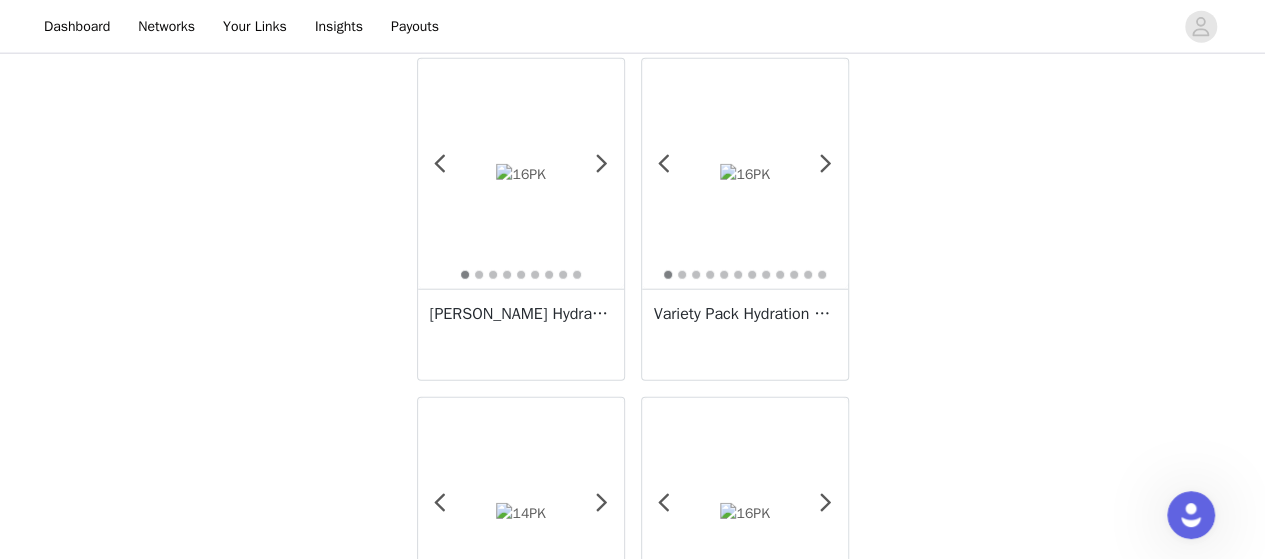 scroll, scrollTop: 2450, scrollLeft: 0, axis: vertical 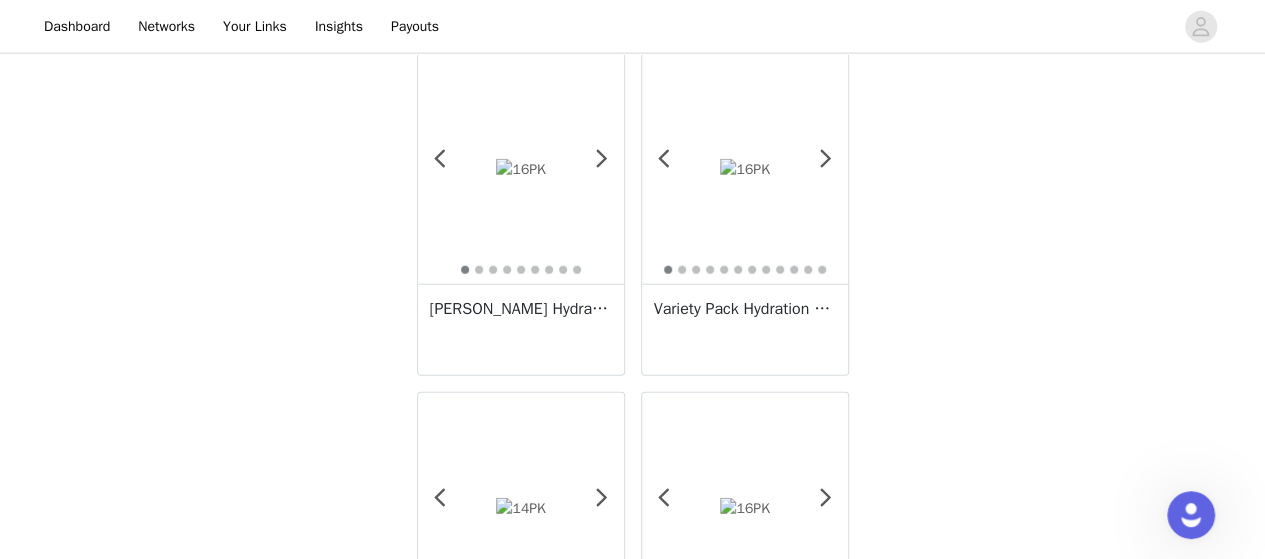 click on "Seaberry Hydration Multiplier" at bounding box center (521, 309) 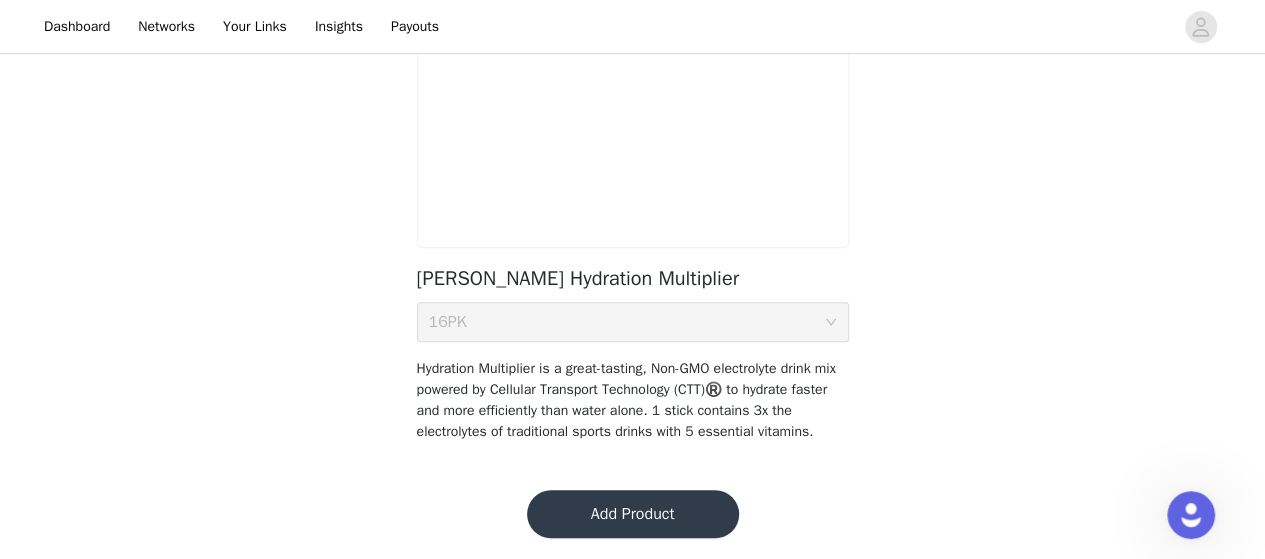 scroll, scrollTop: 316, scrollLeft: 0, axis: vertical 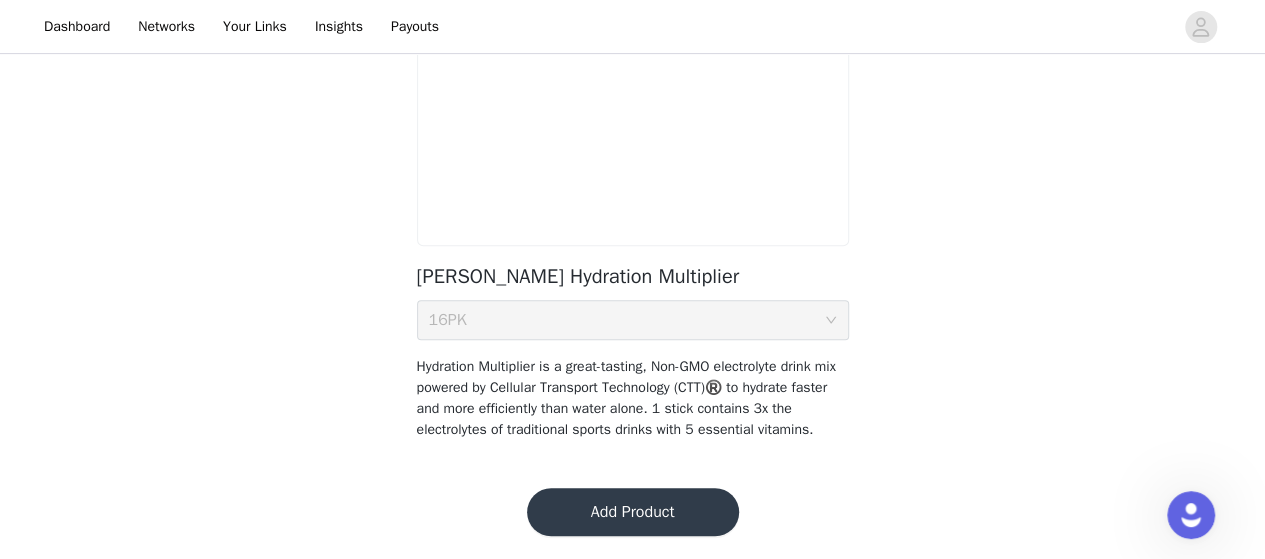 click on "Add Product" at bounding box center (633, 512) 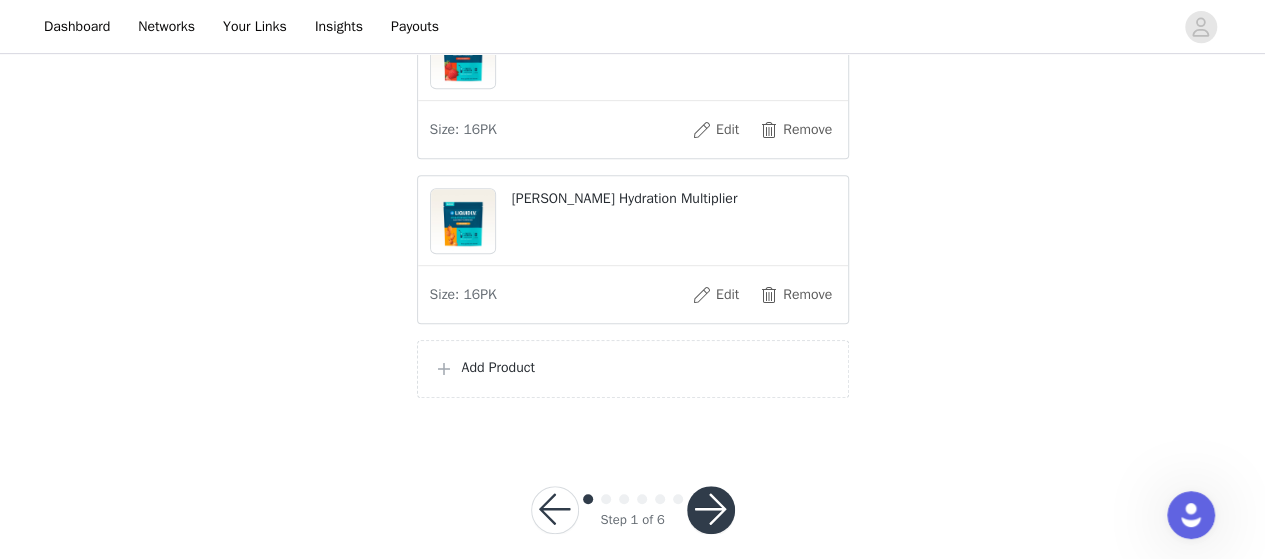 scroll, scrollTop: 446, scrollLeft: 0, axis: vertical 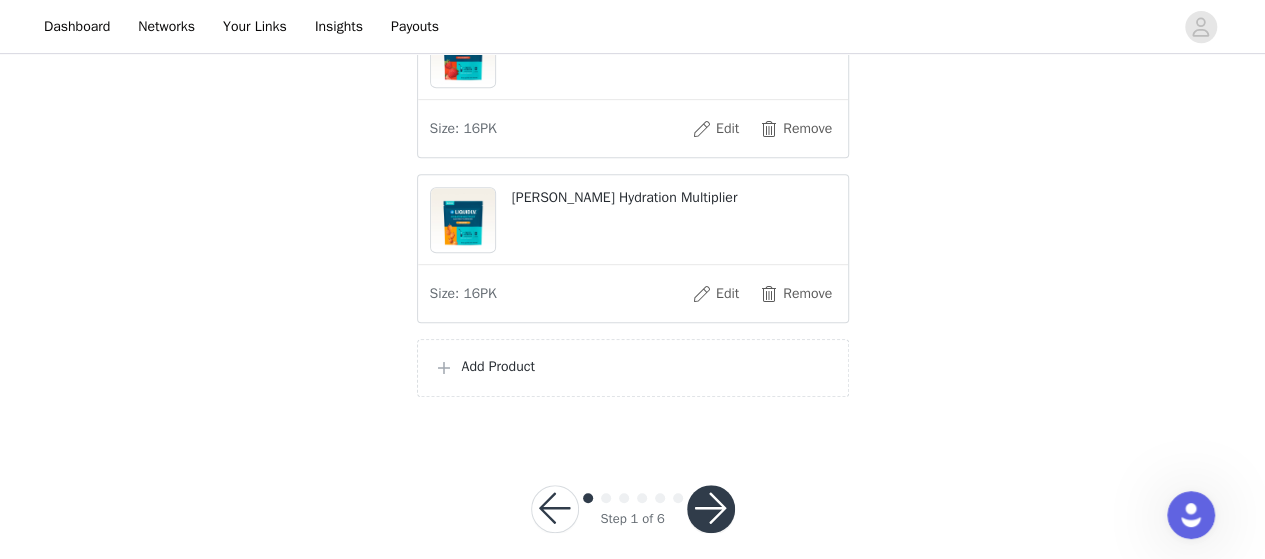 click on "Add Product" at bounding box center [633, 368] 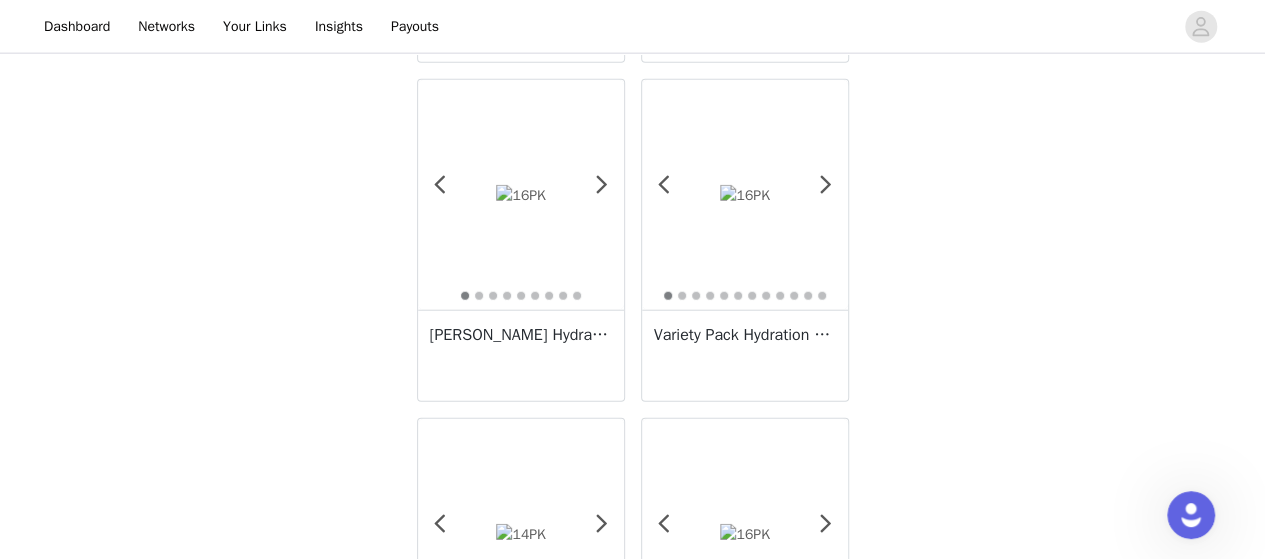 scroll, scrollTop: 2436, scrollLeft: 0, axis: vertical 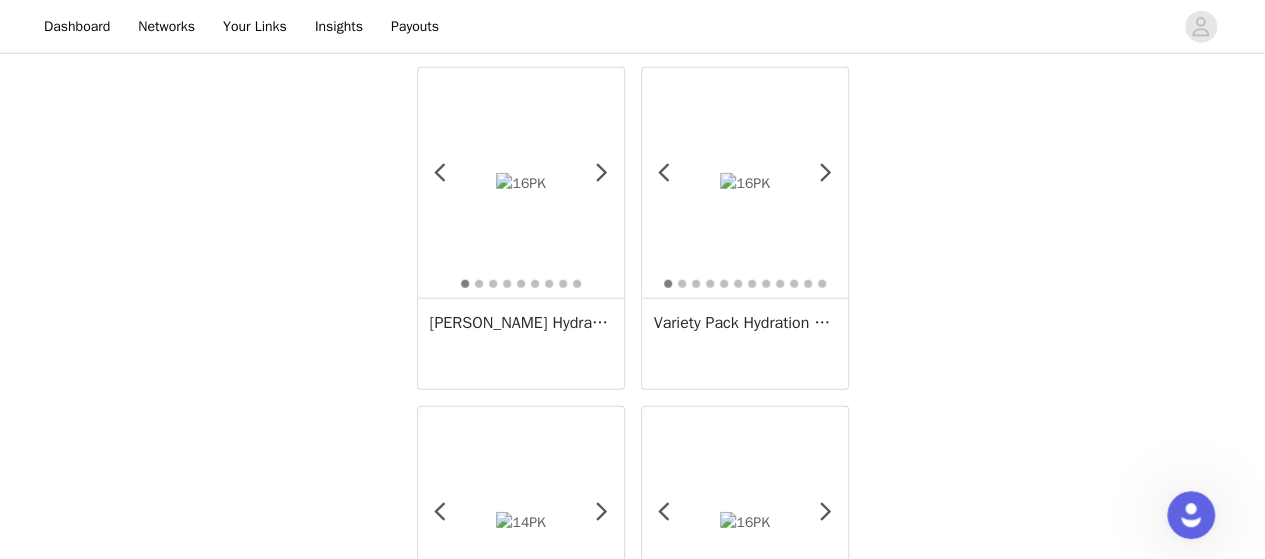 click on "Variety Pack Hydration Multiplier" at bounding box center [745, 323] 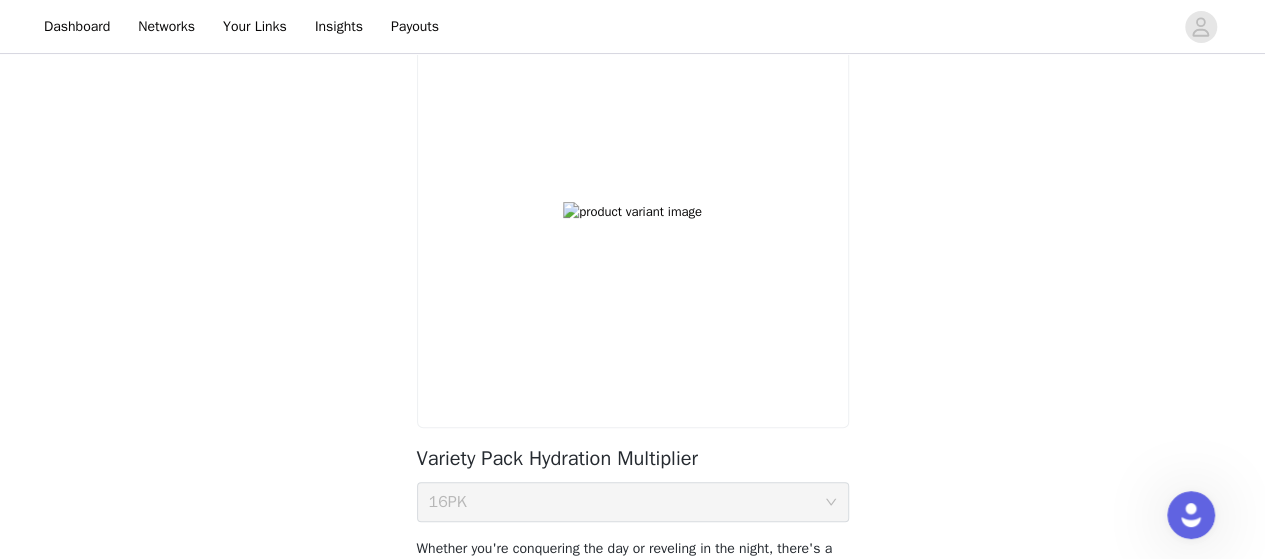 scroll, scrollTop: 337, scrollLeft: 0, axis: vertical 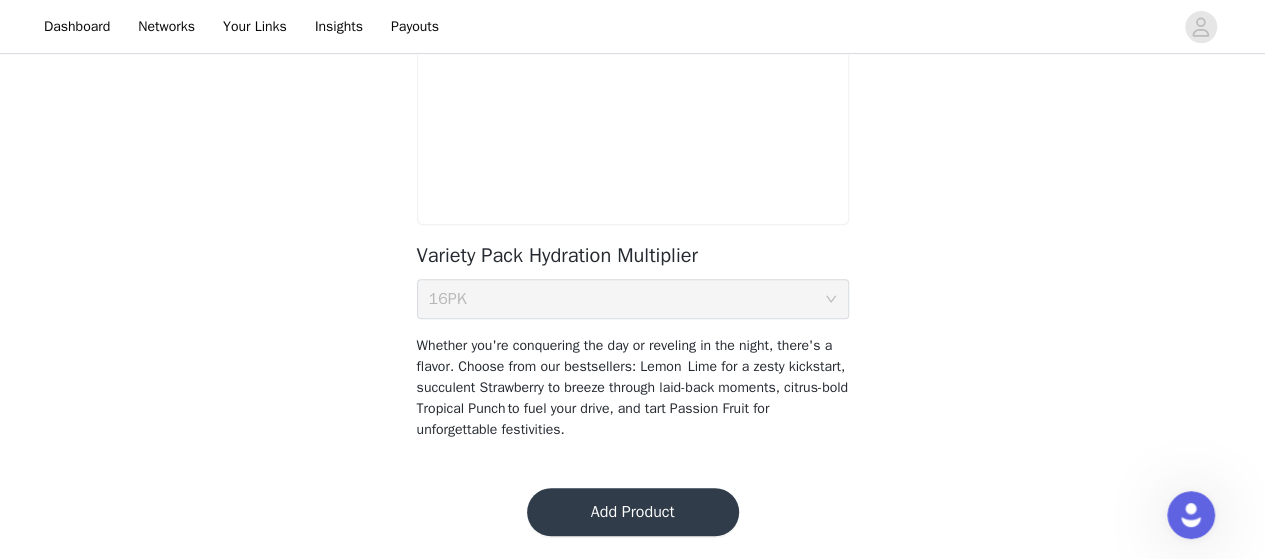 click on "Add Product" at bounding box center [633, 512] 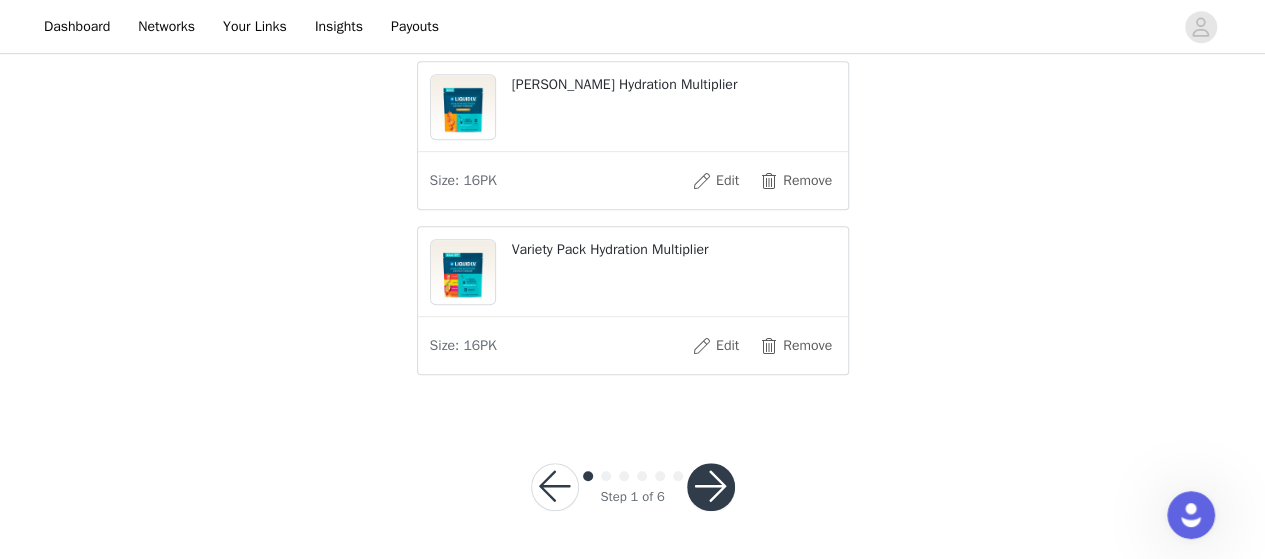 scroll, scrollTop: 576, scrollLeft: 0, axis: vertical 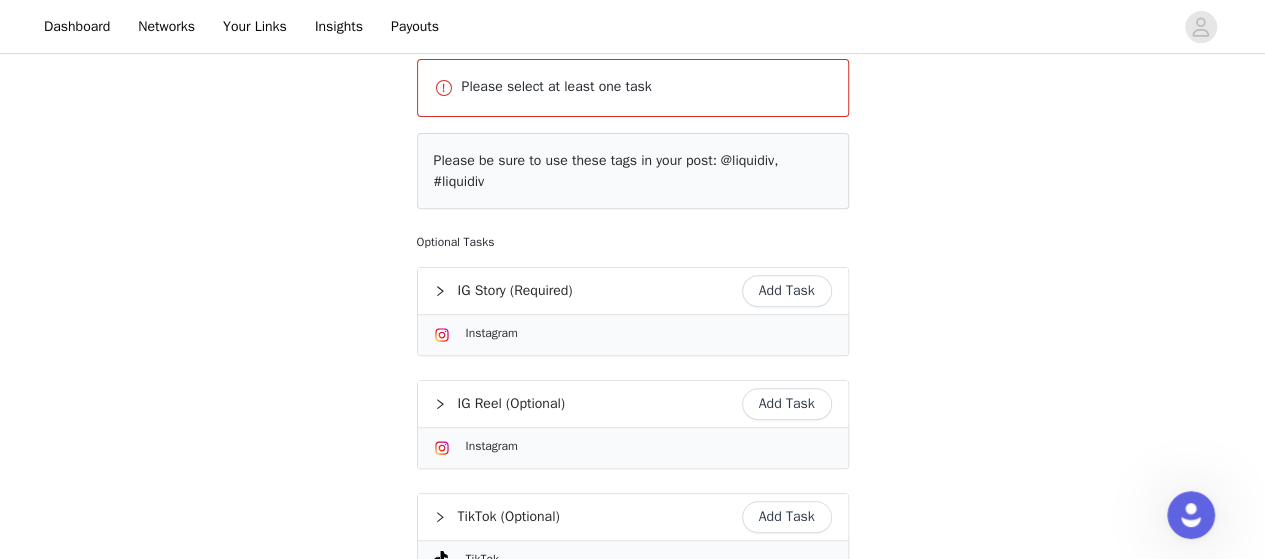 click on "Add Task" at bounding box center [787, 291] 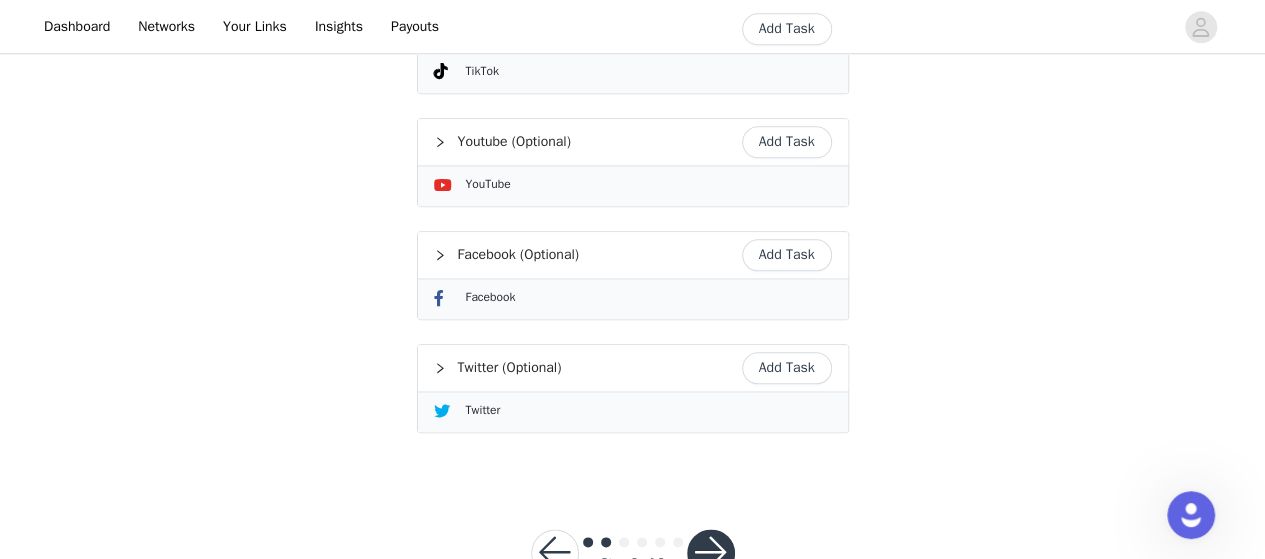 scroll, scrollTop: 1041, scrollLeft: 0, axis: vertical 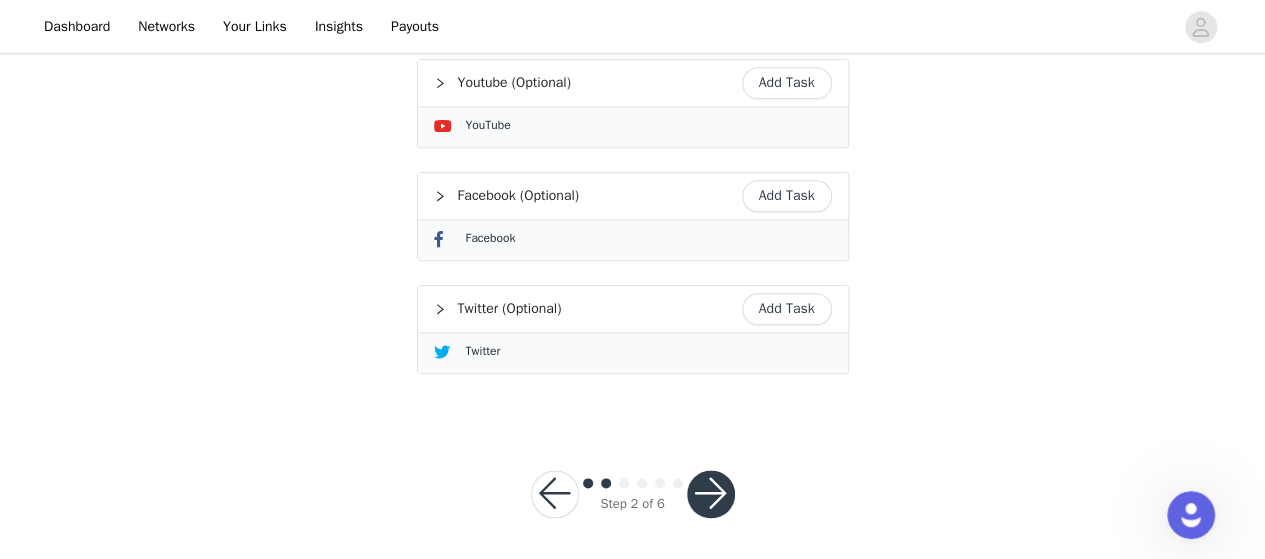 click at bounding box center [711, 494] 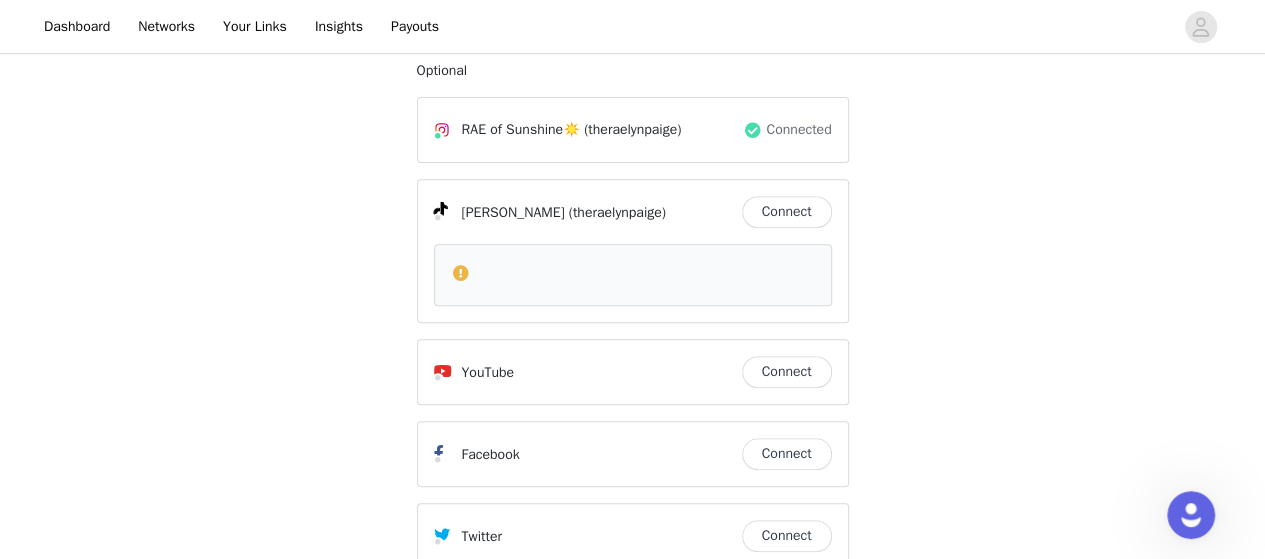 scroll, scrollTop: 299, scrollLeft: 0, axis: vertical 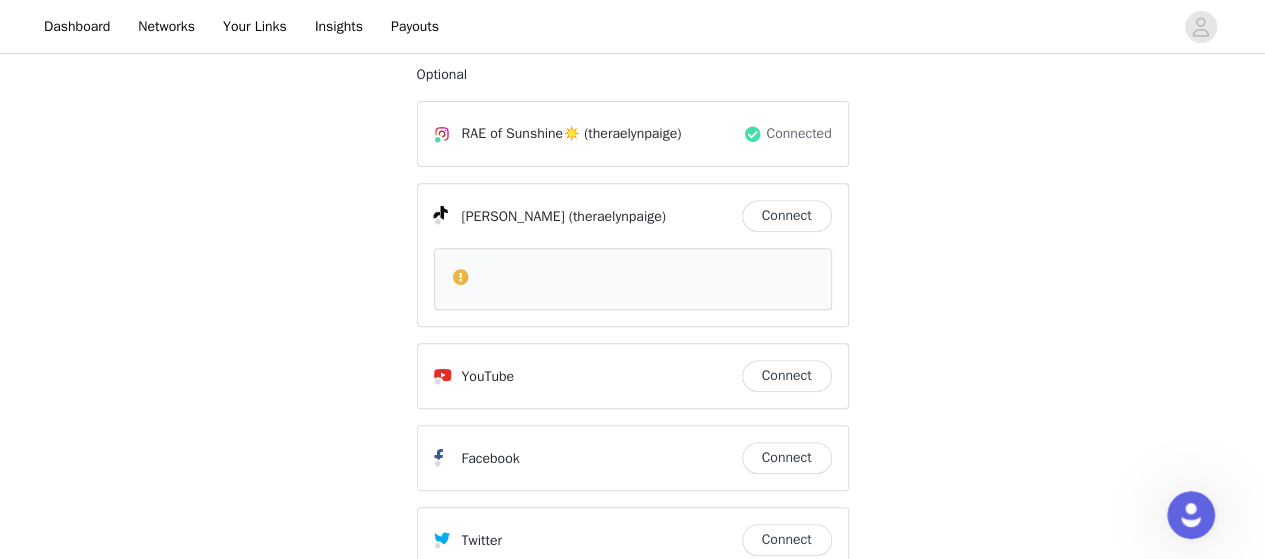 click on "Connect" at bounding box center (787, 216) 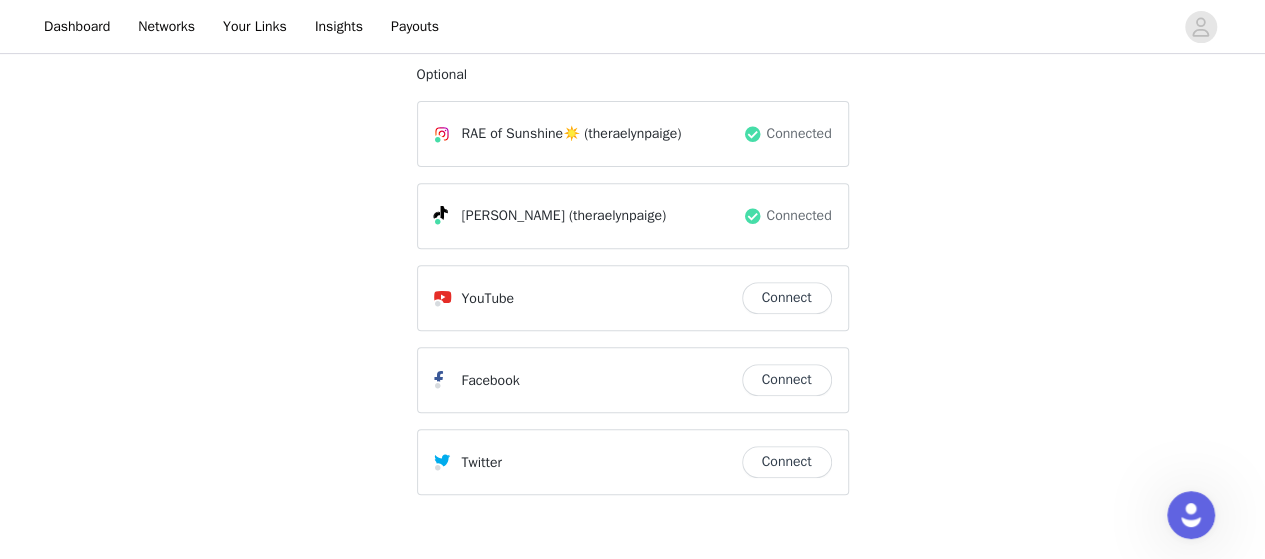 scroll, scrollTop: 414, scrollLeft: 0, axis: vertical 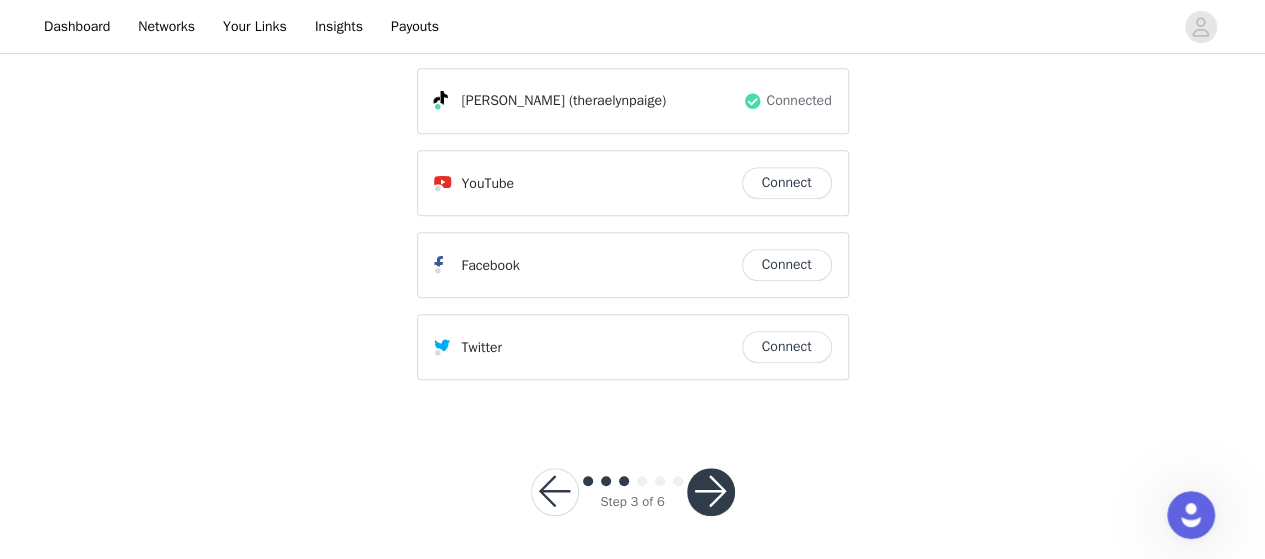 click at bounding box center (711, 492) 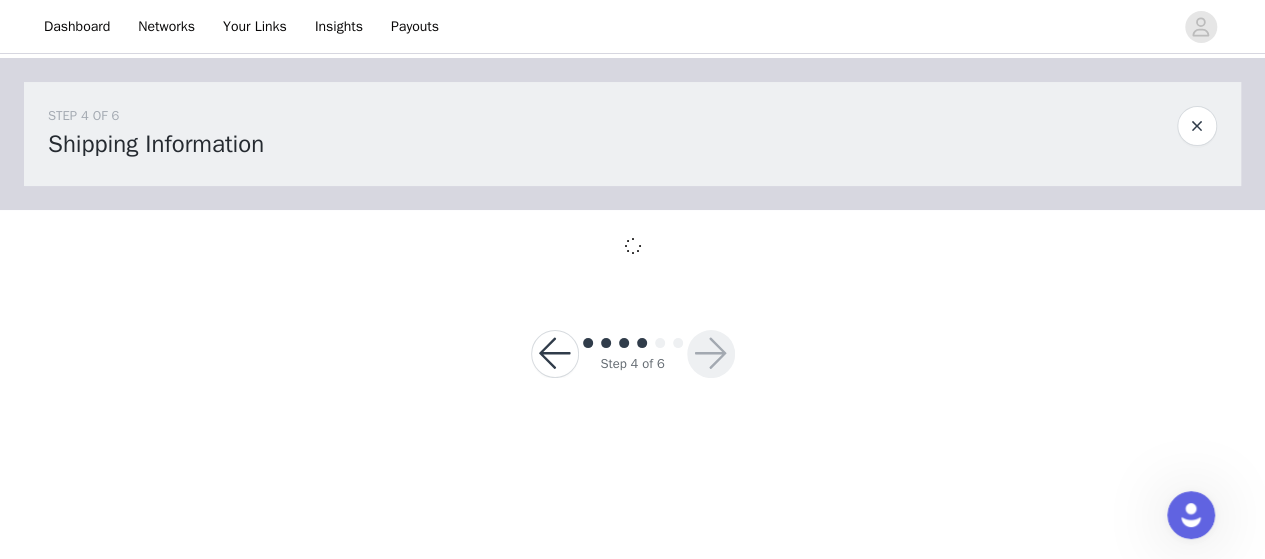 scroll, scrollTop: 0, scrollLeft: 0, axis: both 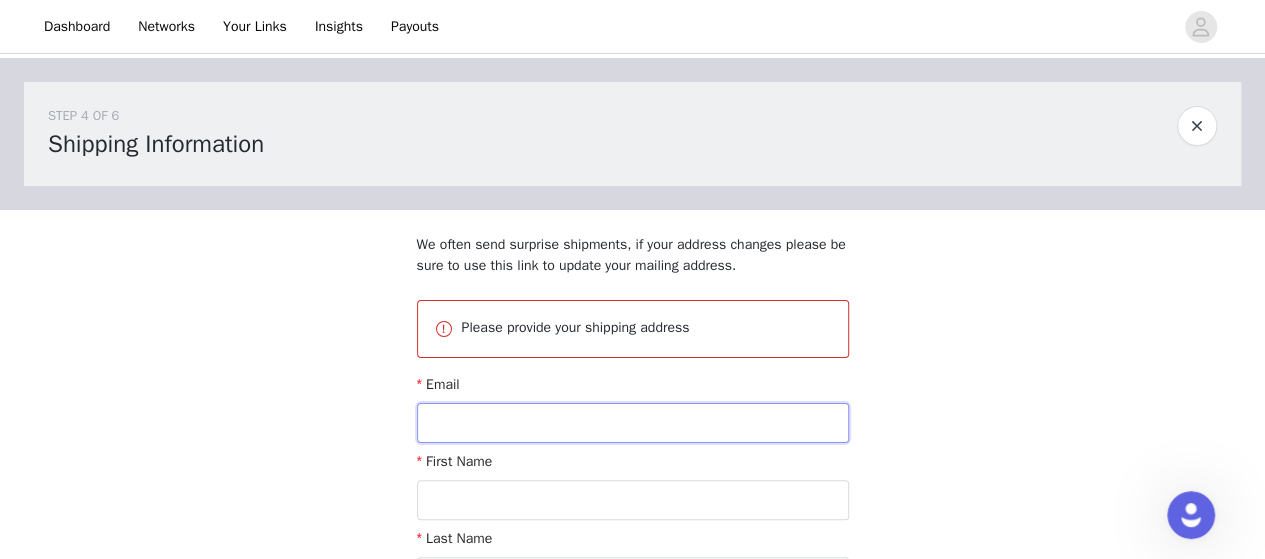 click at bounding box center [633, 423] 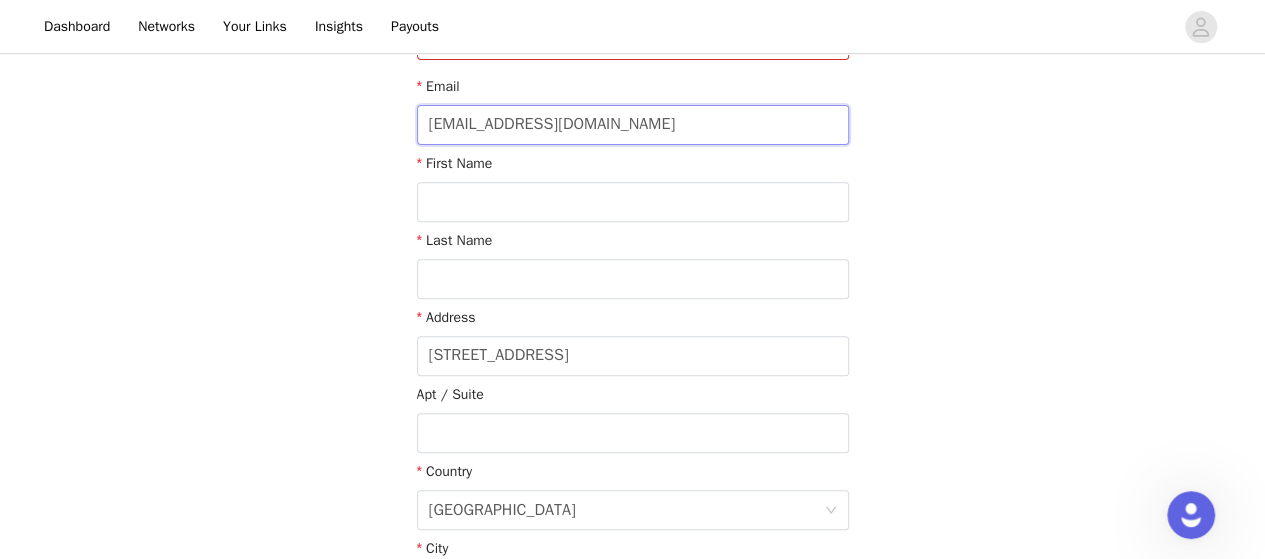 scroll, scrollTop: 304, scrollLeft: 0, axis: vertical 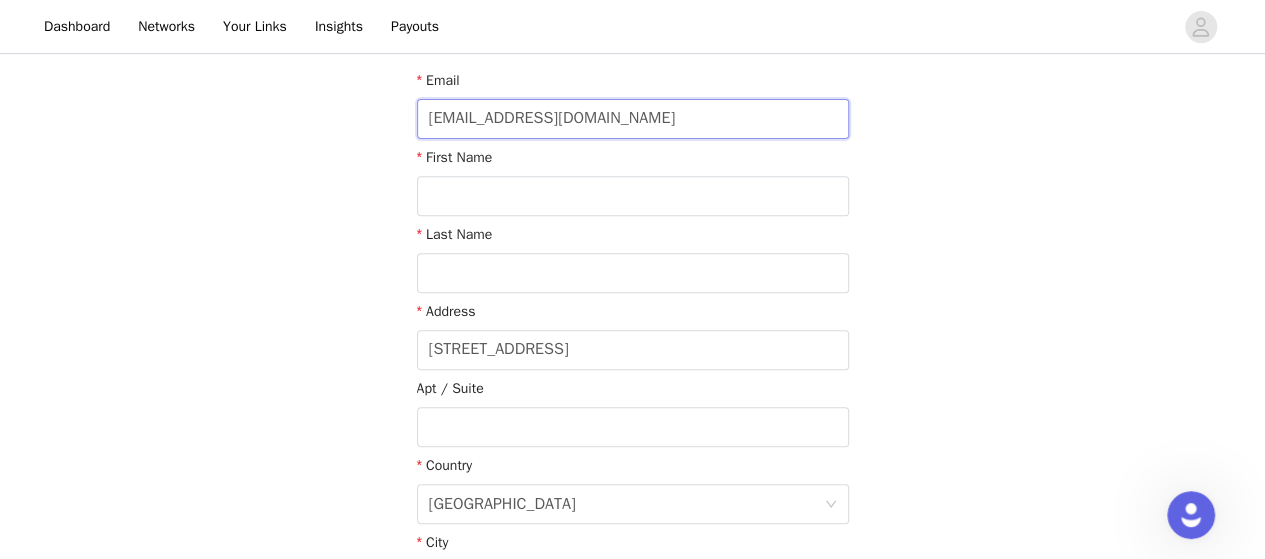type on "raelynmonteiro@gmail.com" 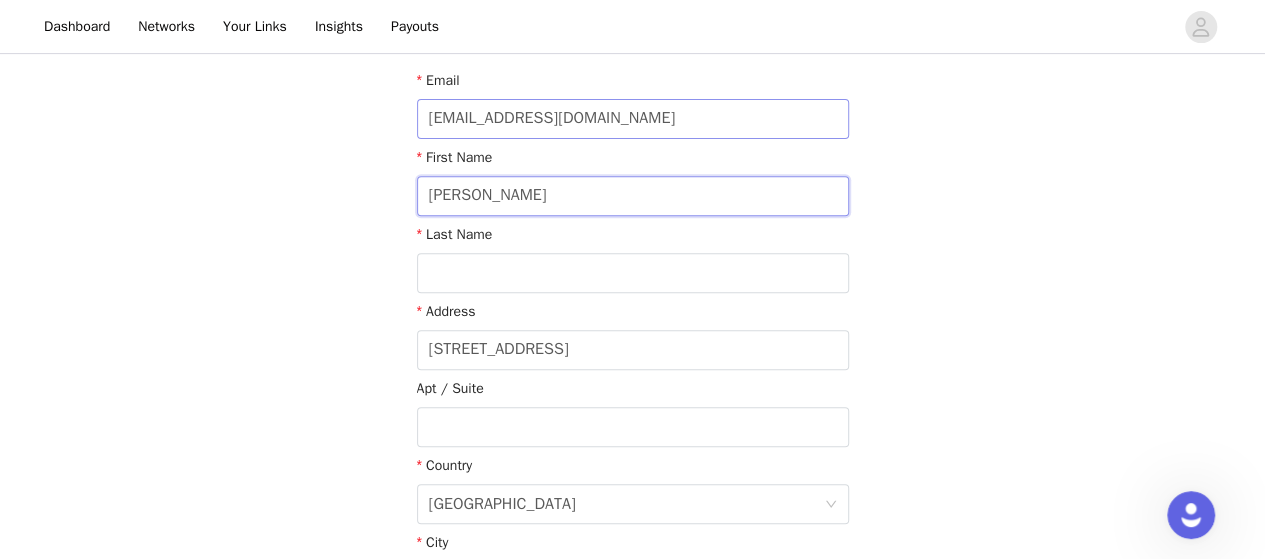 type on "[PERSON_NAME]" 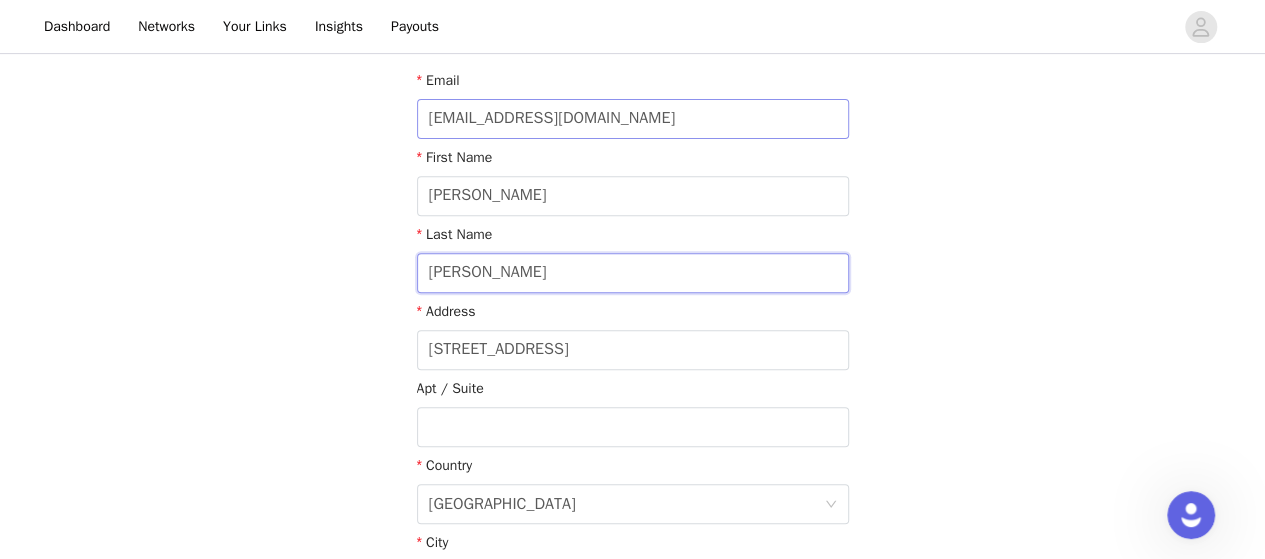 type on "[PERSON_NAME]" 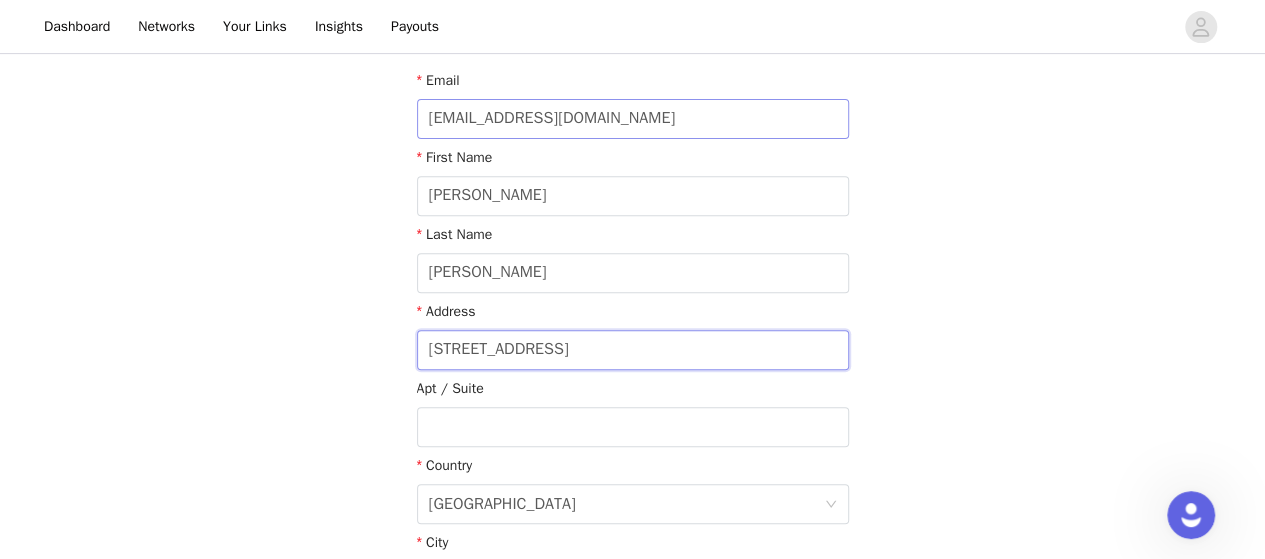 type on "1" 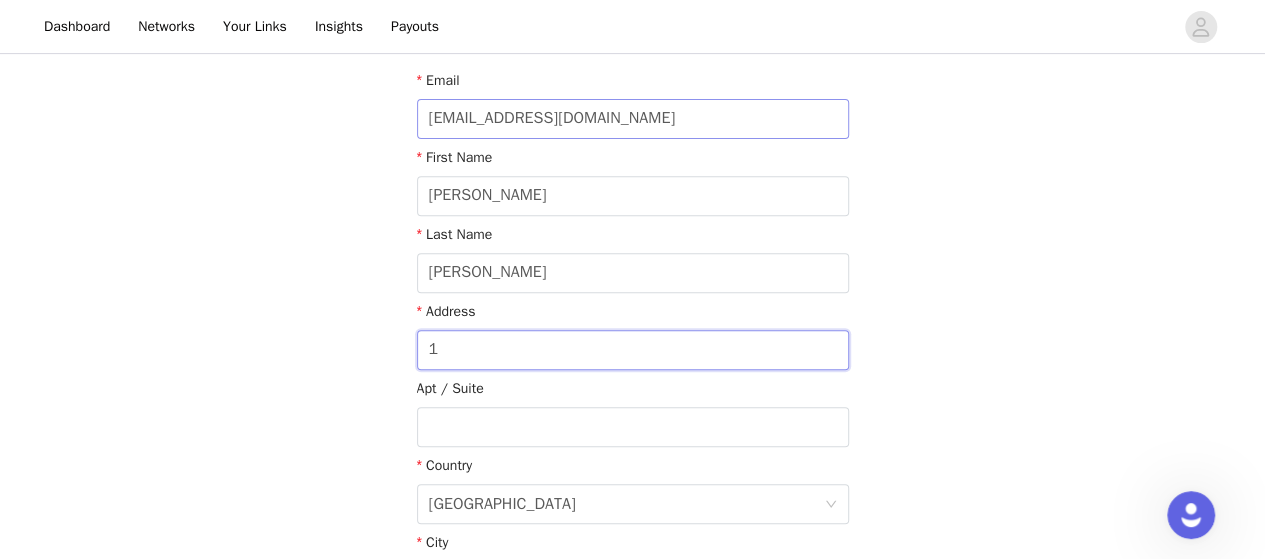 type 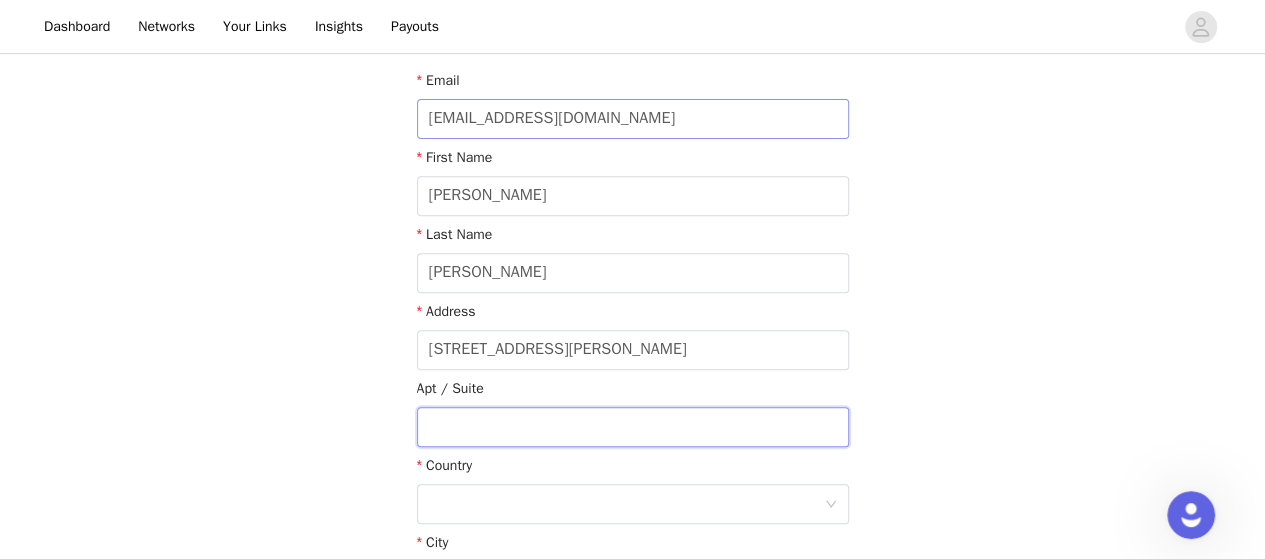 type on "[STREET_ADDRESS][PERSON_NAME]" 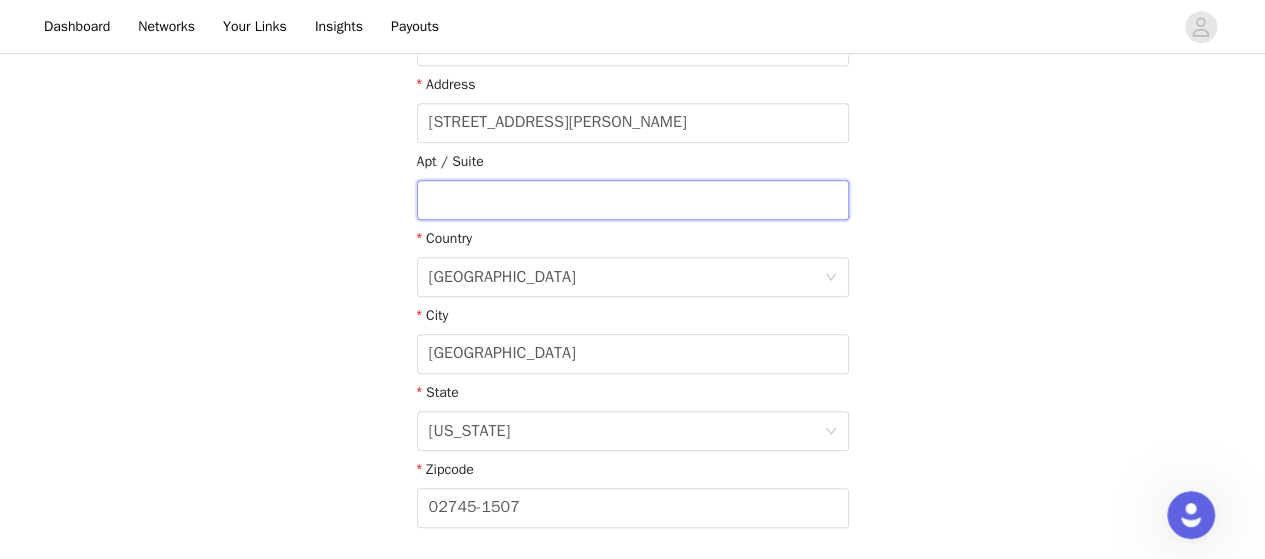 scroll, scrollTop: 674, scrollLeft: 0, axis: vertical 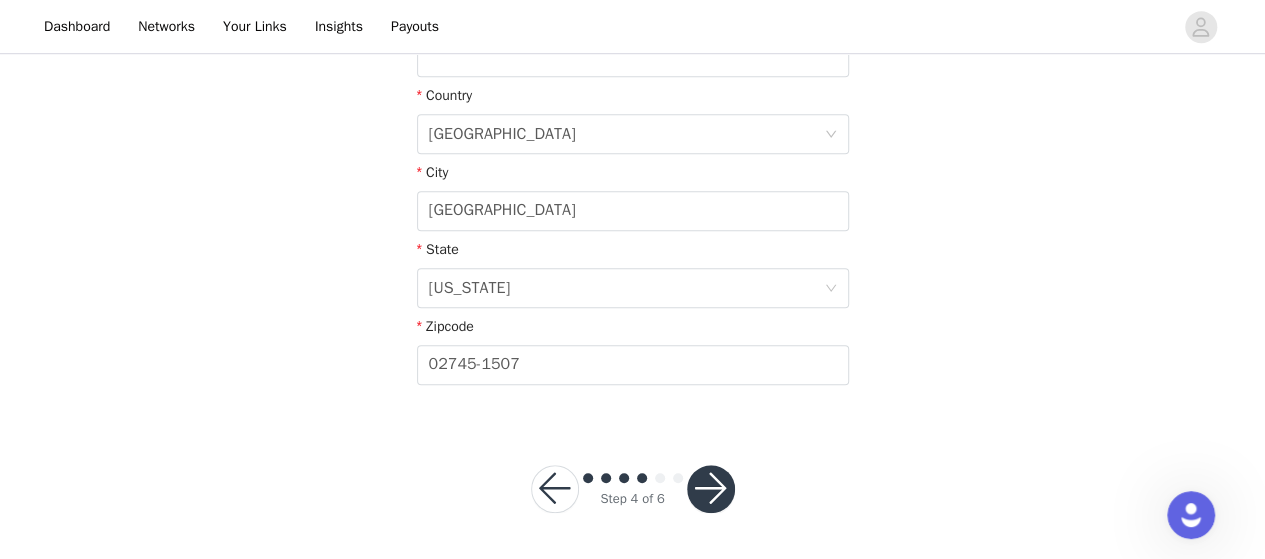 click at bounding box center (711, 489) 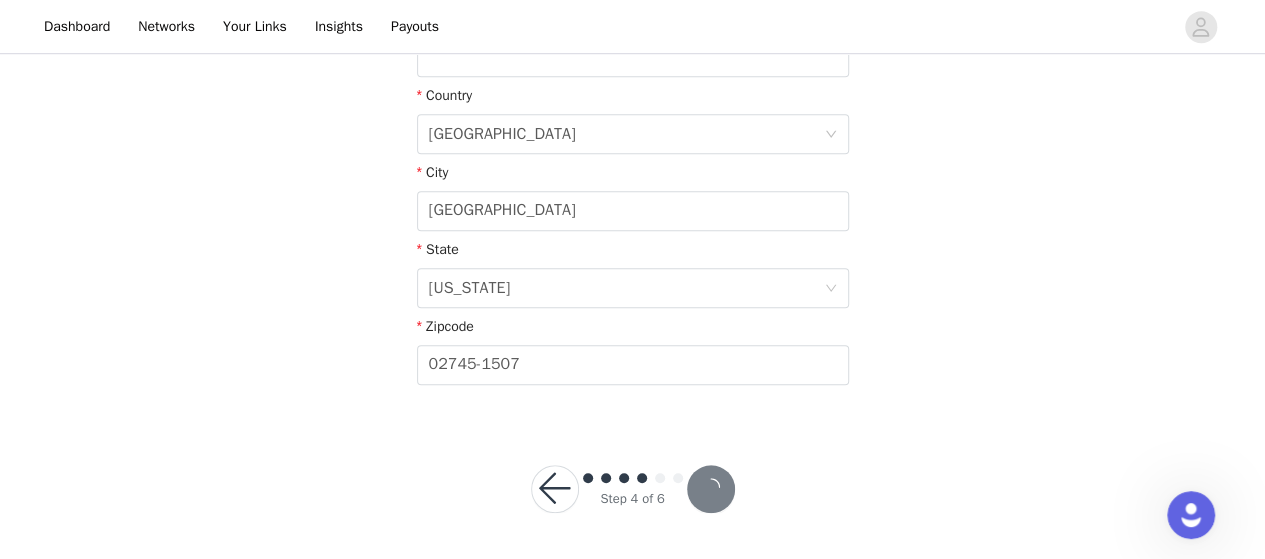 scroll, scrollTop: 600, scrollLeft: 0, axis: vertical 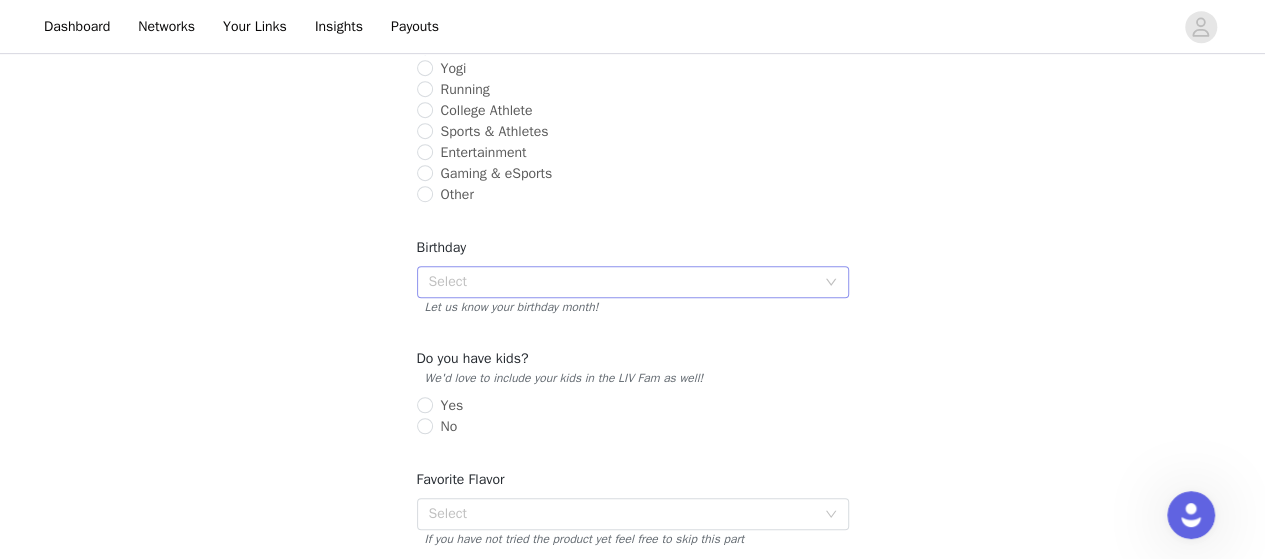 click on "Select" at bounding box center (626, 282) 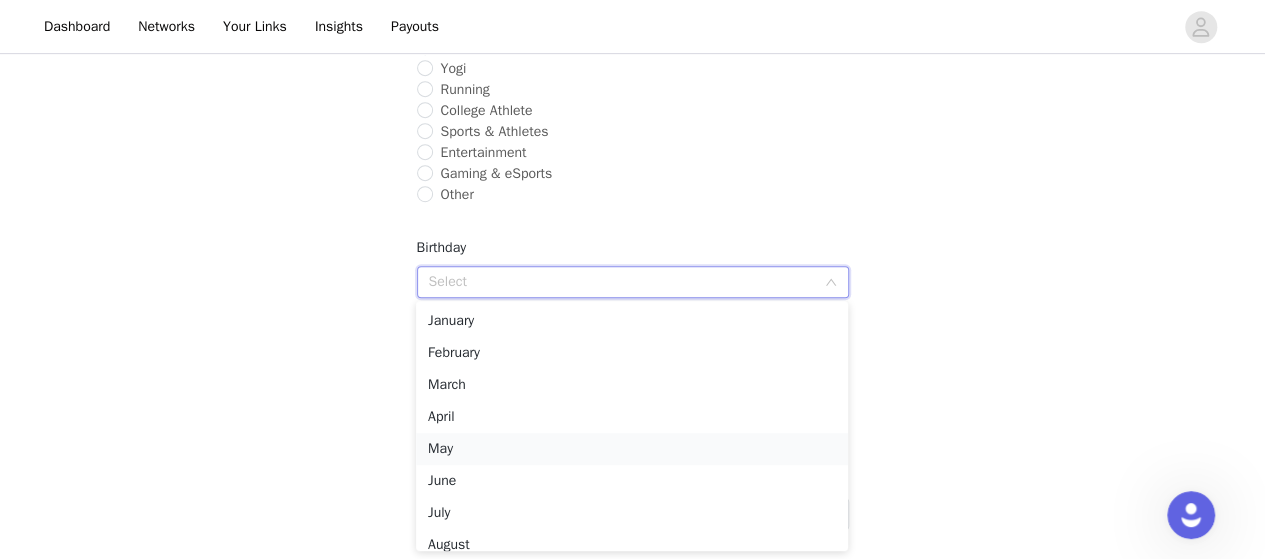 click on "May" at bounding box center (632, 449) 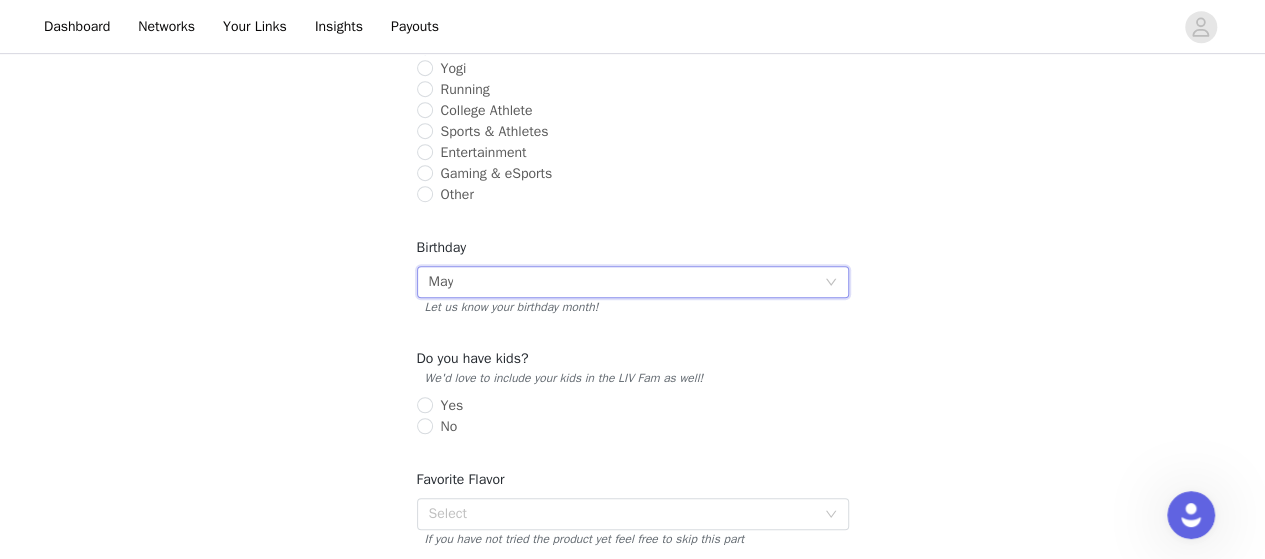 click on "STEP 5 OF 6
About You
Knowing more about you helps us find campaigns best suited for you.         Optional     Are you a world traveler, mommy blogger, or fitness fanatic? Whatever your adventure is, we want to know!     Lifestyle Foodie Travel Mom and Family Bloggers Beauty Fashion & Style Fitness (High-Intensity, Cross-fit, Hiking, Spartan, etc.) Fitness (Boutique studio, lifestyle fitness, etc.) Yogi Running College Athlete Sports & Athletes Entertainment Gaming & eSports Other   Birthday     Select May   Let us know your birthday month! Do you have kids?   We'd love to include your kids in the LIV Fam as well!   Yes No   Favorite Flavor     Select   If you have not tried the product yet feel free to skip this part" at bounding box center (632, 94) 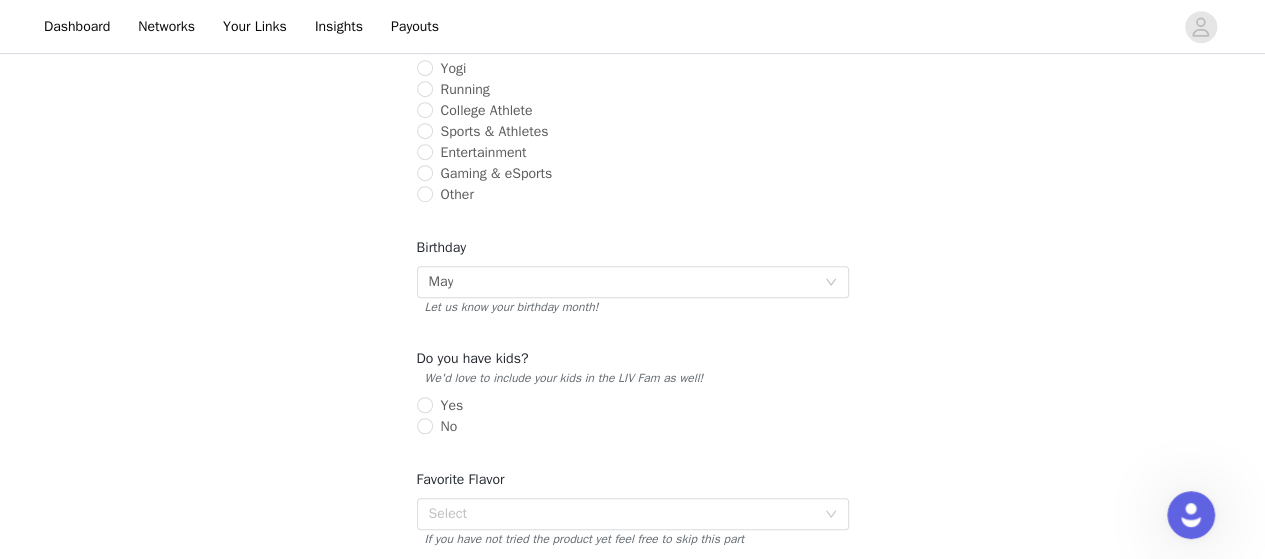 click at bounding box center [425, 426] 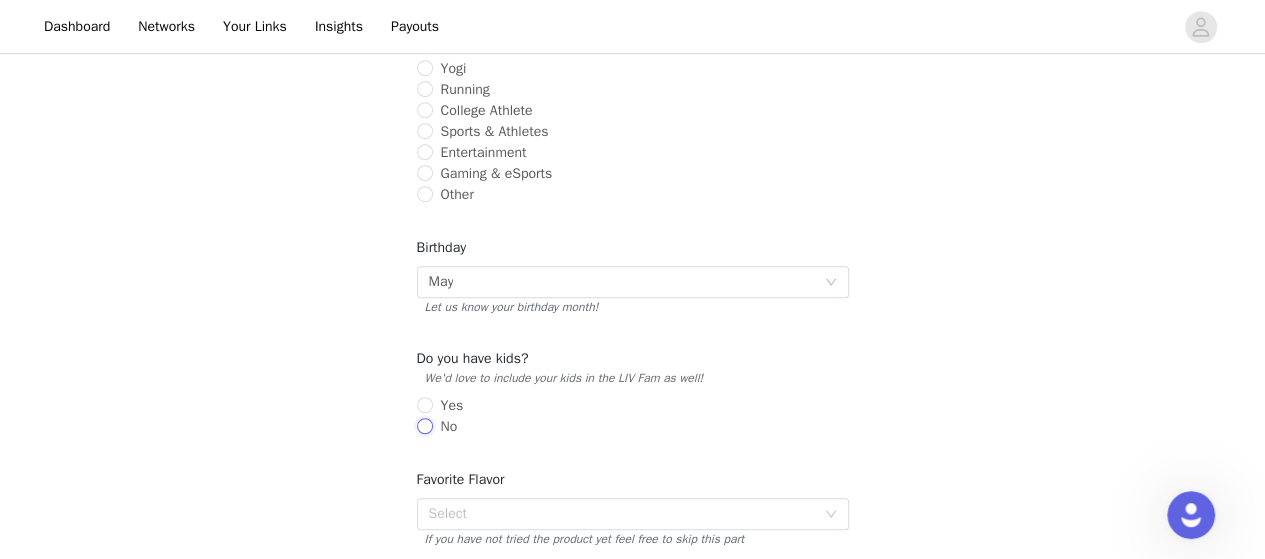 click on "No" at bounding box center [424, 425] 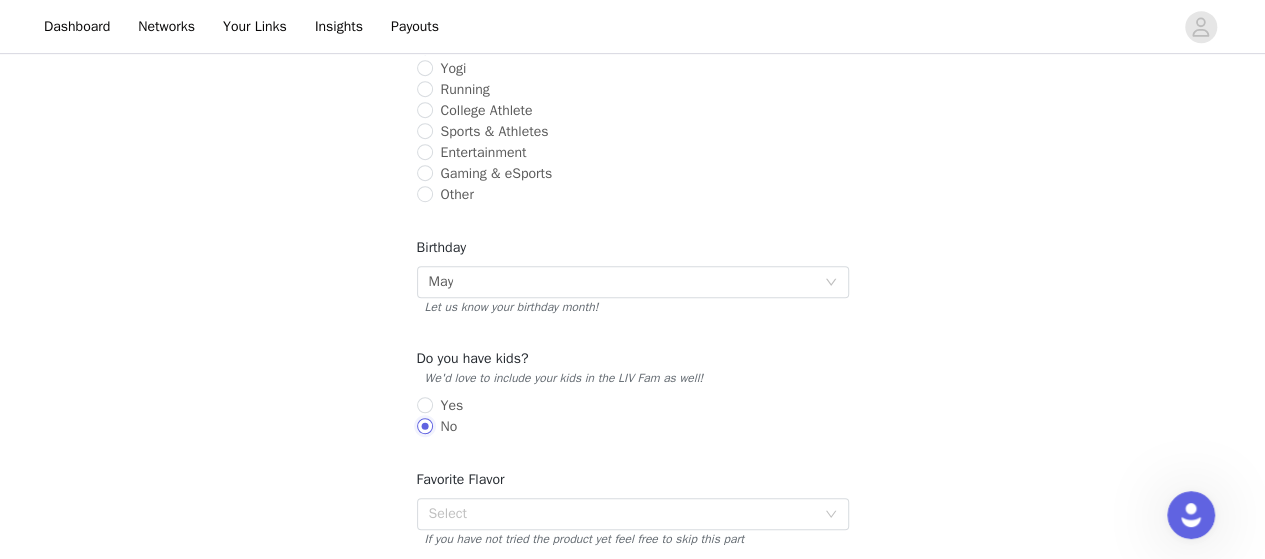 scroll, scrollTop: 660, scrollLeft: 0, axis: vertical 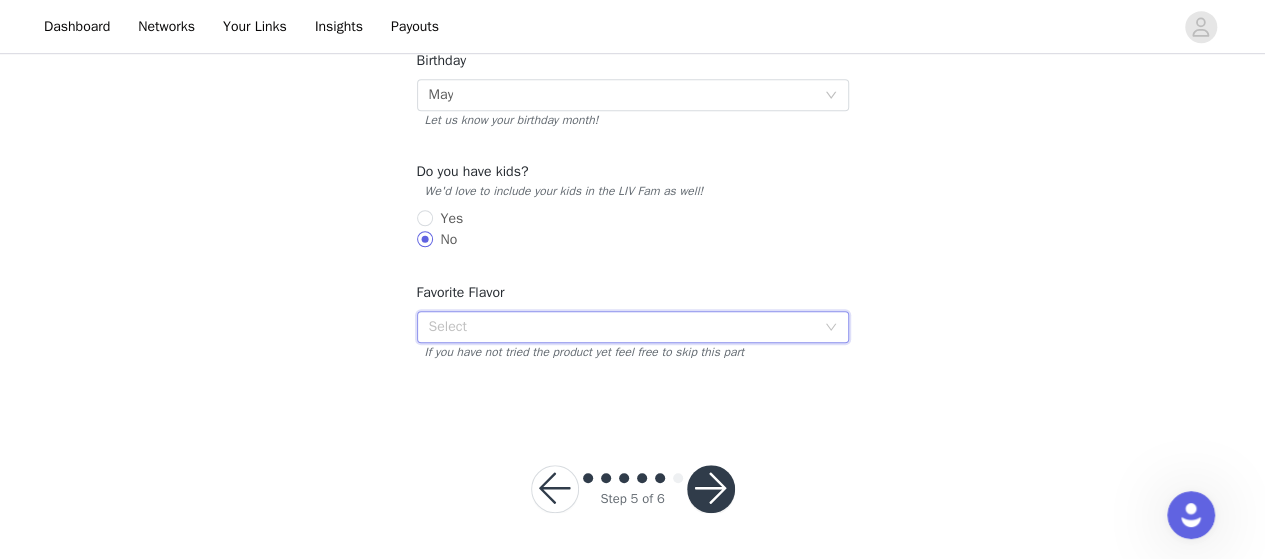 click on "Select" at bounding box center (626, 327) 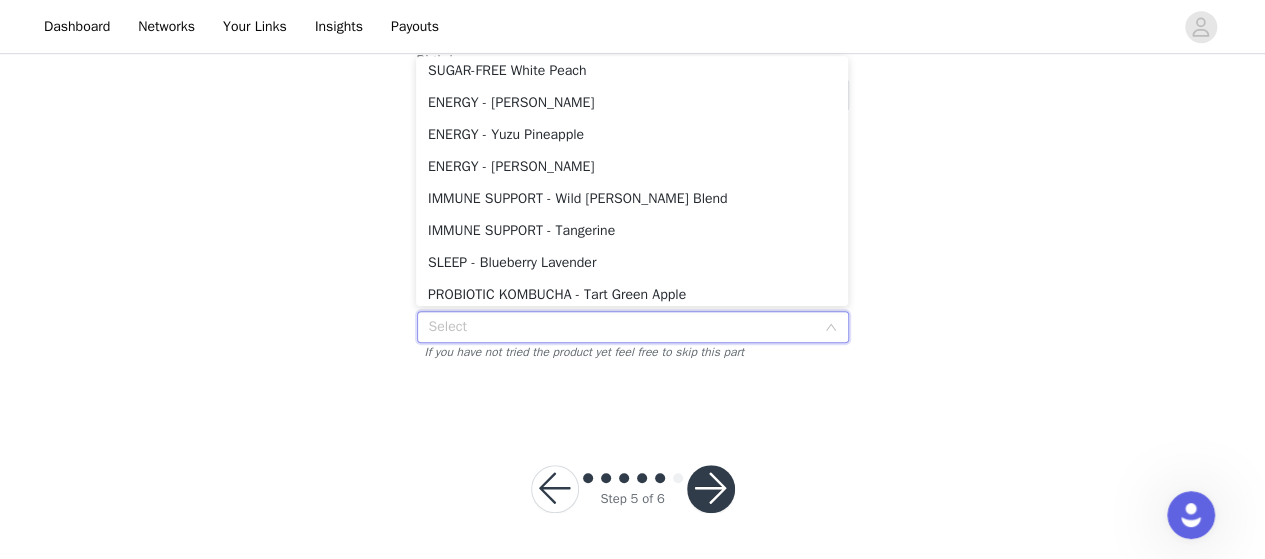 scroll, scrollTop: 462, scrollLeft: 0, axis: vertical 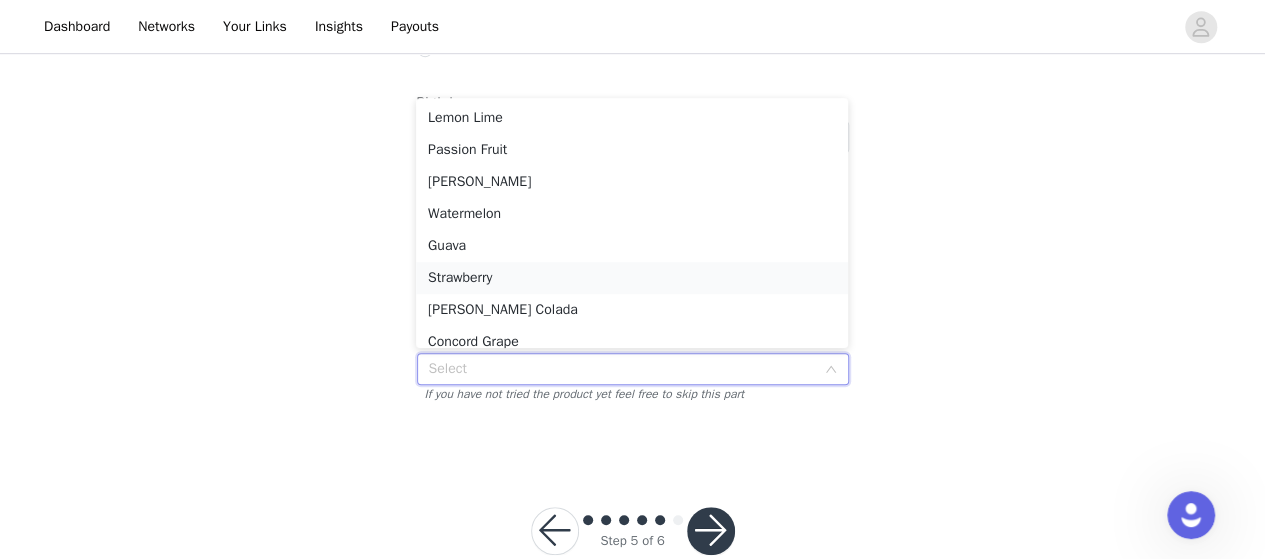 click on "Strawberry" at bounding box center [632, 278] 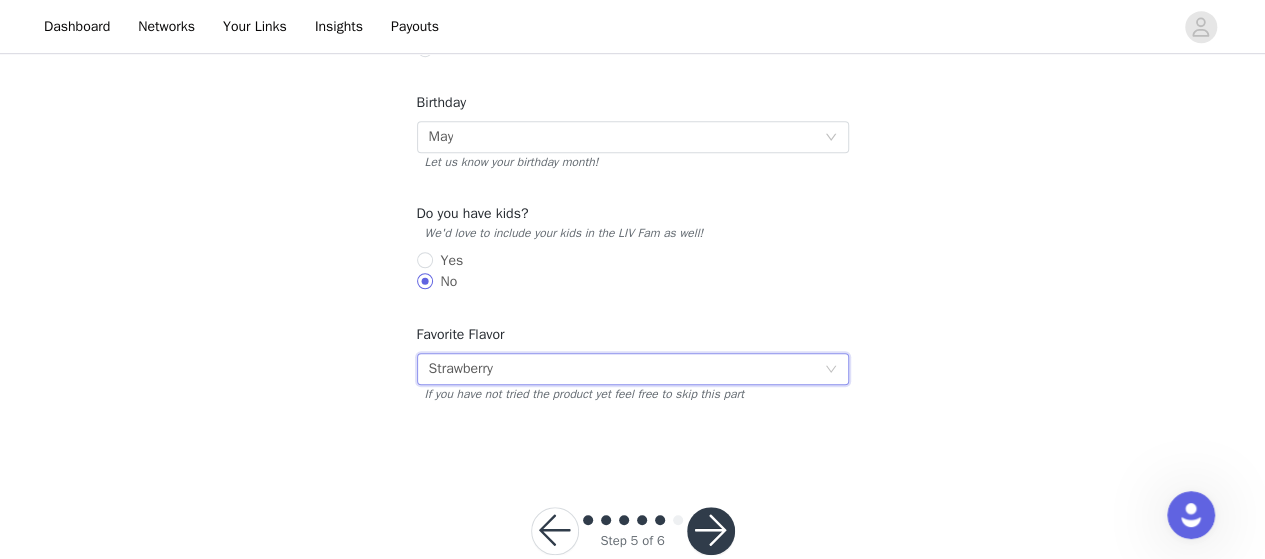 click at bounding box center (711, 531) 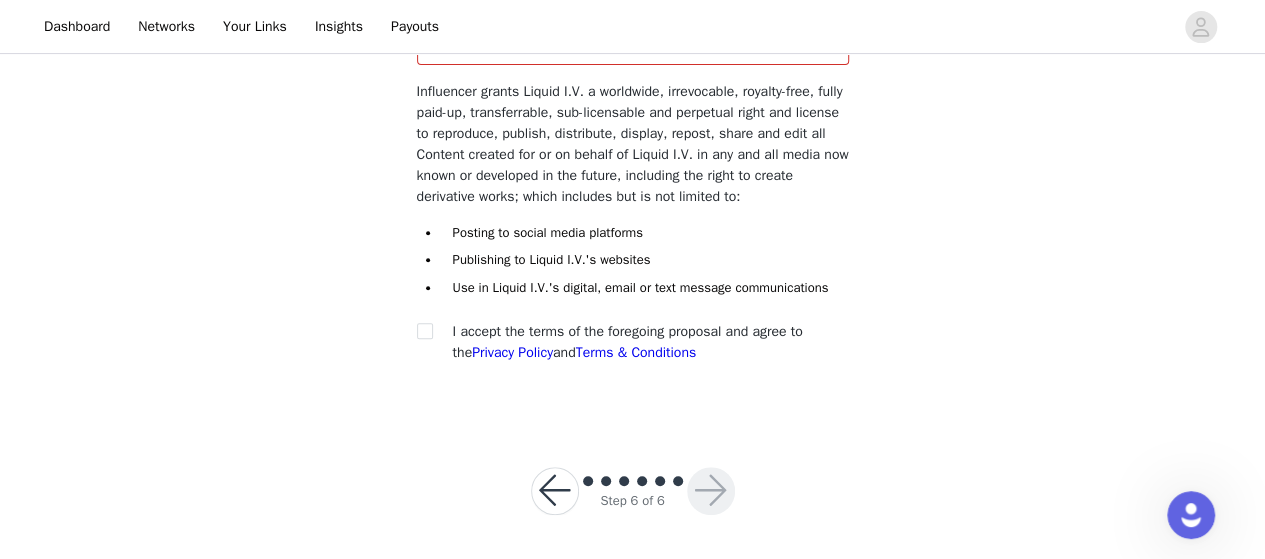scroll, scrollTop: 274, scrollLeft: 0, axis: vertical 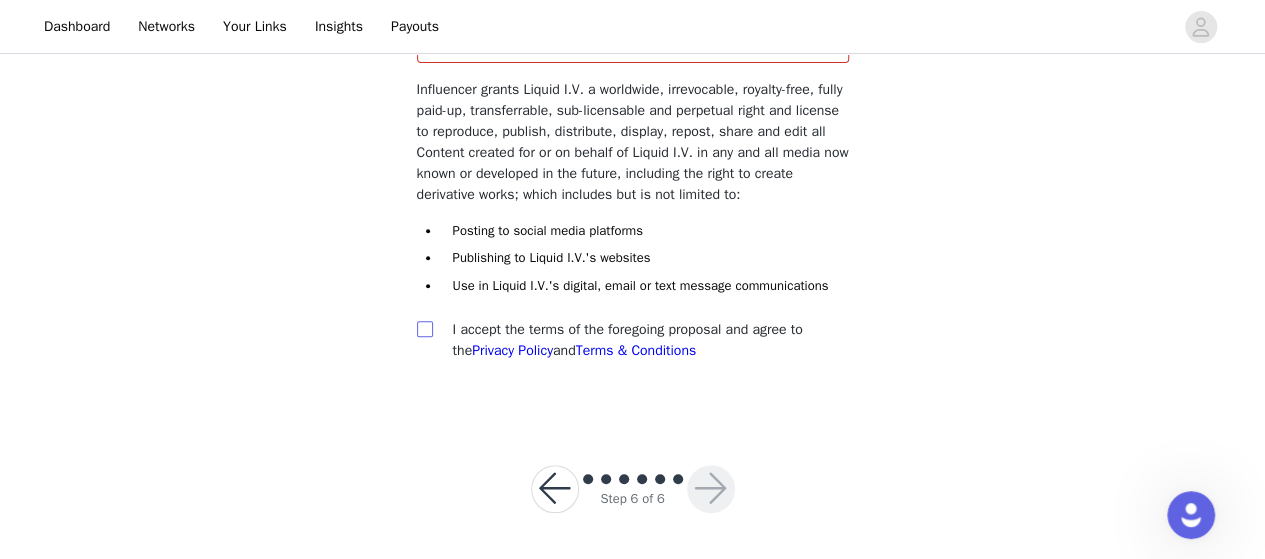 click at bounding box center [424, 328] 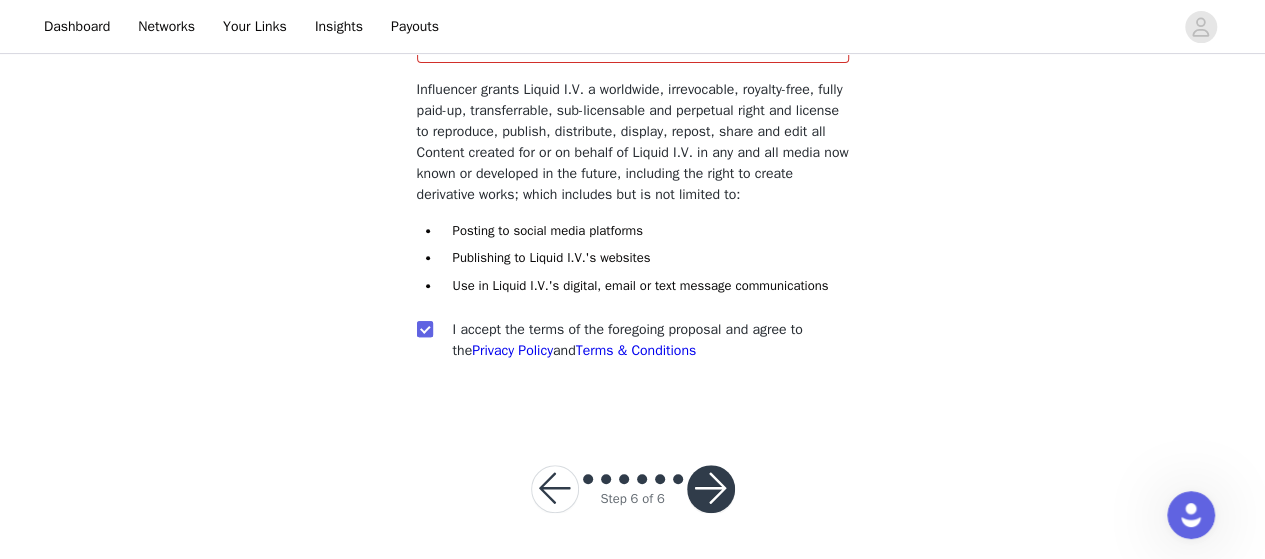 checkbox on "true" 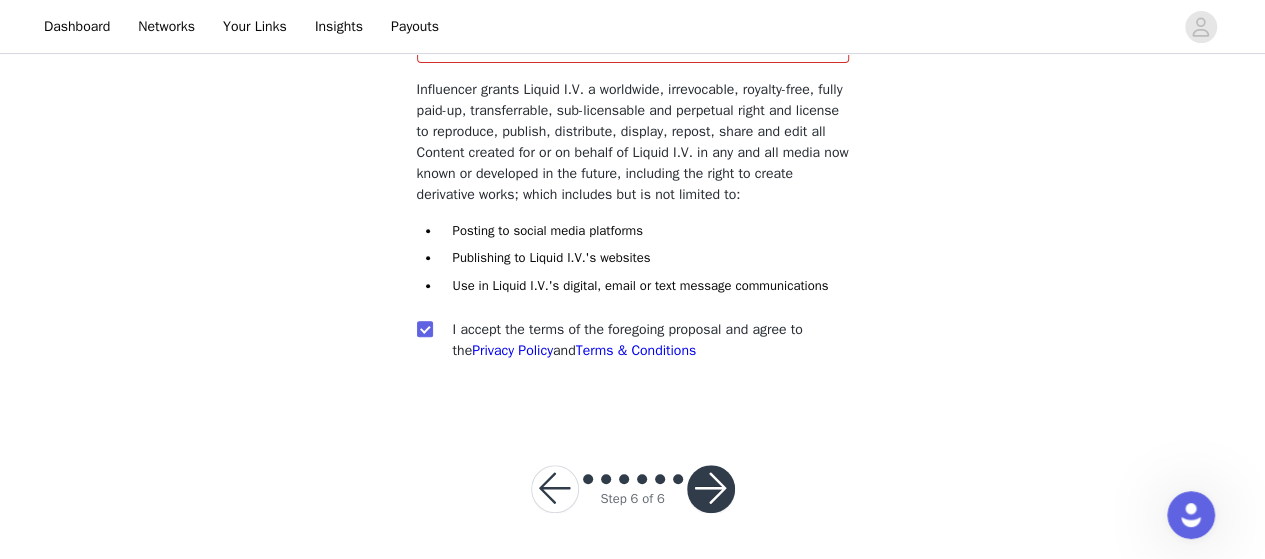 click at bounding box center [711, 489] 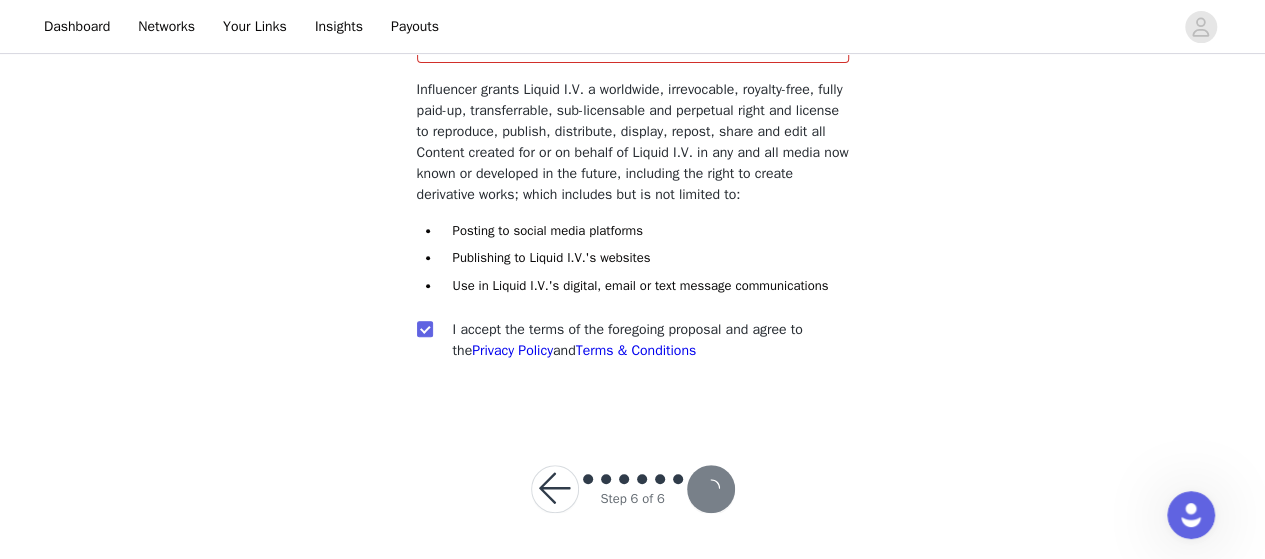 scroll, scrollTop: 201, scrollLeft: 0, axis: vertical 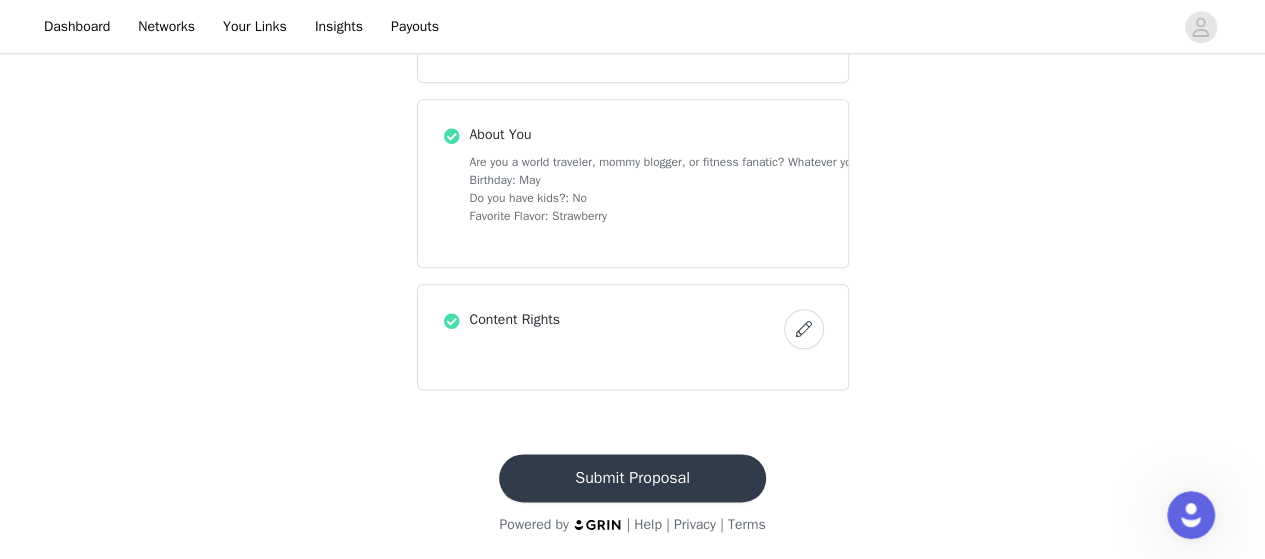 click on "Submit Proposal" at bounding box center (632, 478) 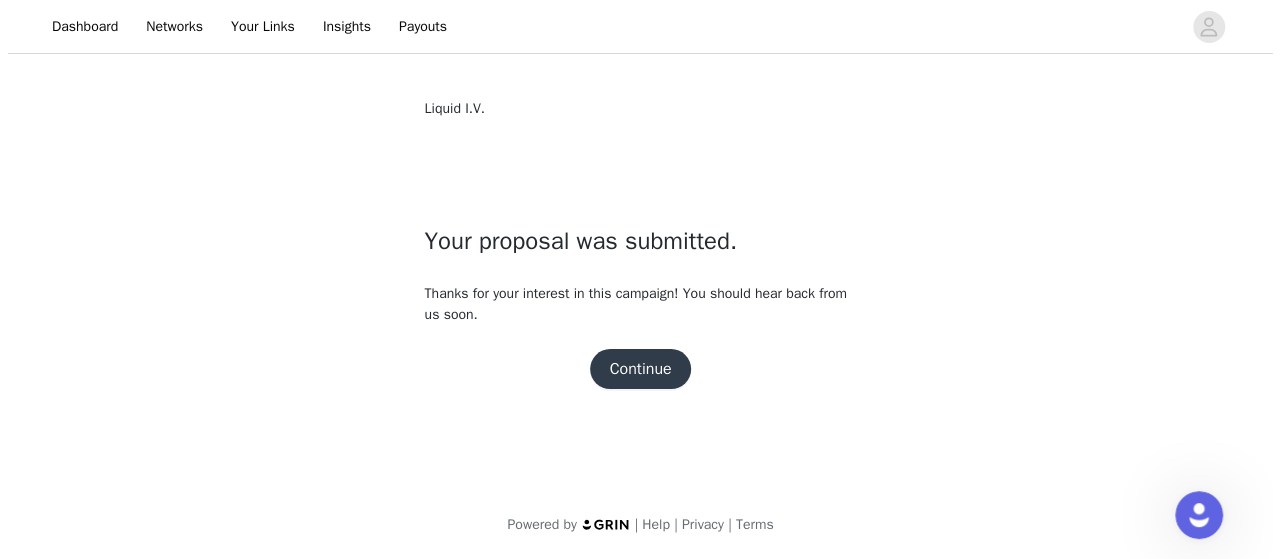 scroll, scrollTop: 0, scrollLeft: 0, axis: both 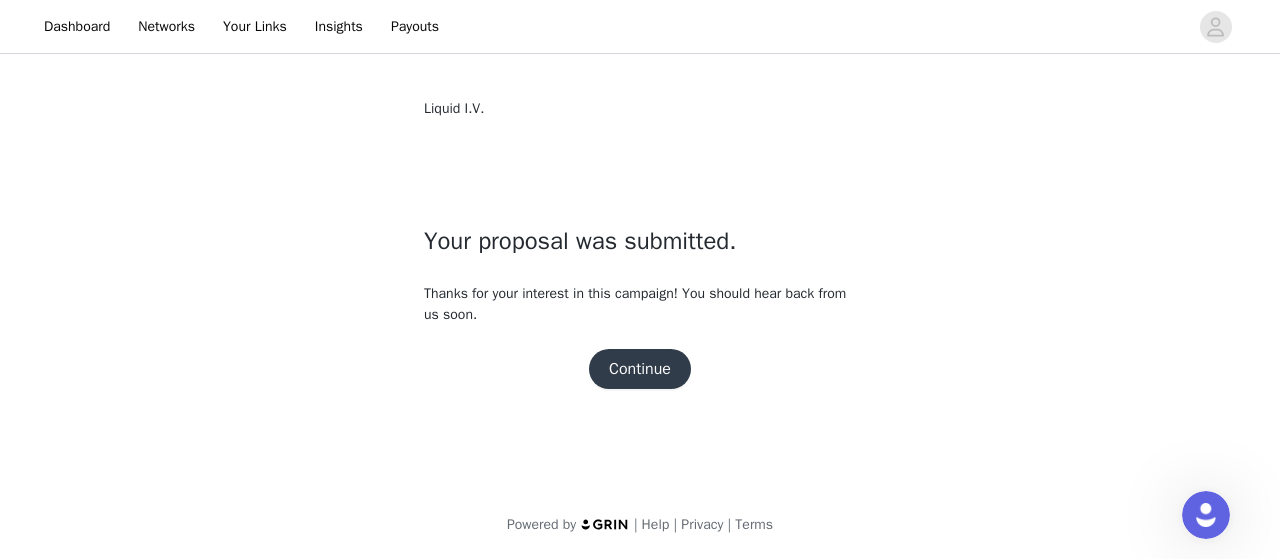 click on "Continue" at bounding box center (640, 369) 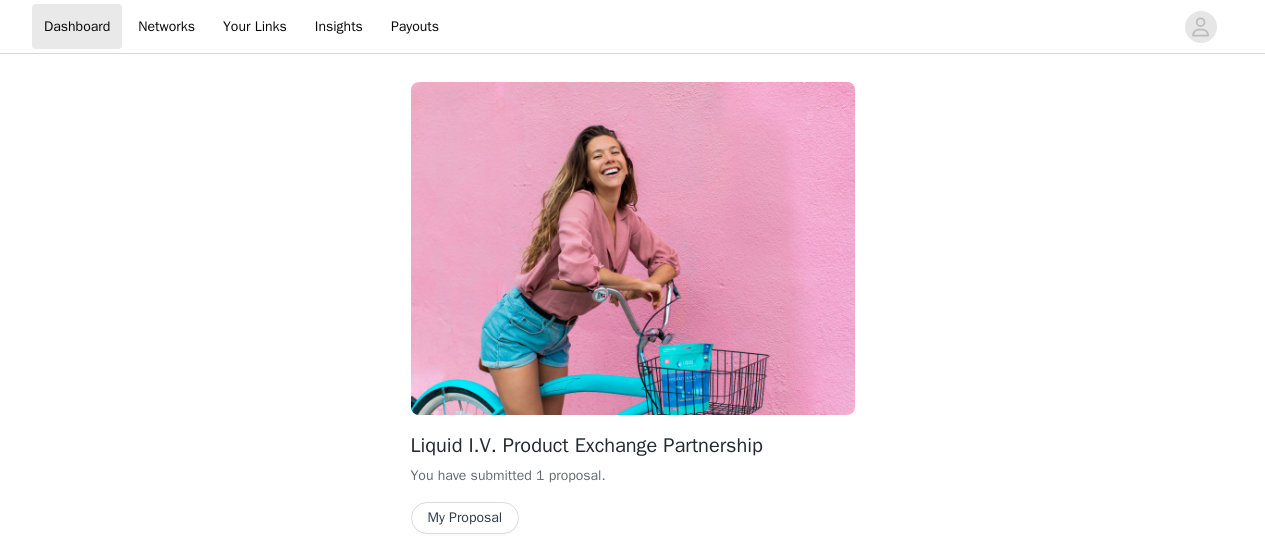 scroll, scrollTop: 0, scrollLeft: 0, axis: both 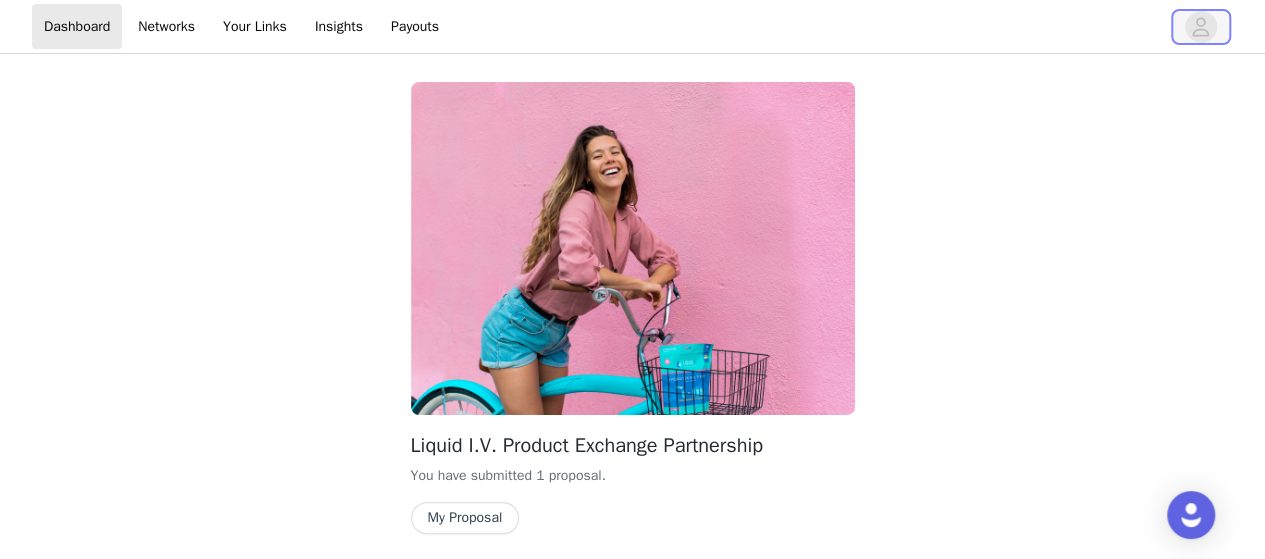 click 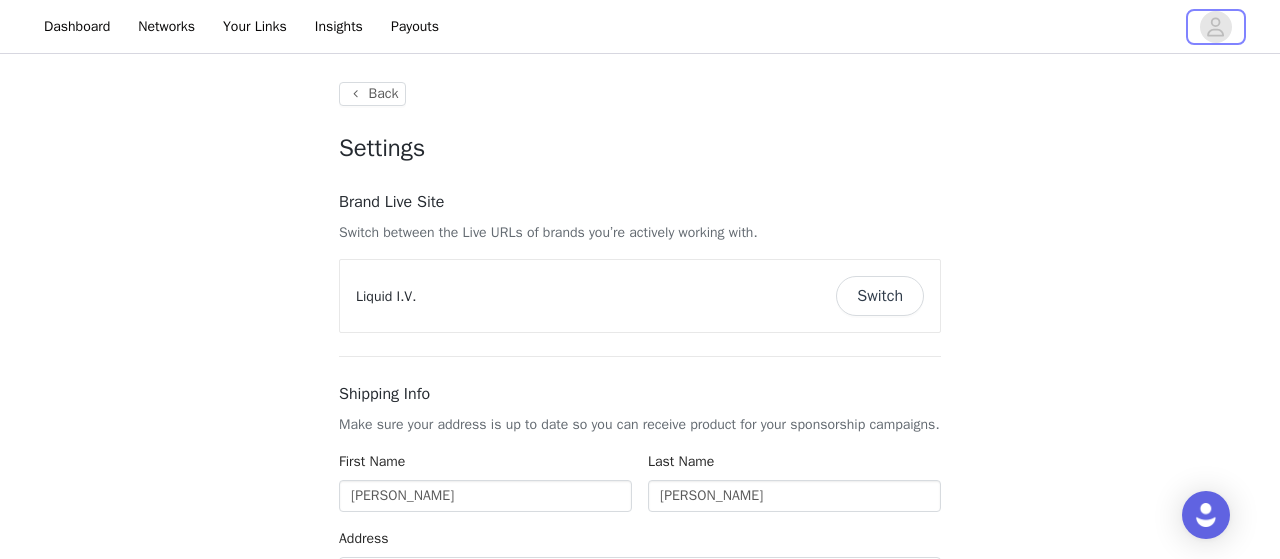 type on "+1 ([GEOGRAPHIC_DATA])" 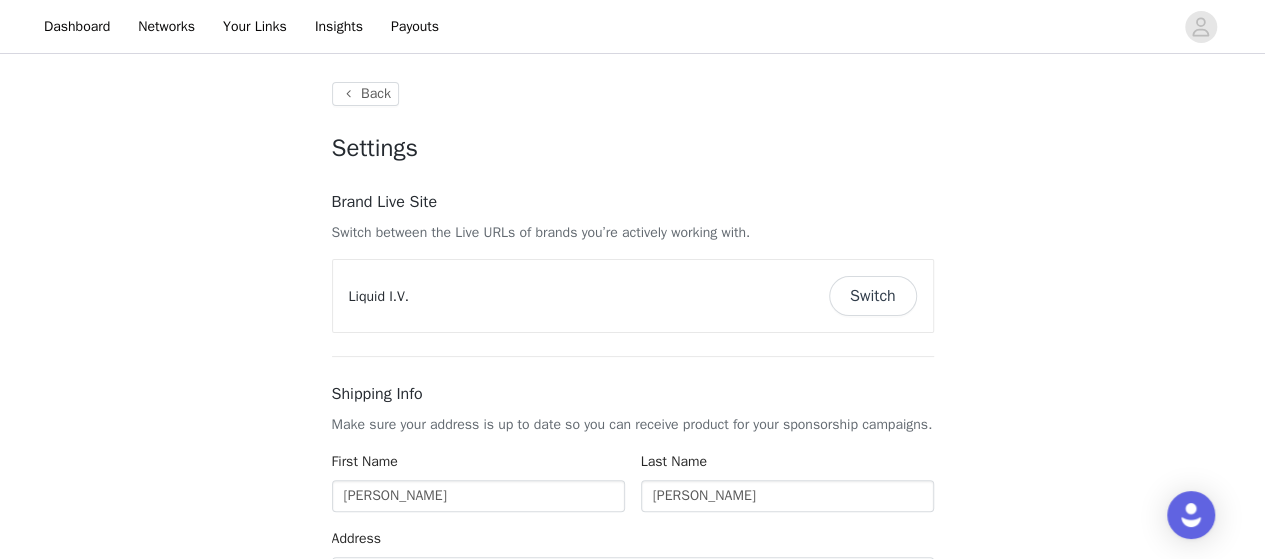 click on "Switch" at bounding box center [873, 296] 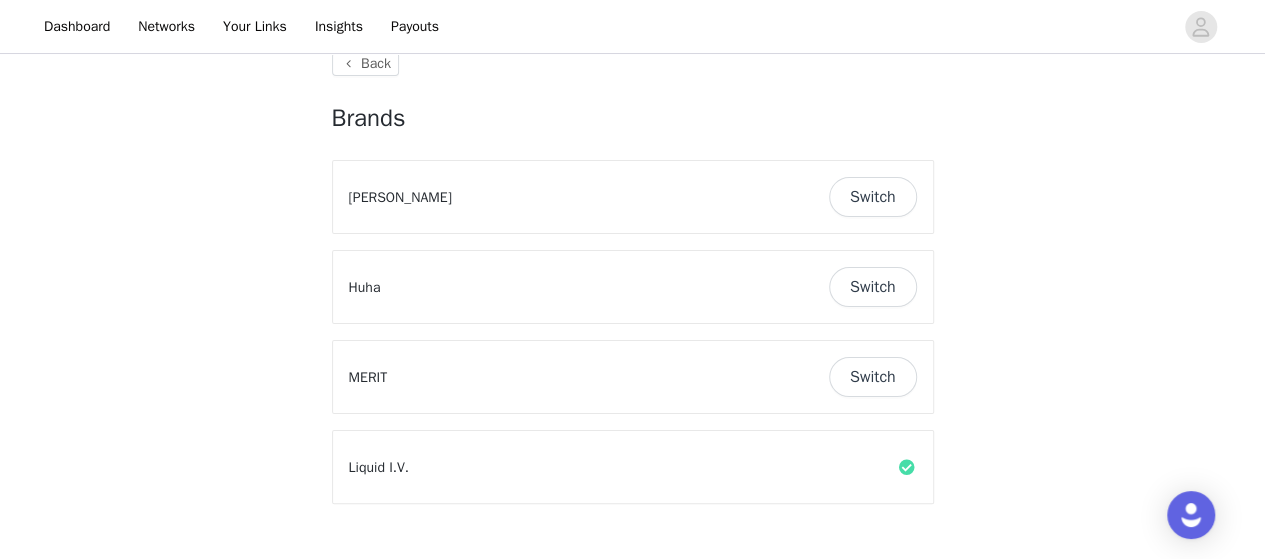 scroll, scrollTop: 22, scrollLeft: 0, axis: vertical 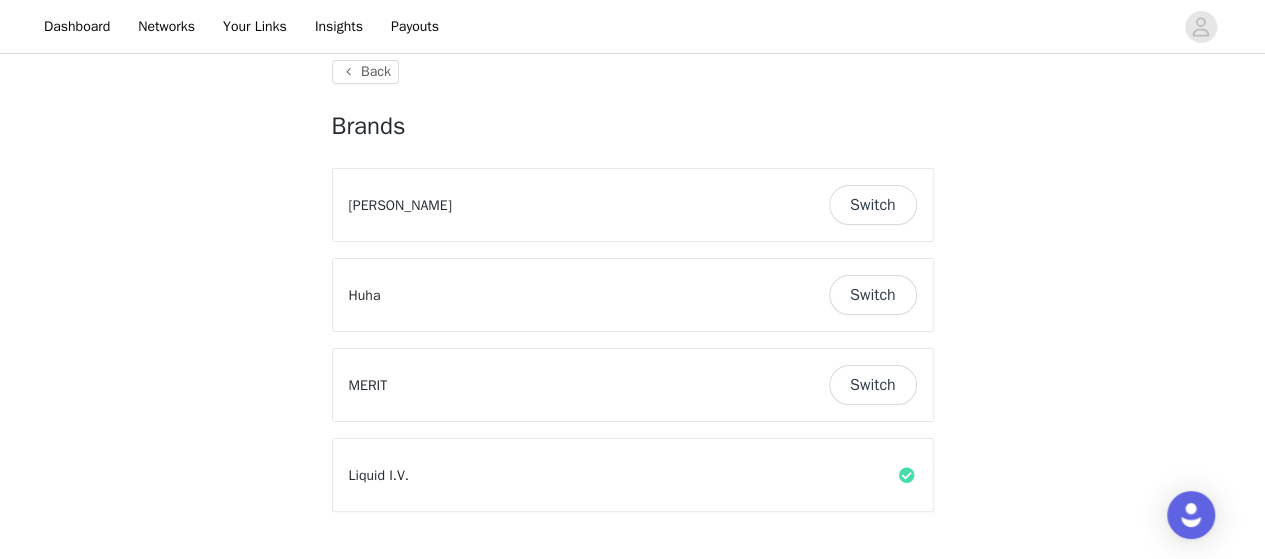 click on "Switch" at bounding box center (873, 385) 